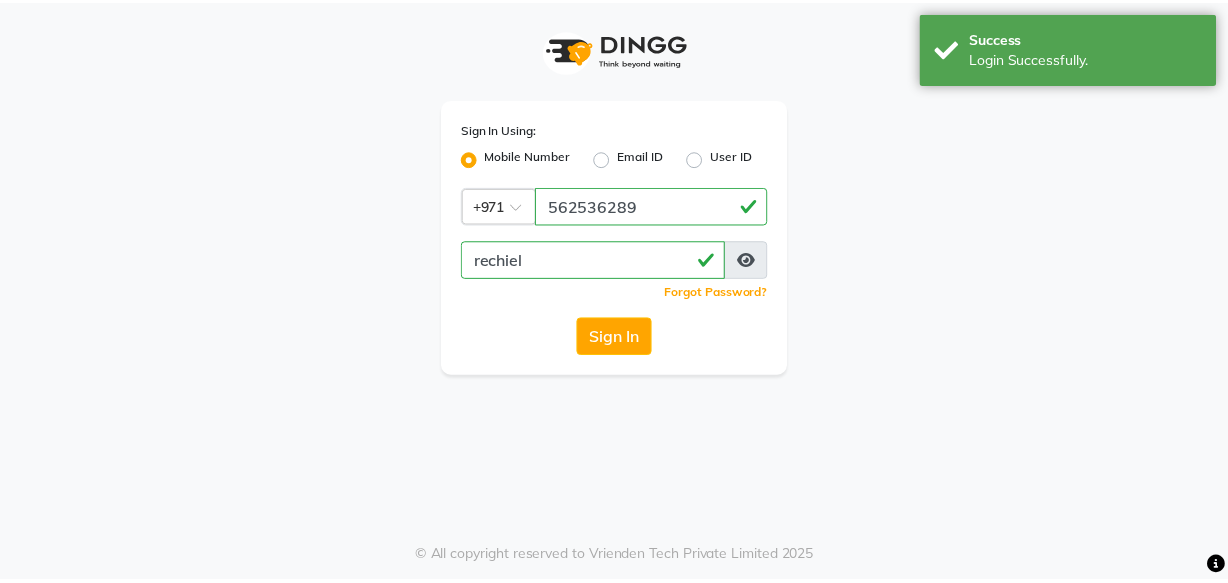 scroll, scrollTop: 0, scrollLeft: 0, axis: both 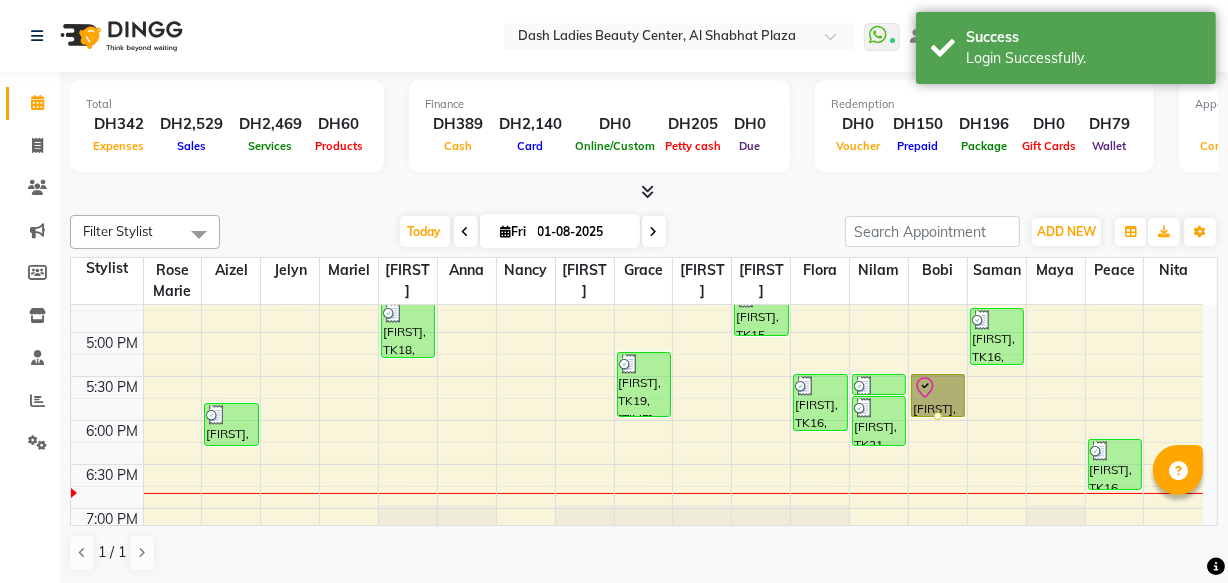click at bounding box center [938, 416] 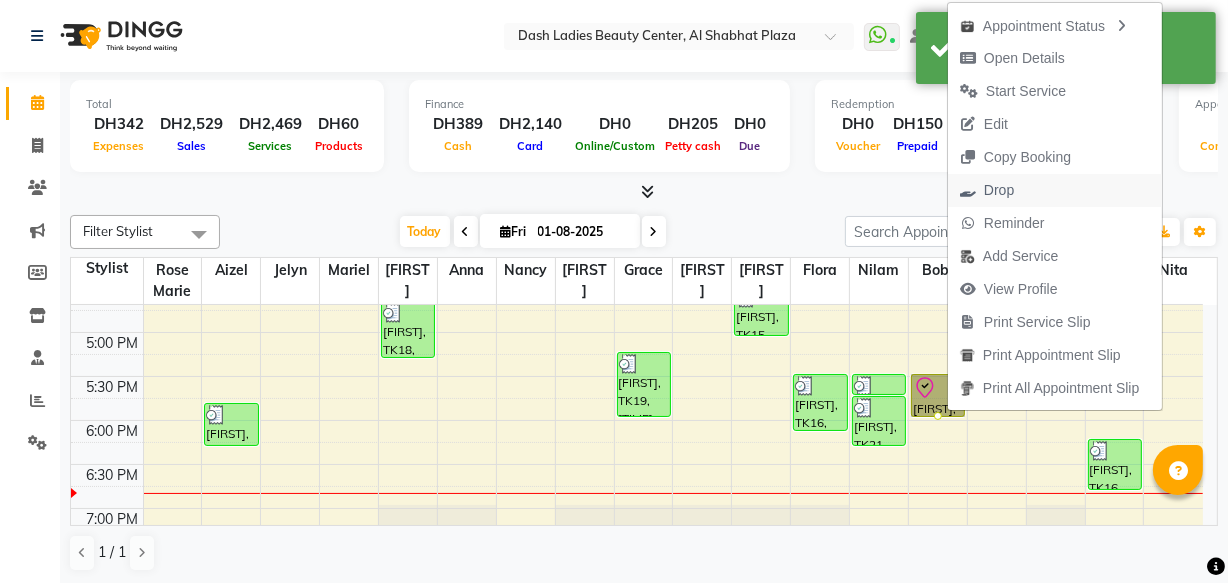 click on "Drop" at bounding box center (1055, 190) 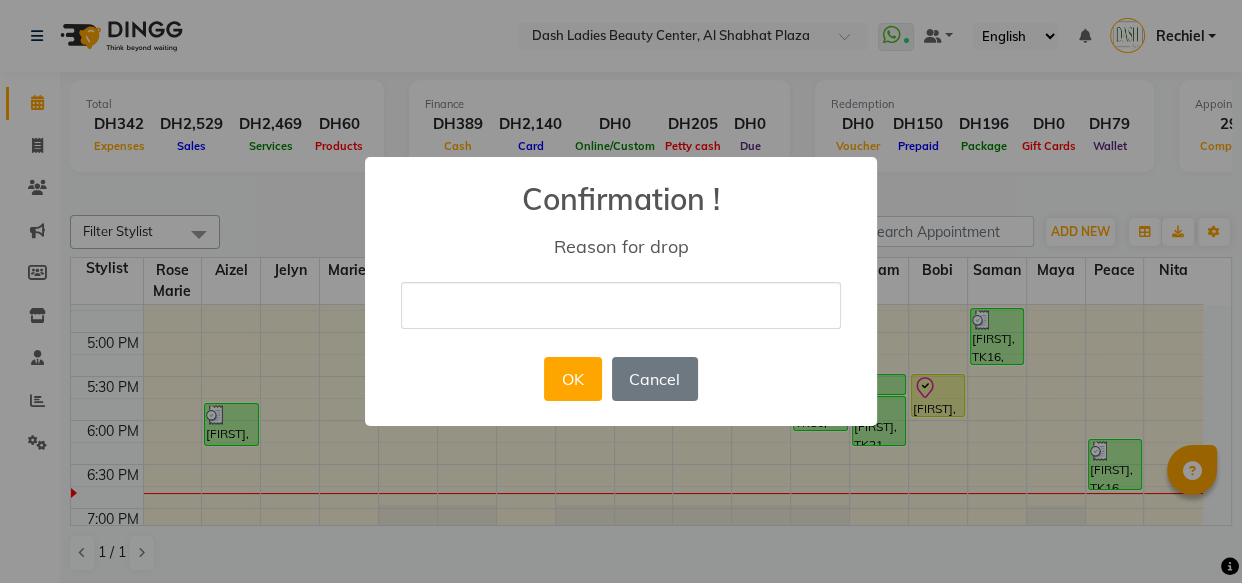 click at bounding box center (621, 305) 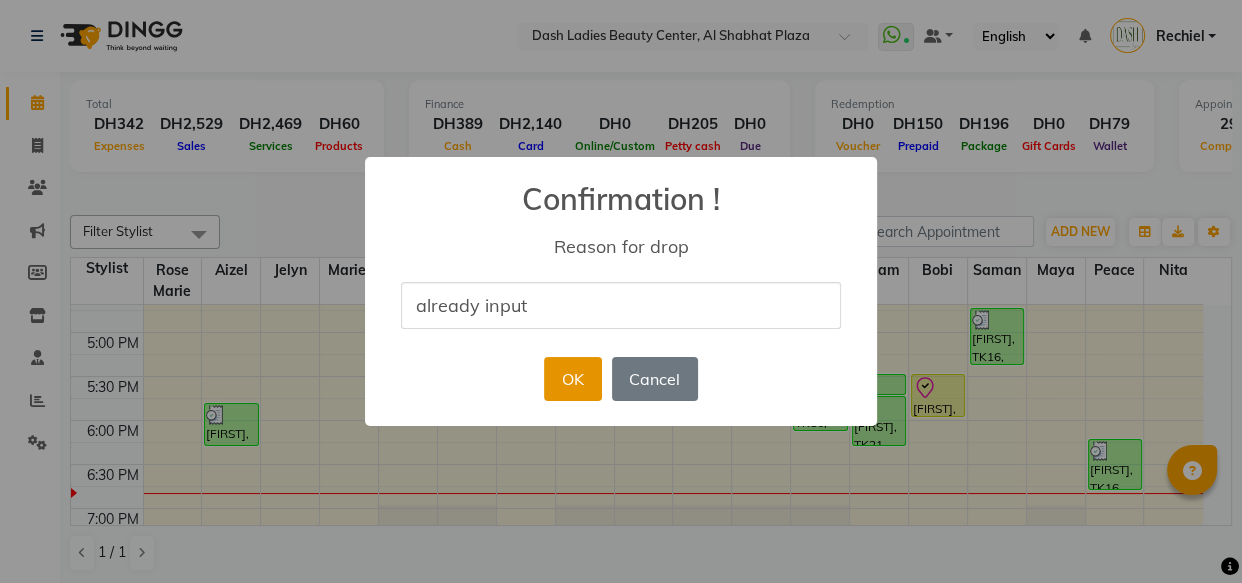 click on "OK" at bounding box center [572, 379] 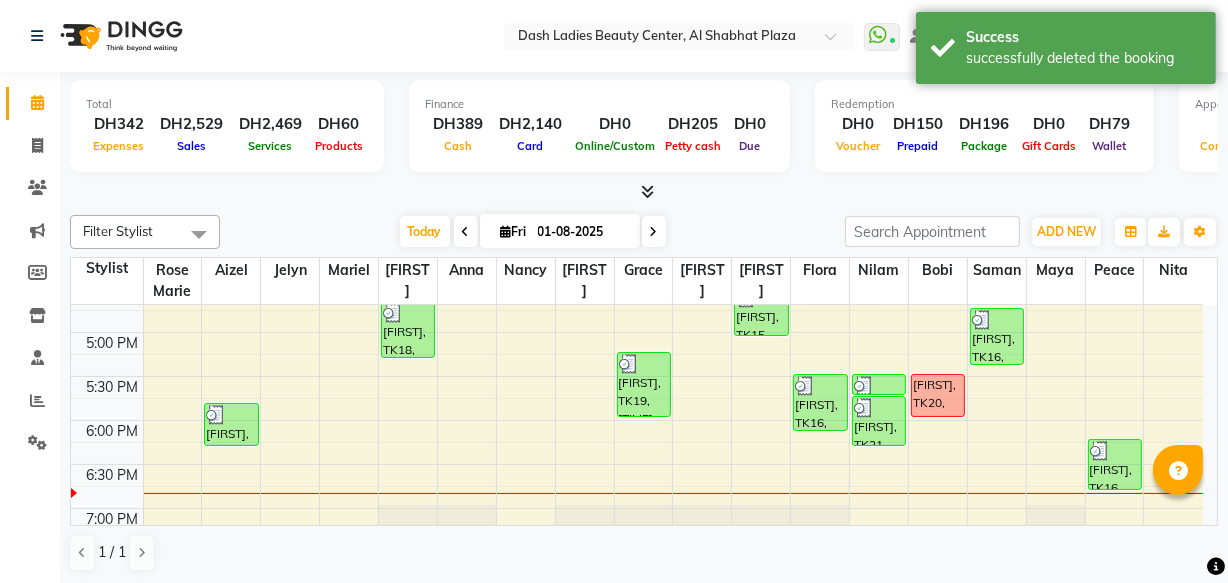 click at bounding box center (231, 415) 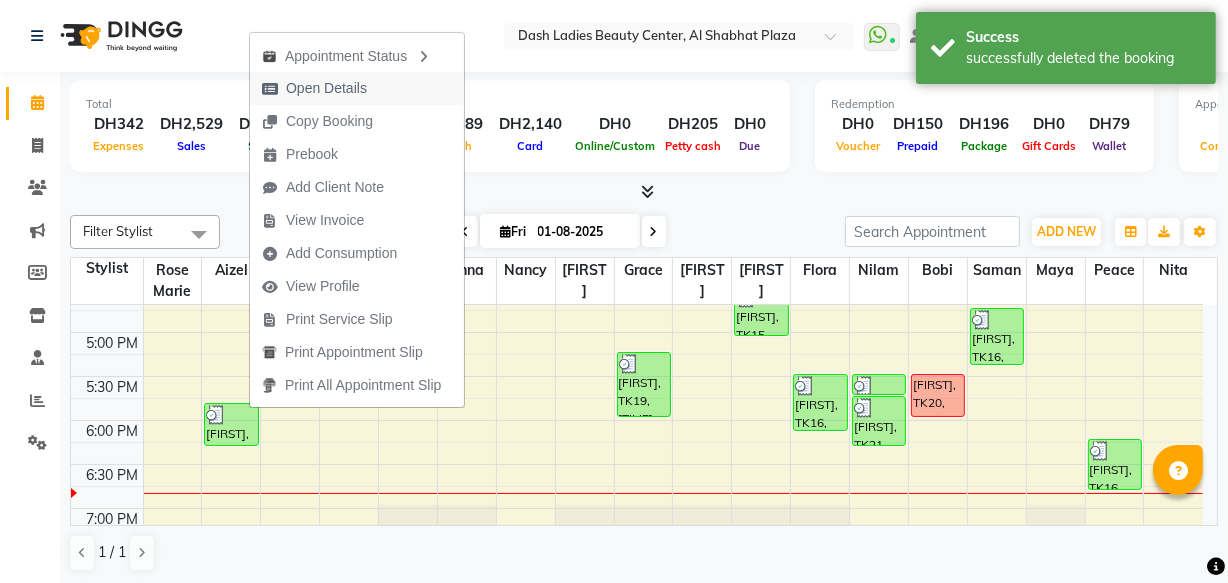 click on "Open Details" at bounding box center [357, 88] 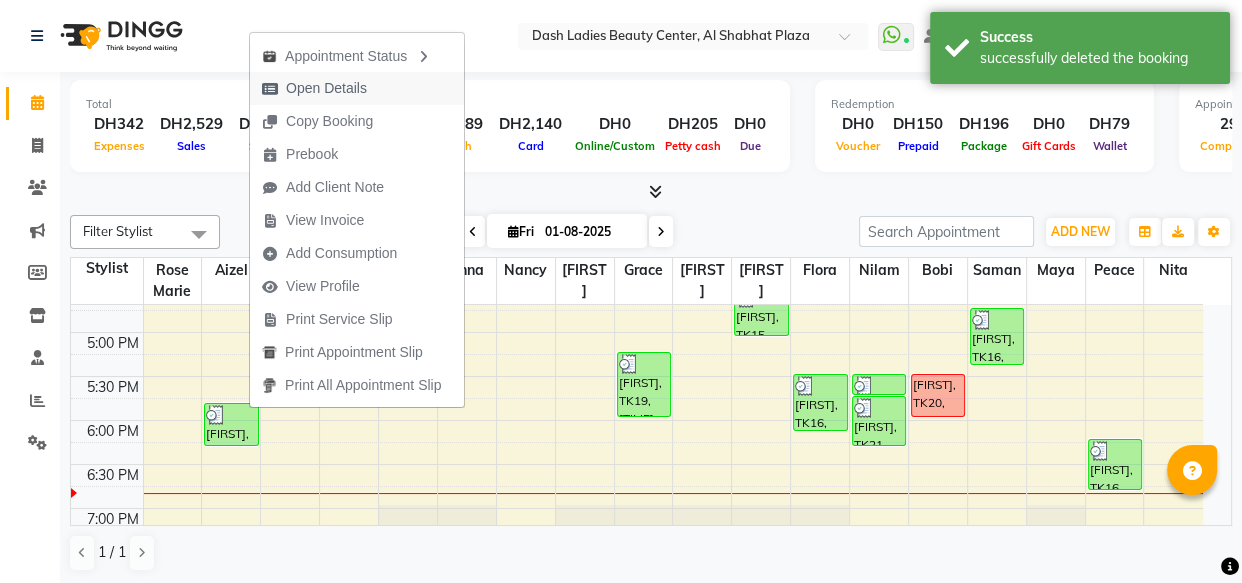 select on "3" 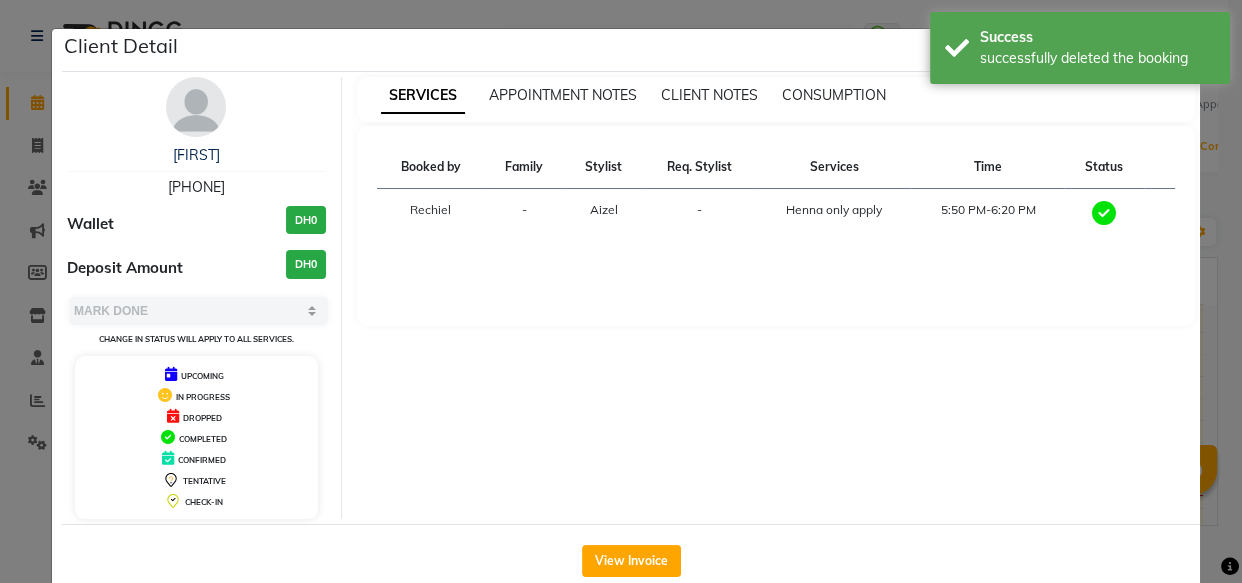 click on "SERVICES APPOINTMENT NOTES CLIENT NOTES CONSUMPTION" at bounding box center [776, 99] 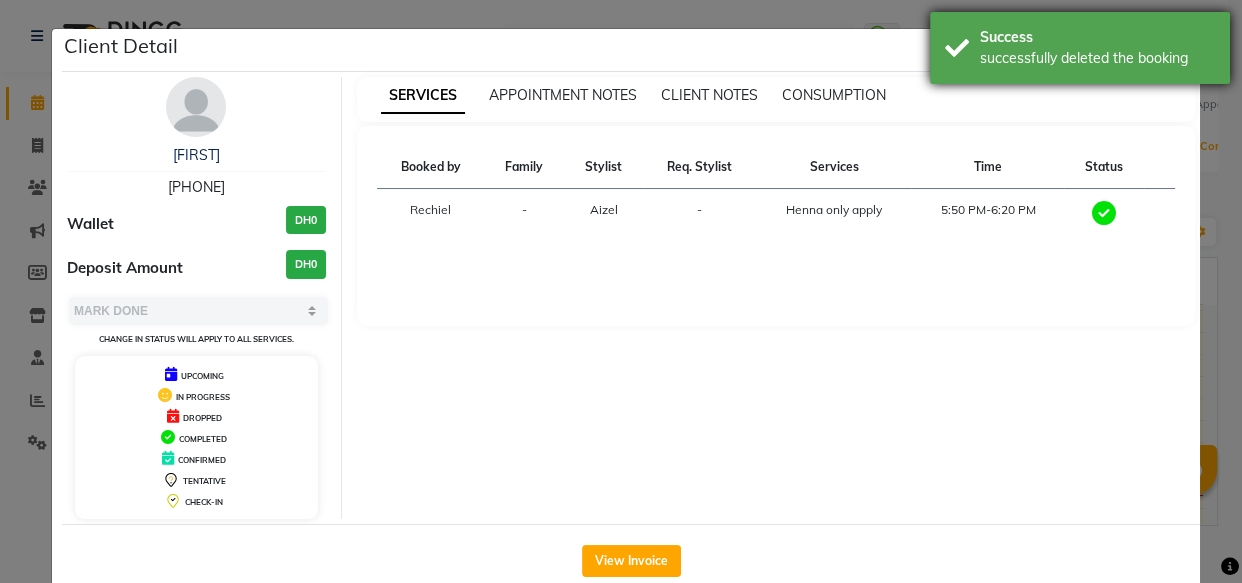 click on "Success   successfully deleted the booking" at bounding box center [1080, 48] 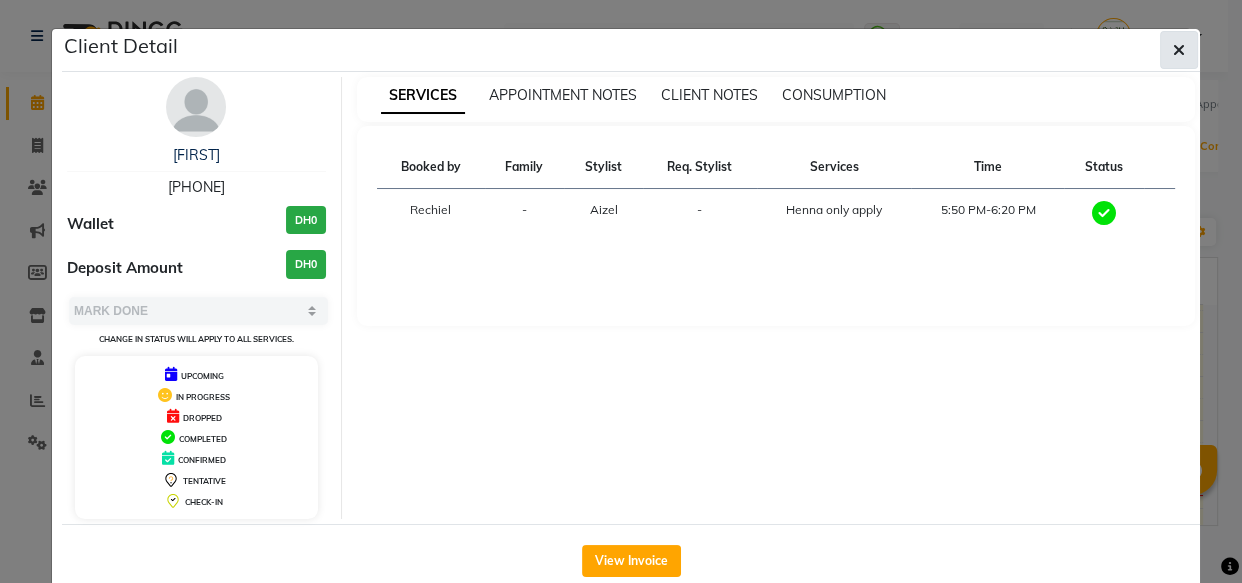 click 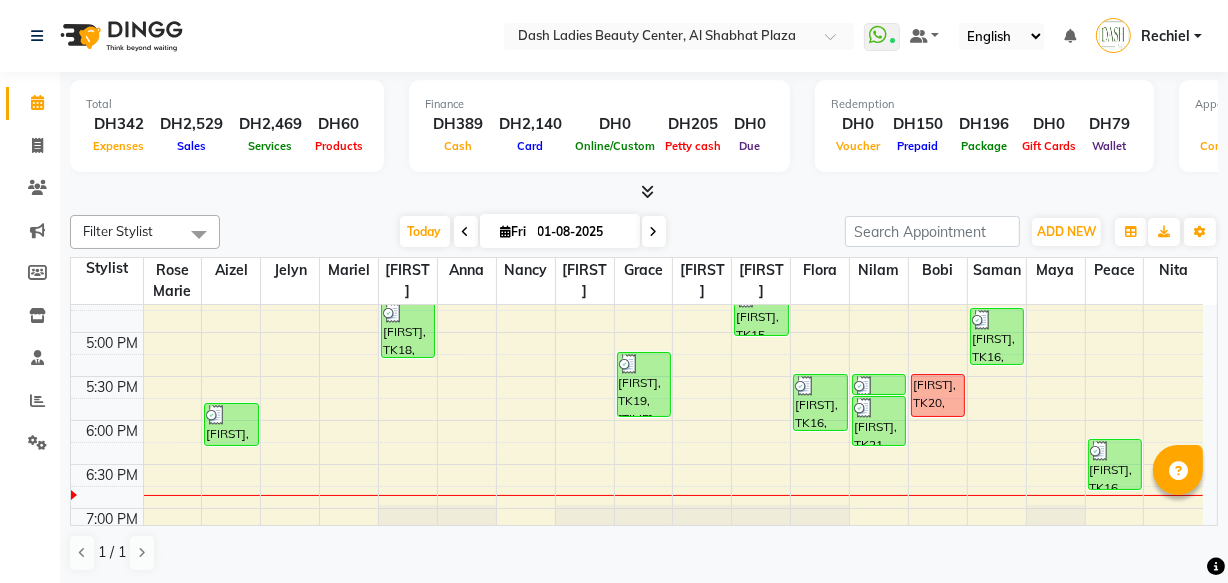 click on "[FIRST], TK20, [TIME]-[TIME], Henna only apply" at bounding box center (938, 395) 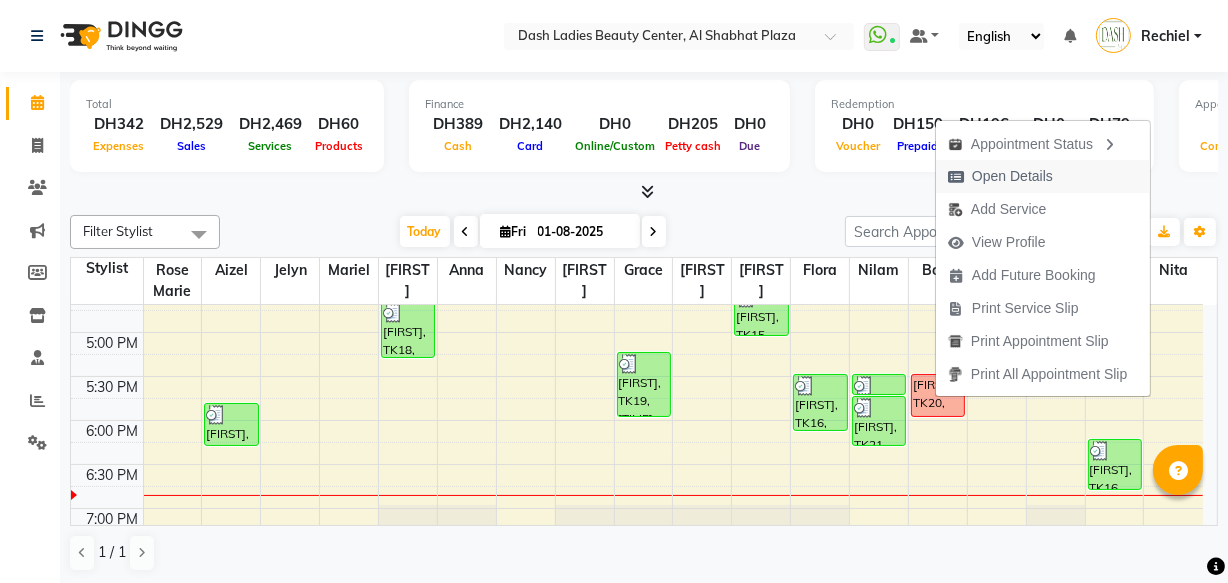 click on "Open Details" at bounding box center (1012, 176) 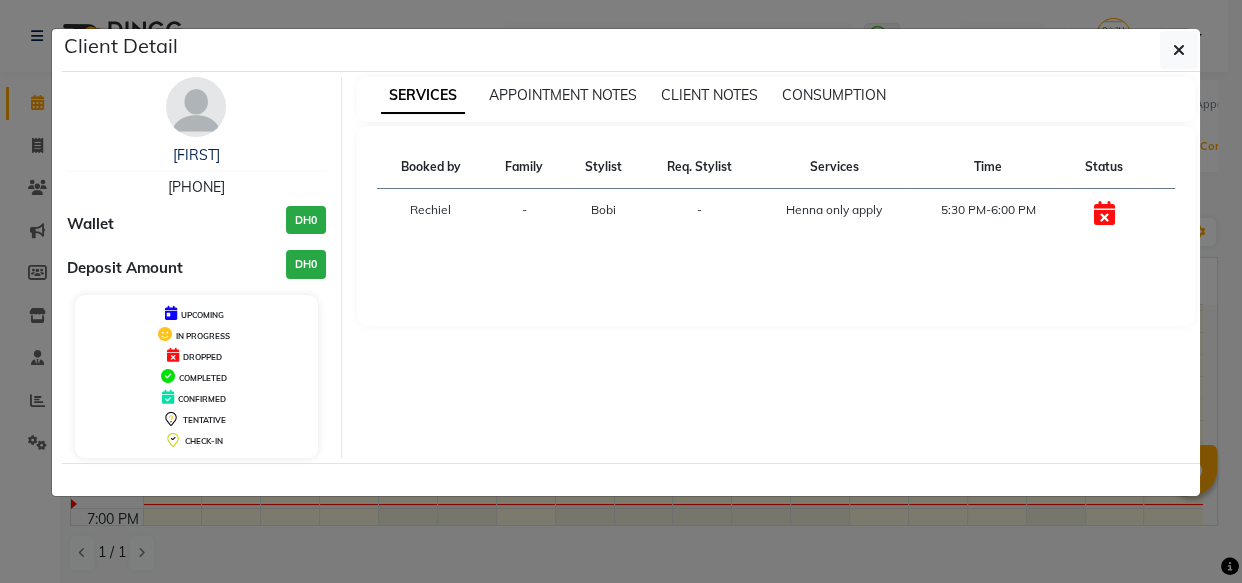 click on "Client Detail [FIRST] [PHONE] Wallet DH0 Deposit Amount DH0 UPCOMING IN PROGRESS DROPPED COMPLETED CONFIRMED TENTATIVE CHECK-IN SERVICES APPOINTMENT NOTES CLIENT NOTES CONSUMPTION Booked by Family Stylist Req. Stylist Services Time Status Rechiel - Bobi - Henna only apply 5:30 PM-6:00 PM" 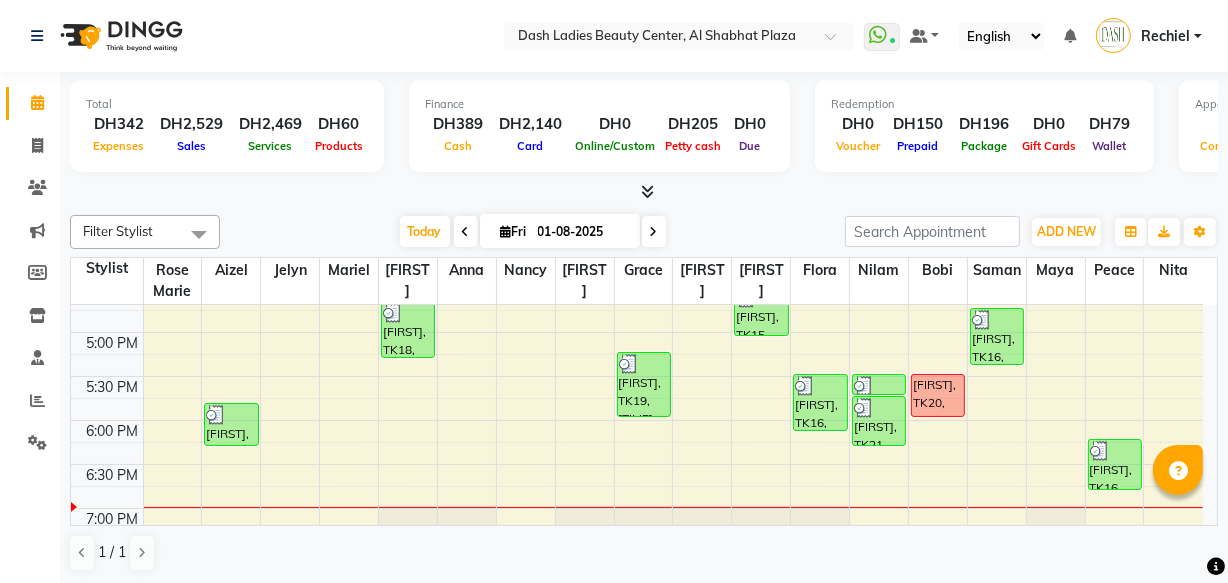 click on "[FIRST], TK19, [TIME]-[TIME], Artificial Nails with cleaning" at bounding box center [644, 384] 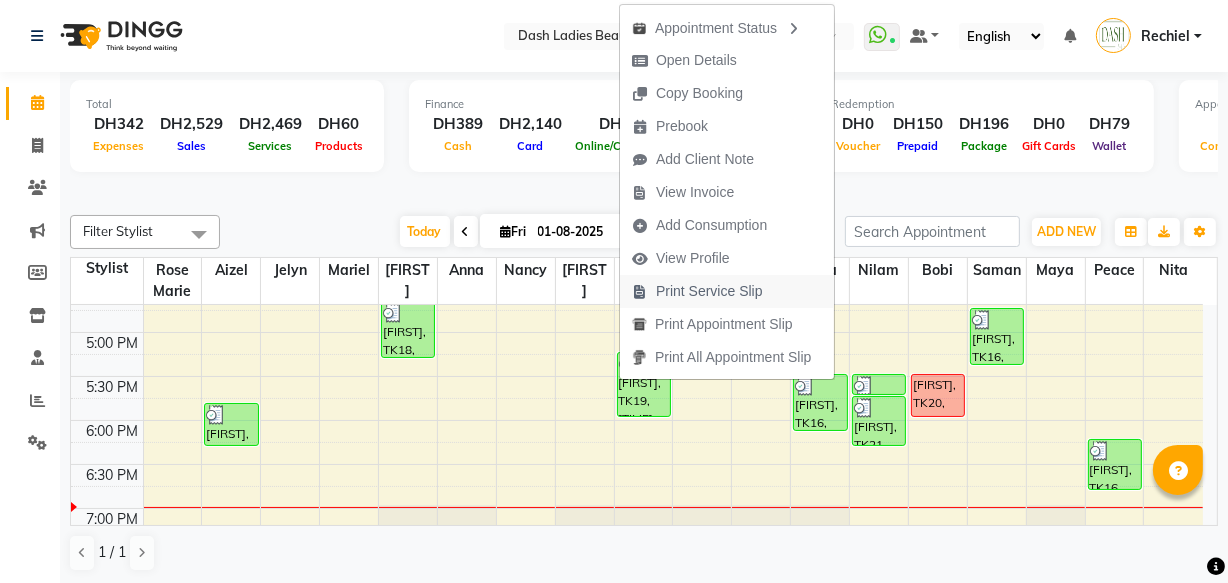 click on "Print Service Slip" at bounding box center [709, 291] 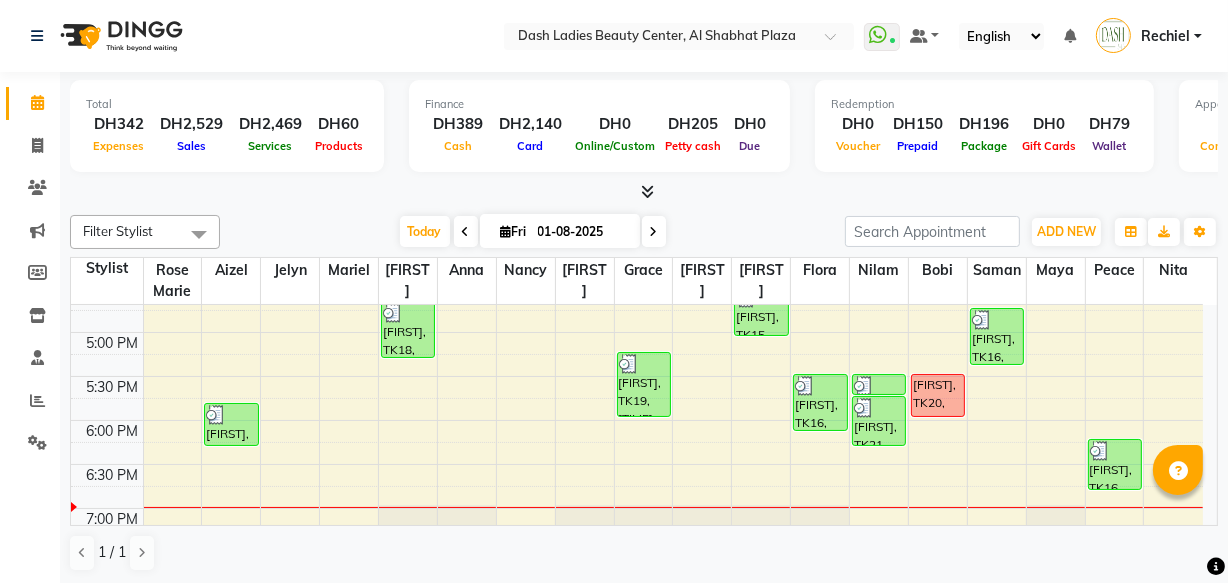click on "[FIRST], TK16, [TIME]-[TIME], Coffee Scrub" at bounding box center [820, 402] 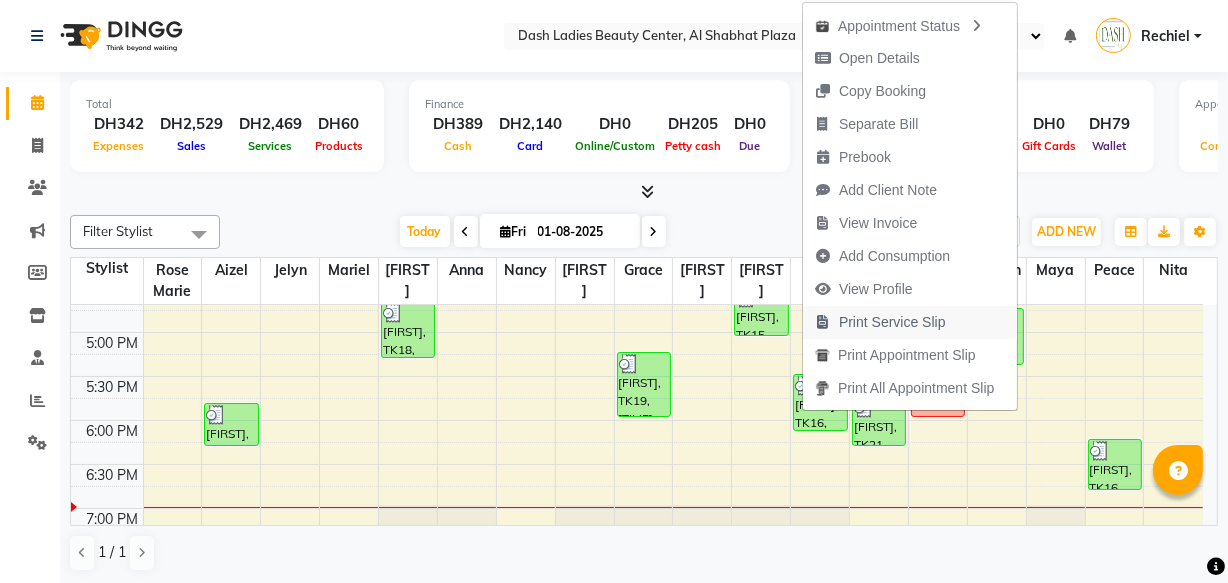 click on "Print Service Slip" at bounding box center (892, 322) 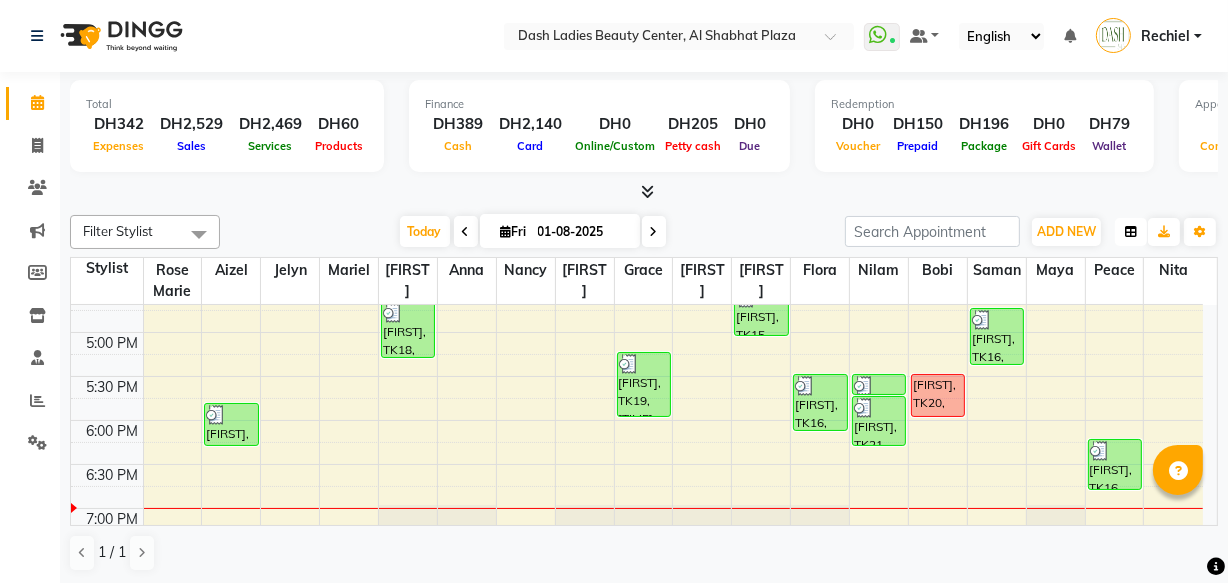 click at bounding box center (1131, 232) 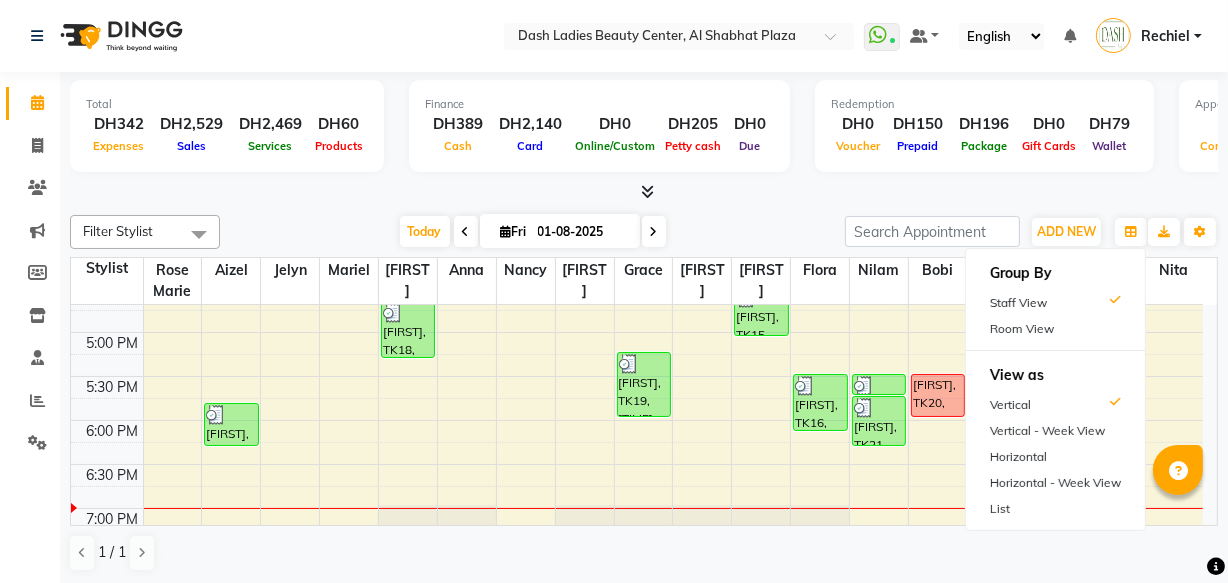 click on "Group By" at bounding box center (1055, 273) 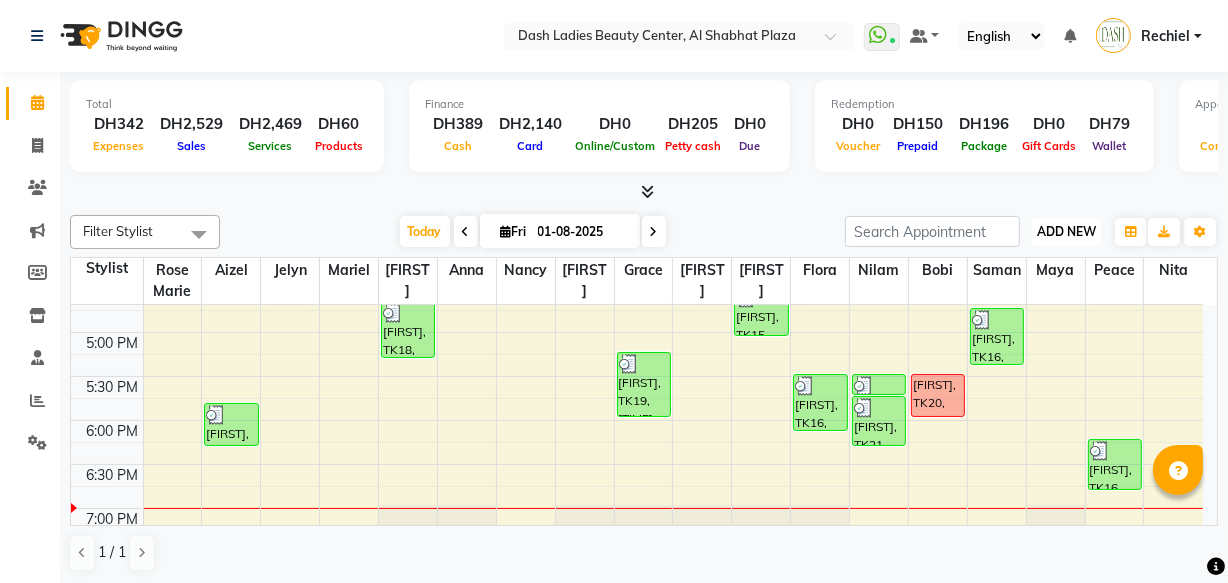 click on "ADD NEW" at bounding box center (1066, 231) 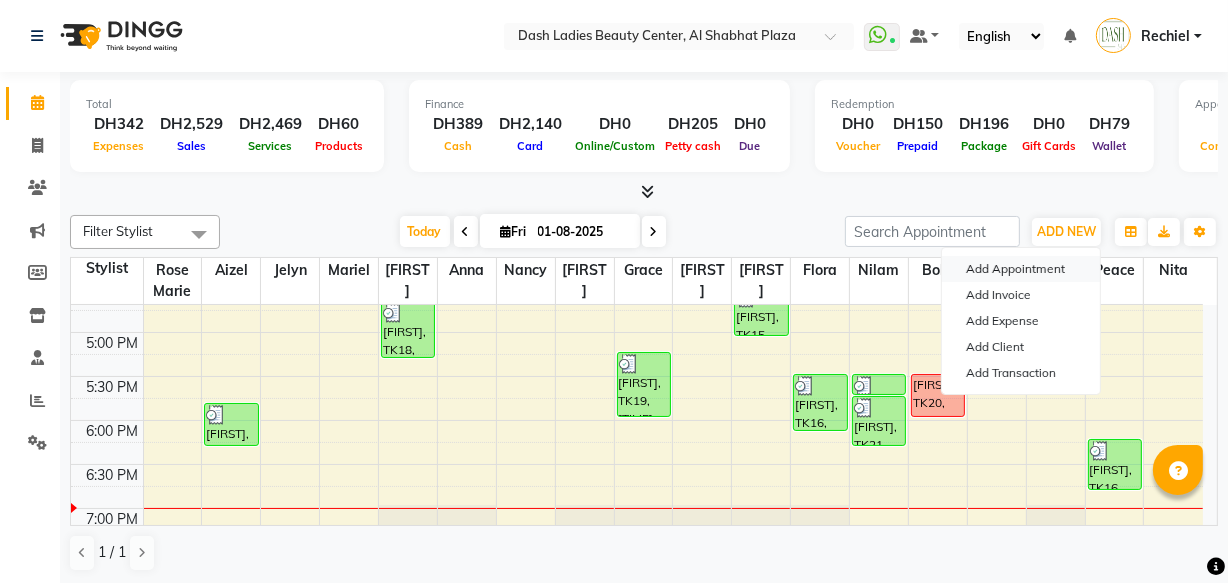 click on "Add Appointment" at bounding box center (1021, 269) 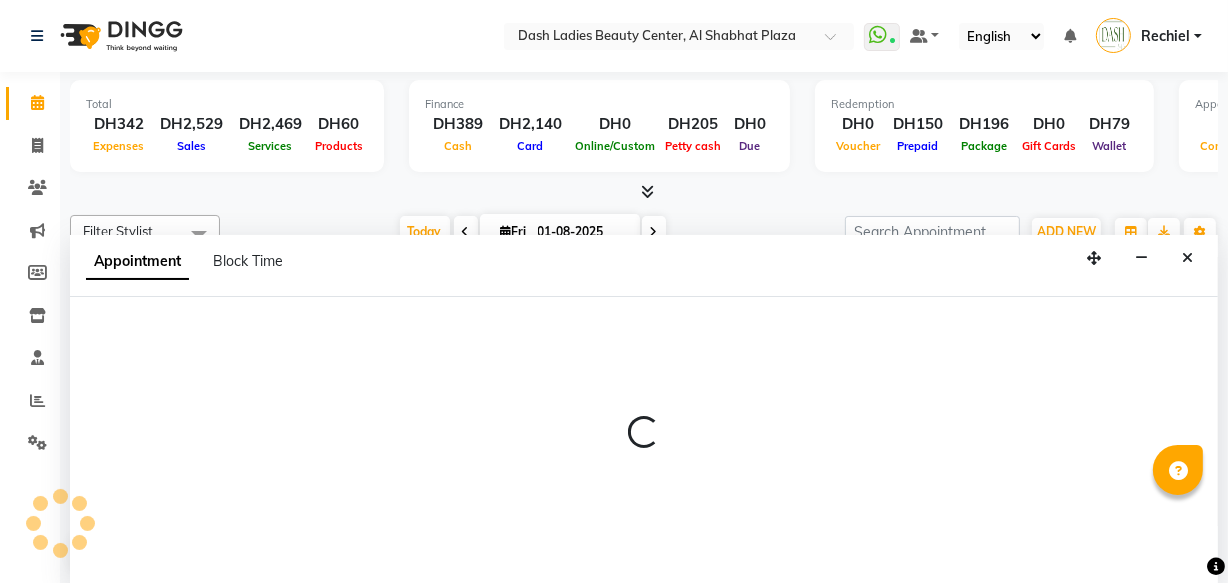 scroll, scrollTop: 0, scrollLeft: 0, axis: both 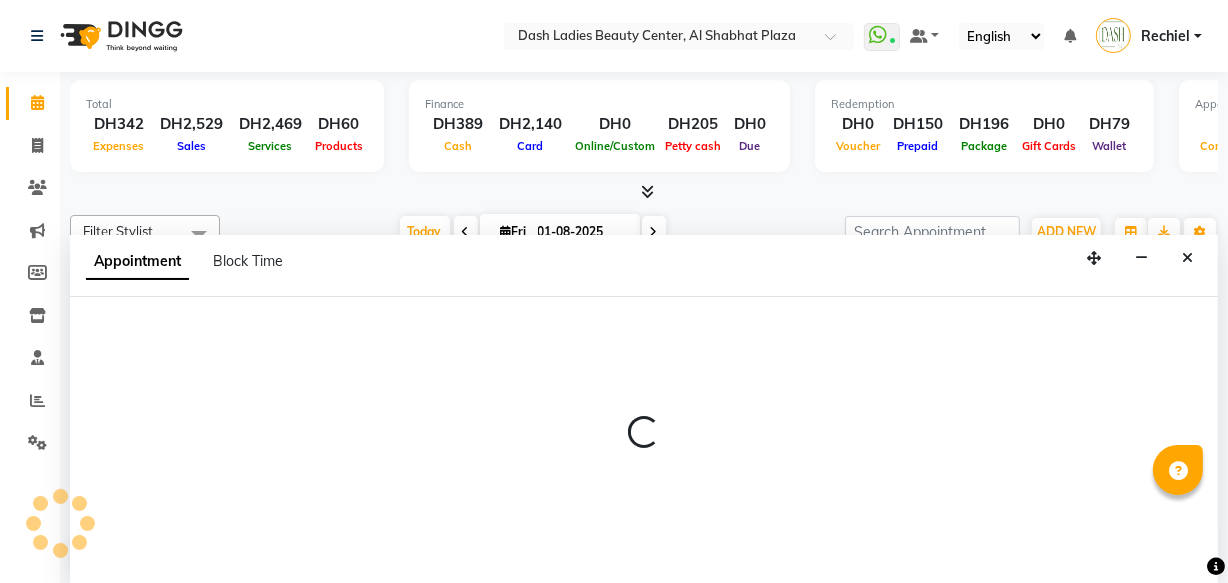 select on "600" 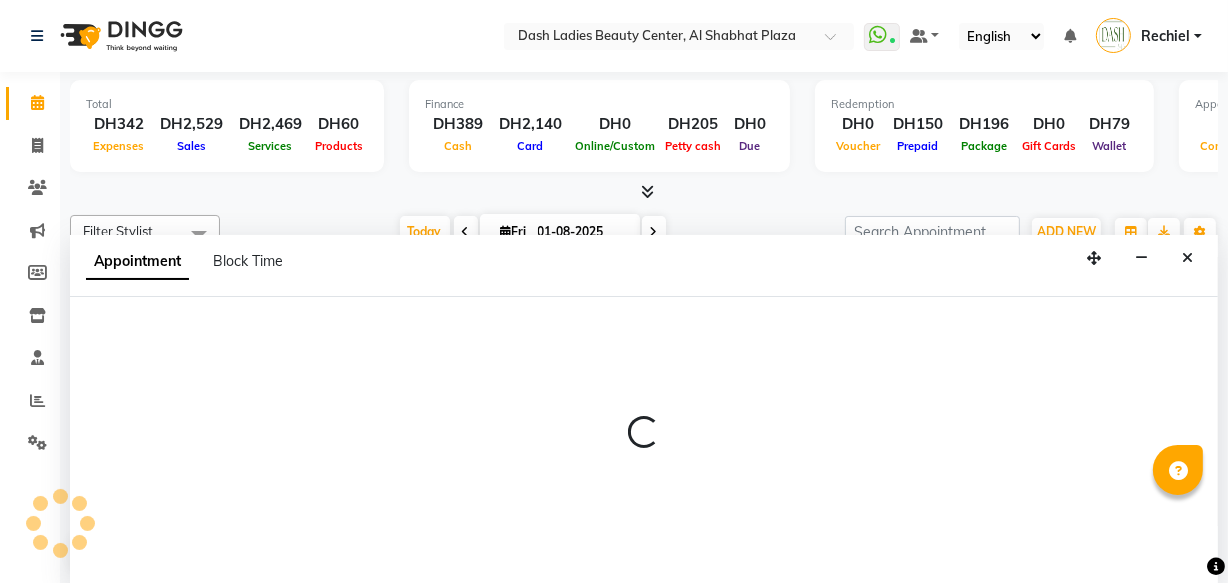 select on "tentative" 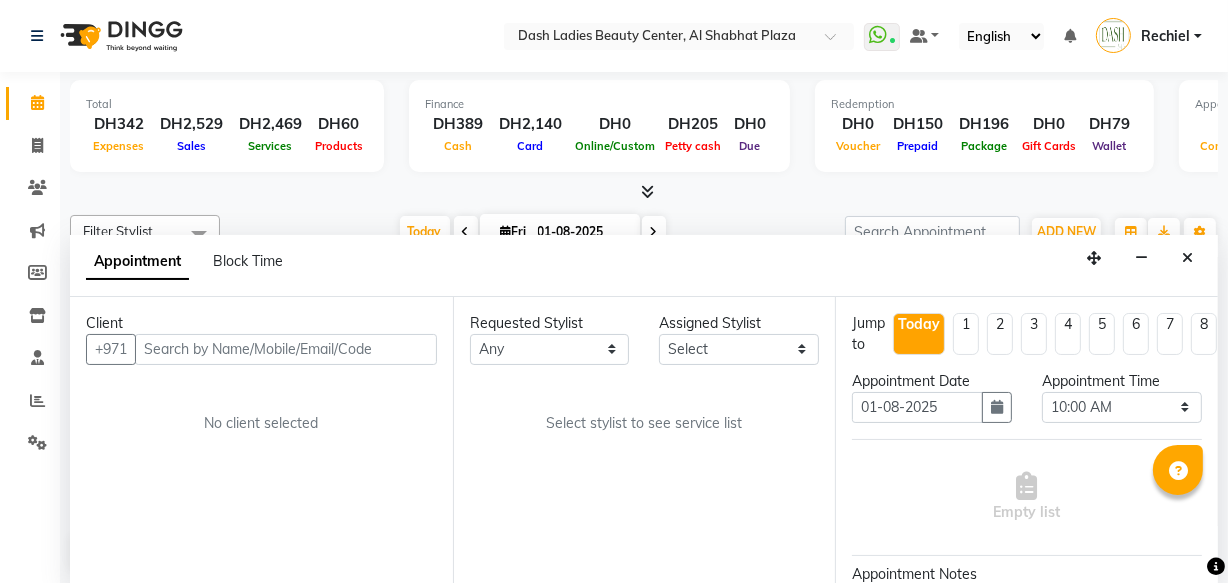 click at bounding box center [286, 349] 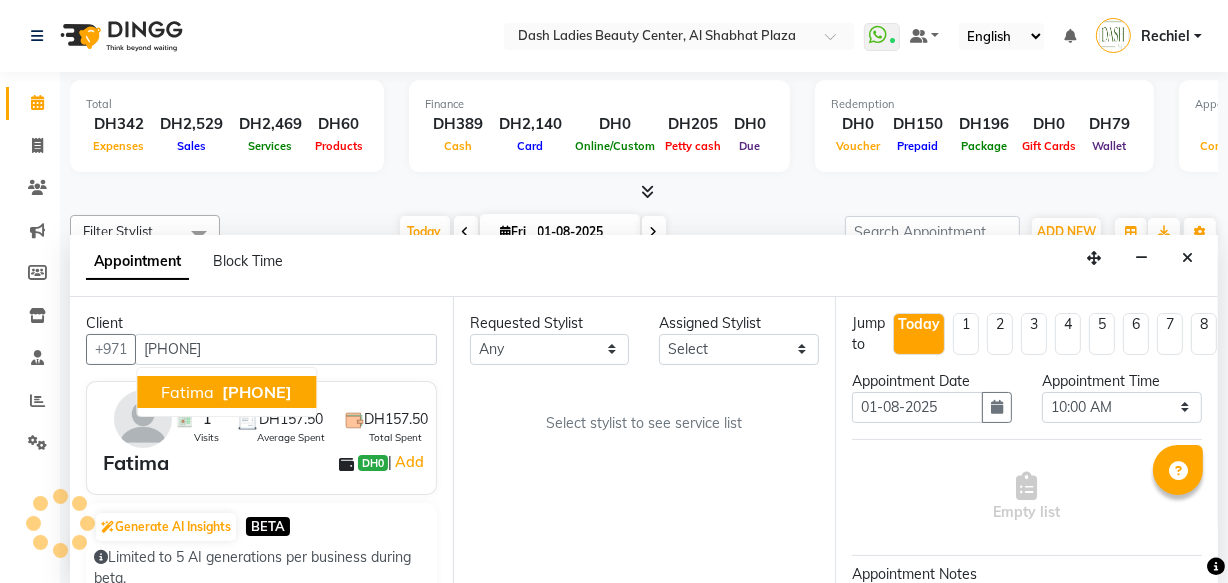click on "[PHONE]" at bounding box center (257, 392) 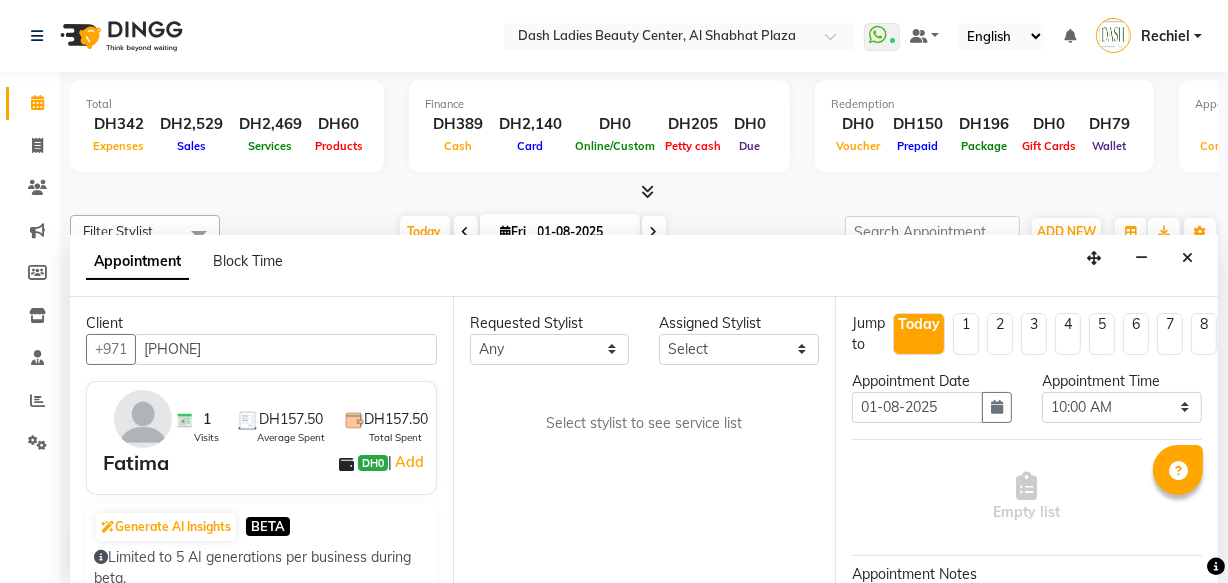 type on "[PHONE]" 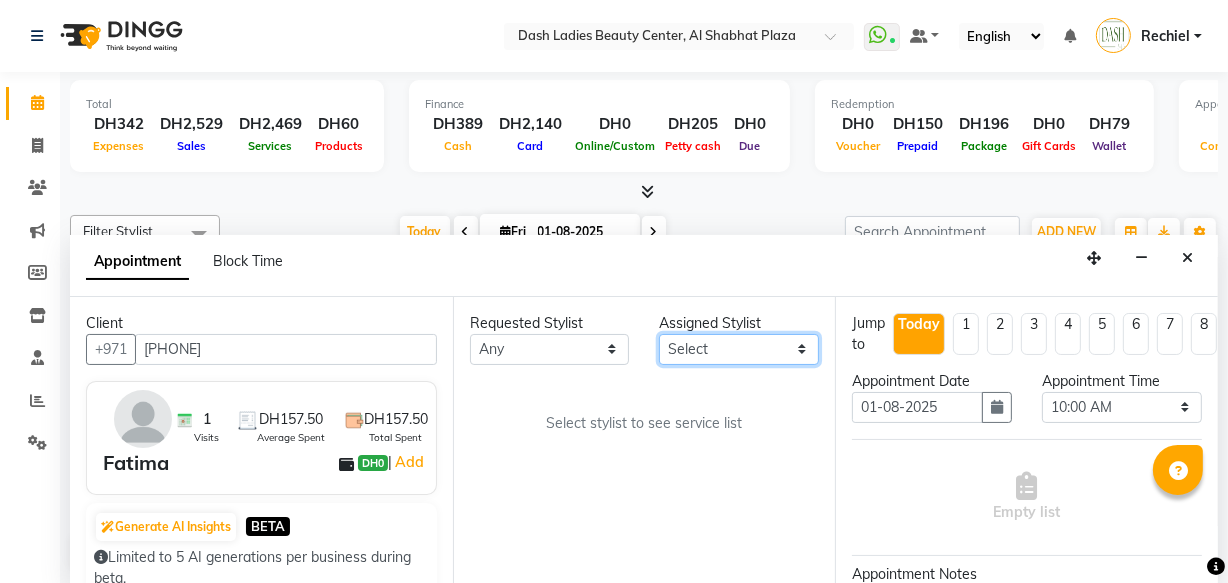 click on "Select Aizel Angelina Anna Bobi Edlyn Flora Grace Janine Jelyn Mariel Maya Nancy Nilam Nita Peace Rose Marie Saman Talina" at bounding box center [739, 349] 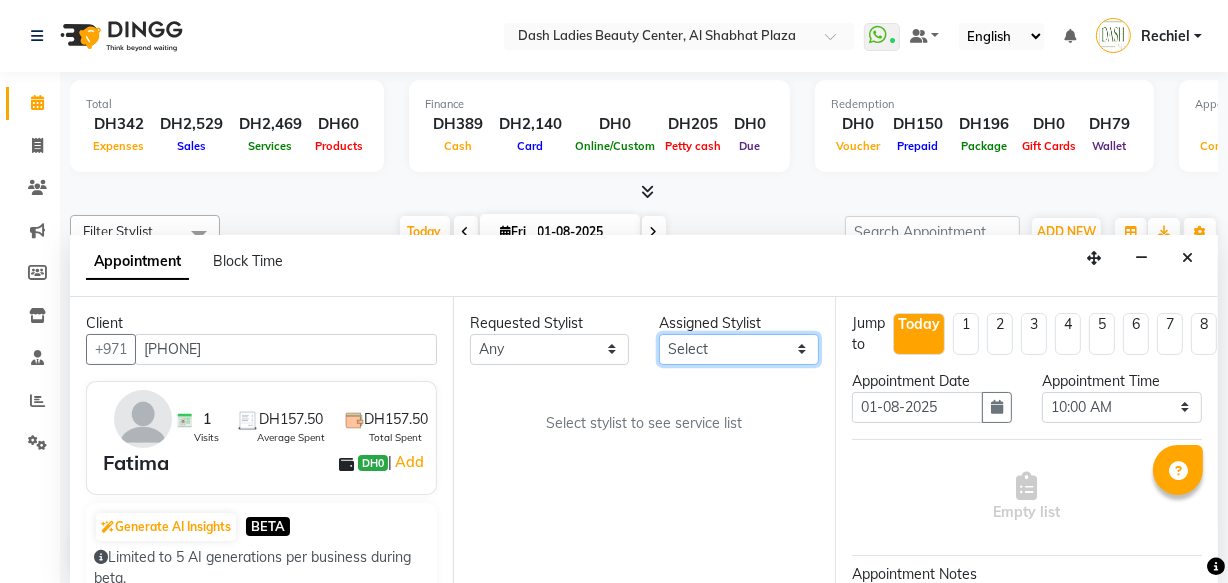 select on "81108" 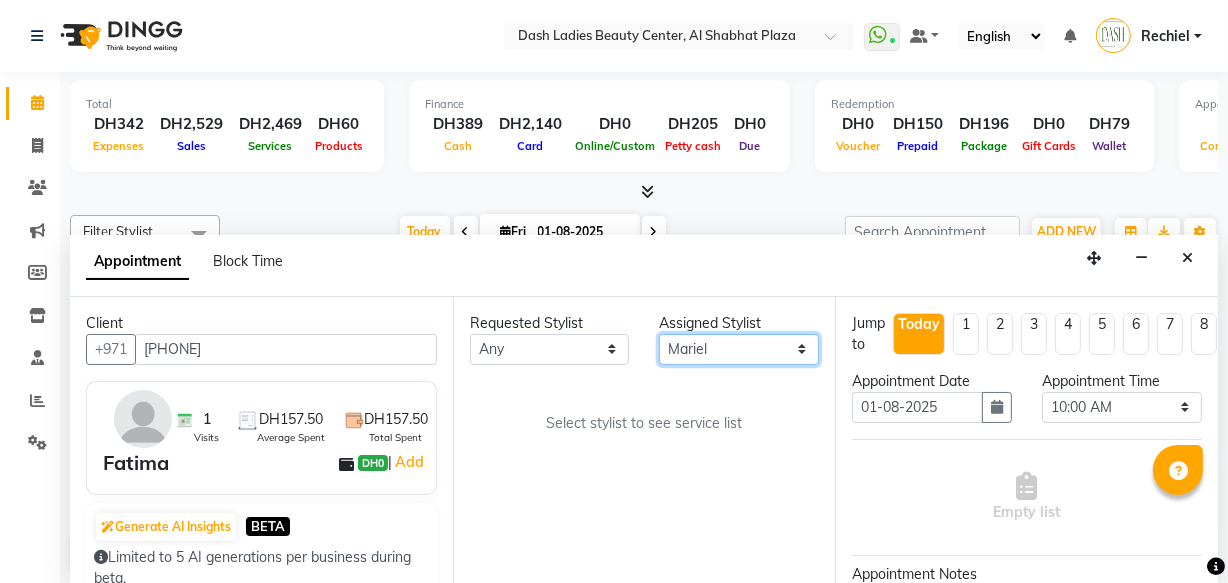 click on "Select Aizel Angelina Anna Bobi Edlyn Flora Grace Janine Jelyn Mariel Maya Nancy Nilam Nita Peace Rose Marie Saman Talina" at bounding box center (739, 349) 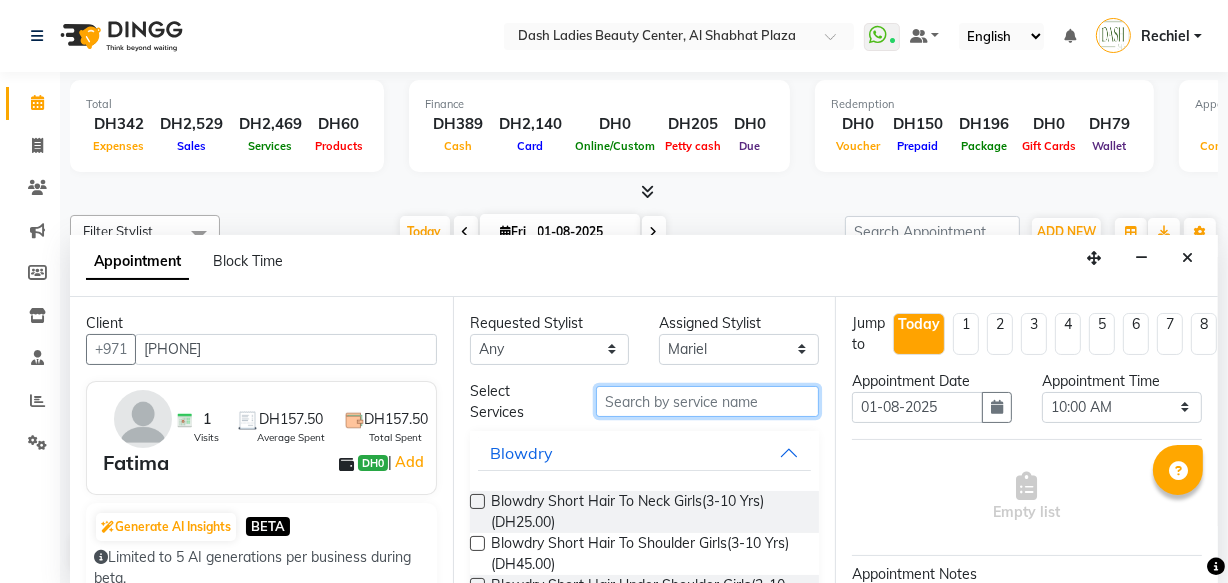 click at bounding box center [707, 401] 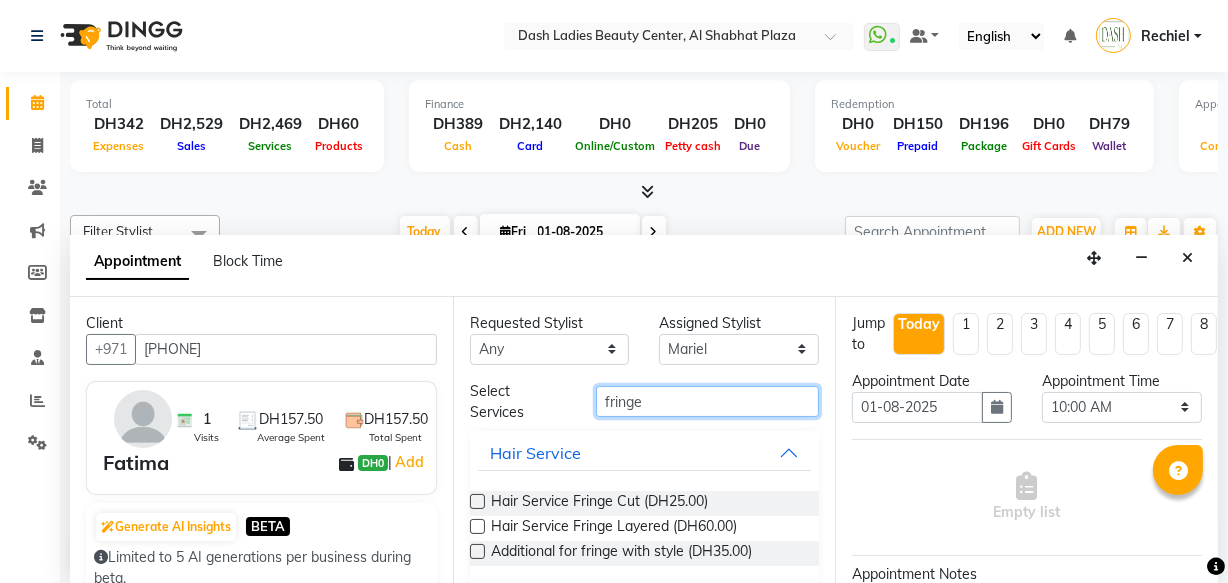 type on "fringe" 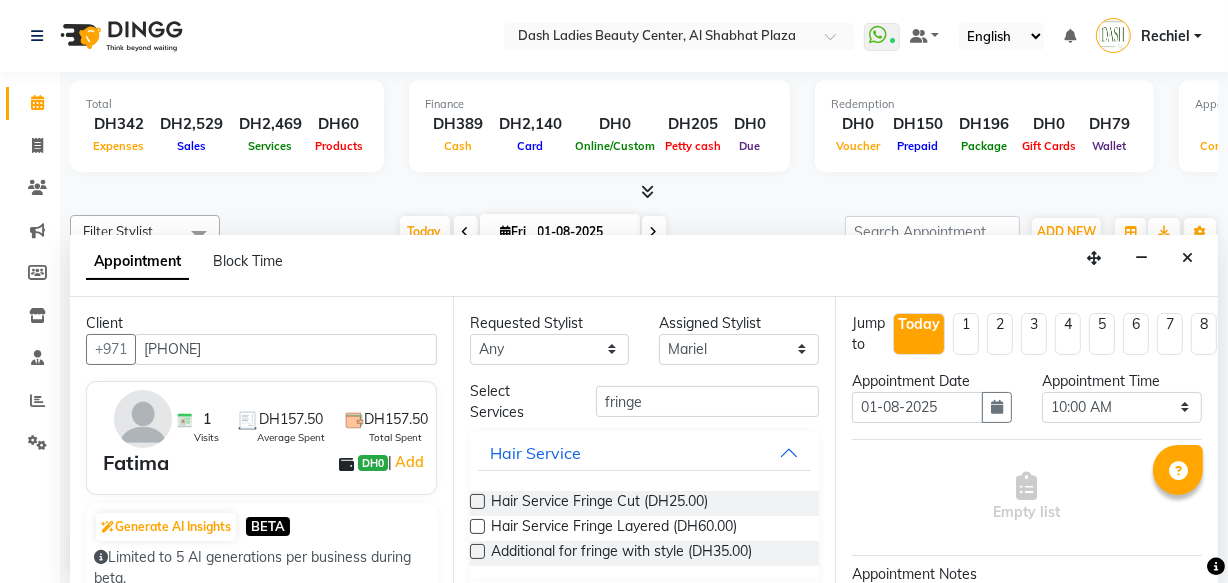 click at bounding box center (477, 526) 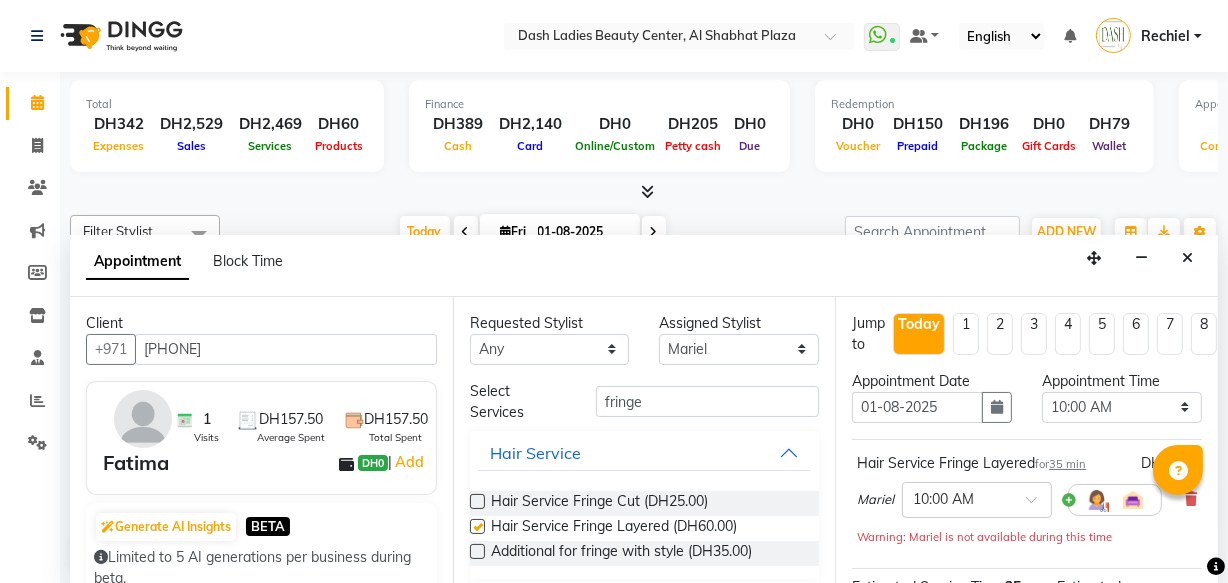 checkbox on "false" 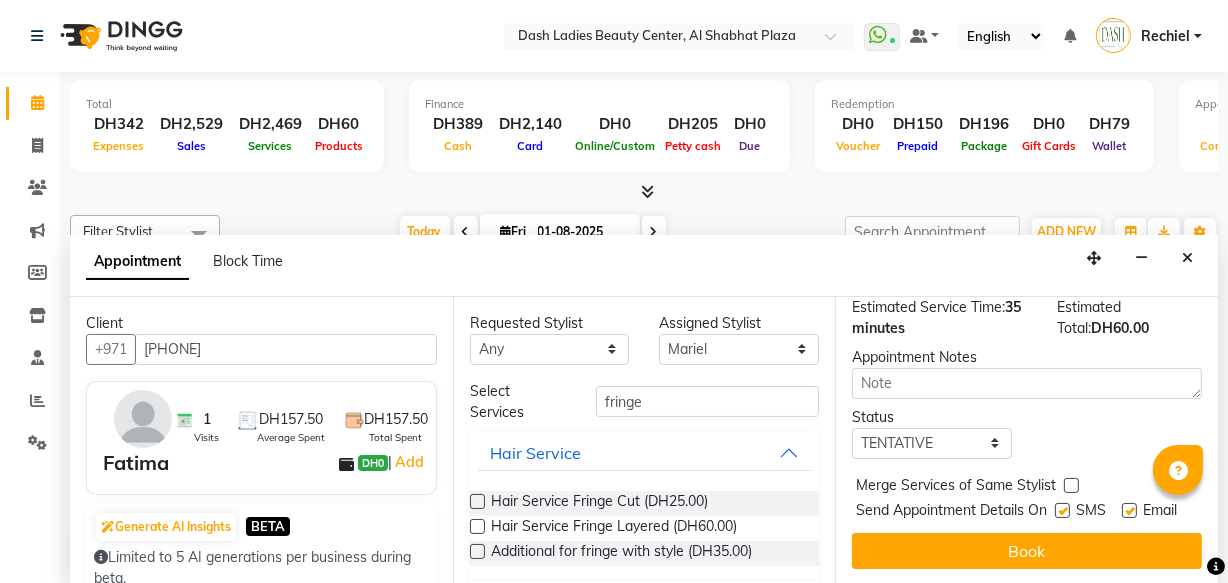 scroll, scrollTop: 280, scrollLeft: 0, axis: vertical 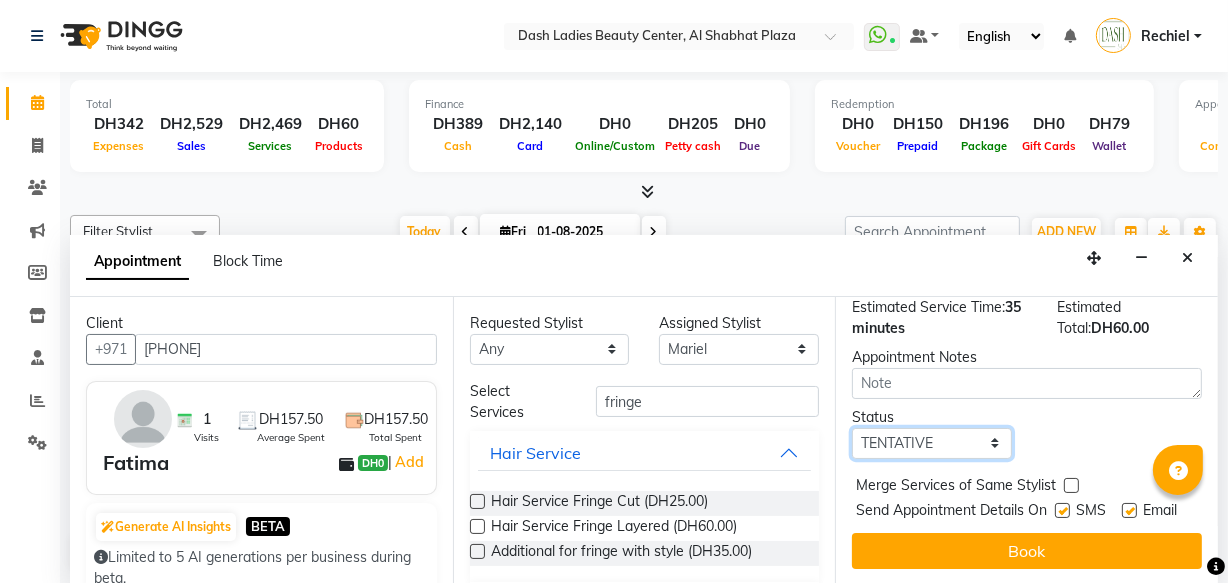 click on "Select TENTATIVE CONFIRM CHECK-IN UPCOMING" at bounding box center (932, 443) 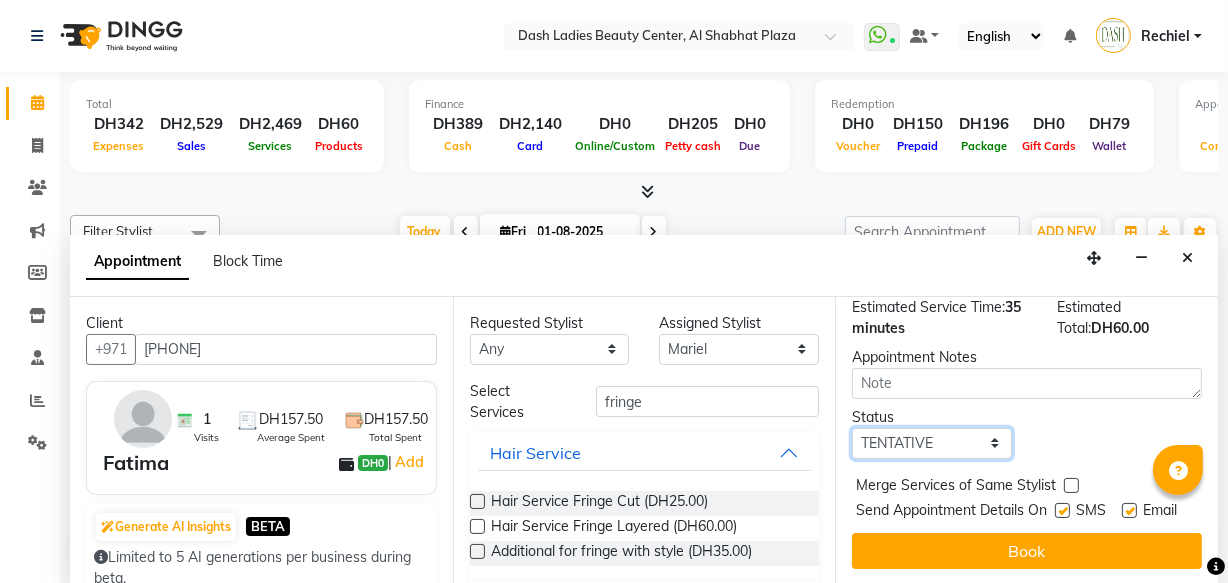 select on "check-in" 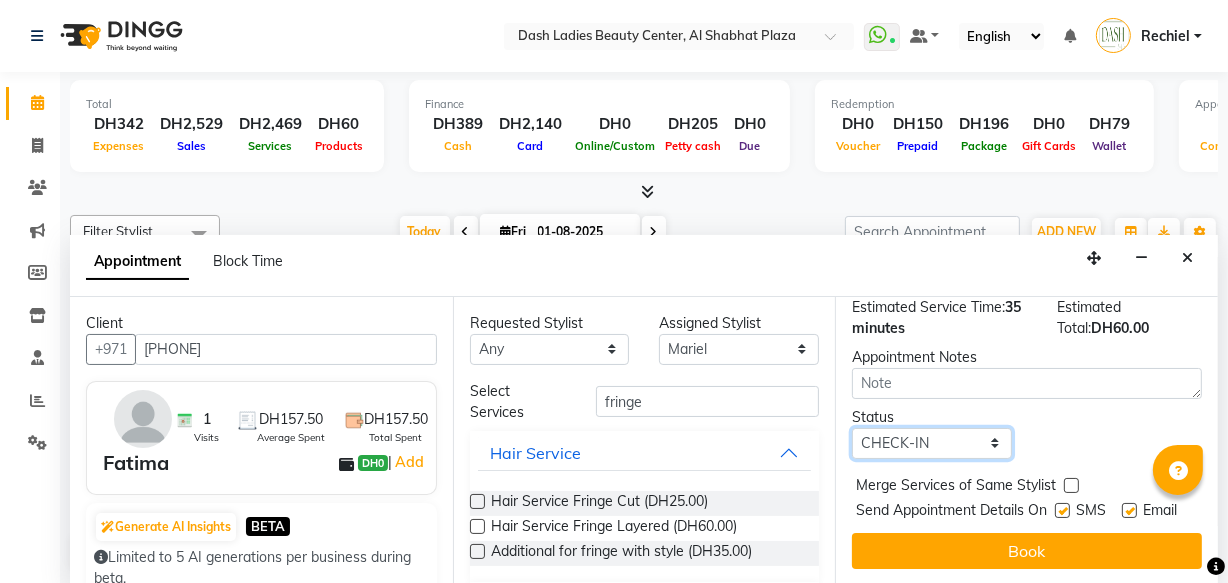 click on "Select TENTATIVE CONFIRM CHECK-IN UPCOMING" at bounding box center (932, 443) 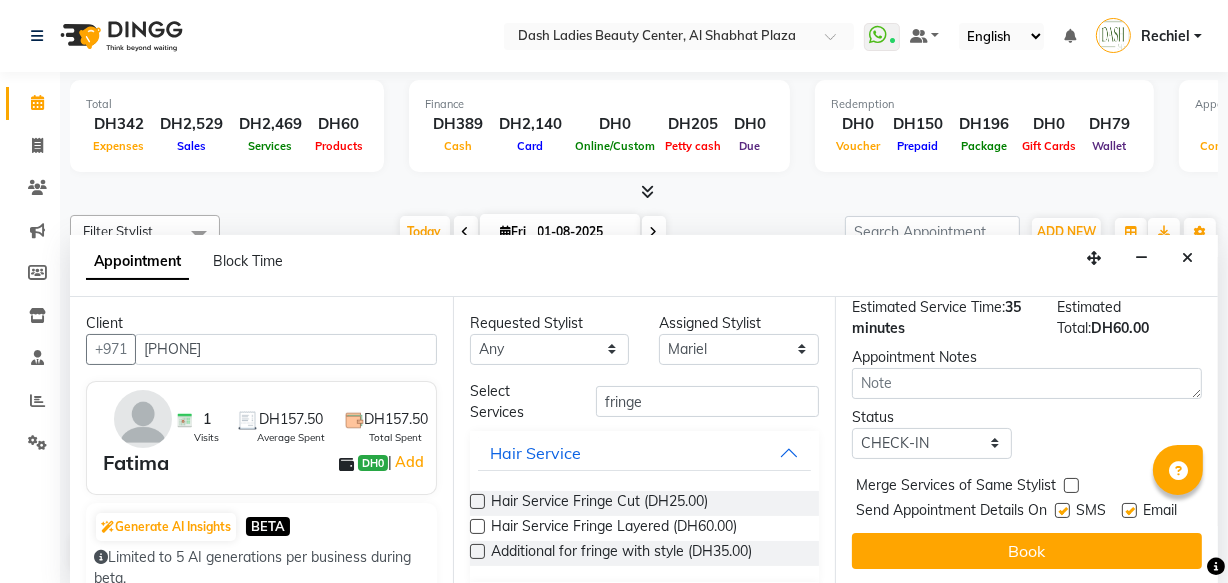 click at bounding box center [1071, 485] 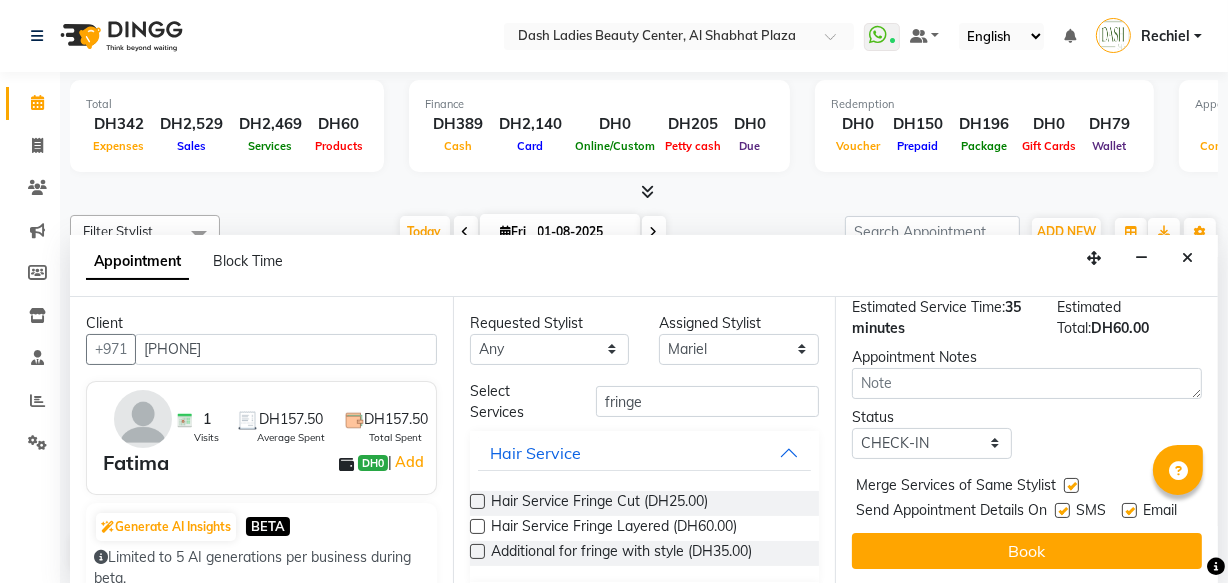 click at bounding box center [1062, 510] 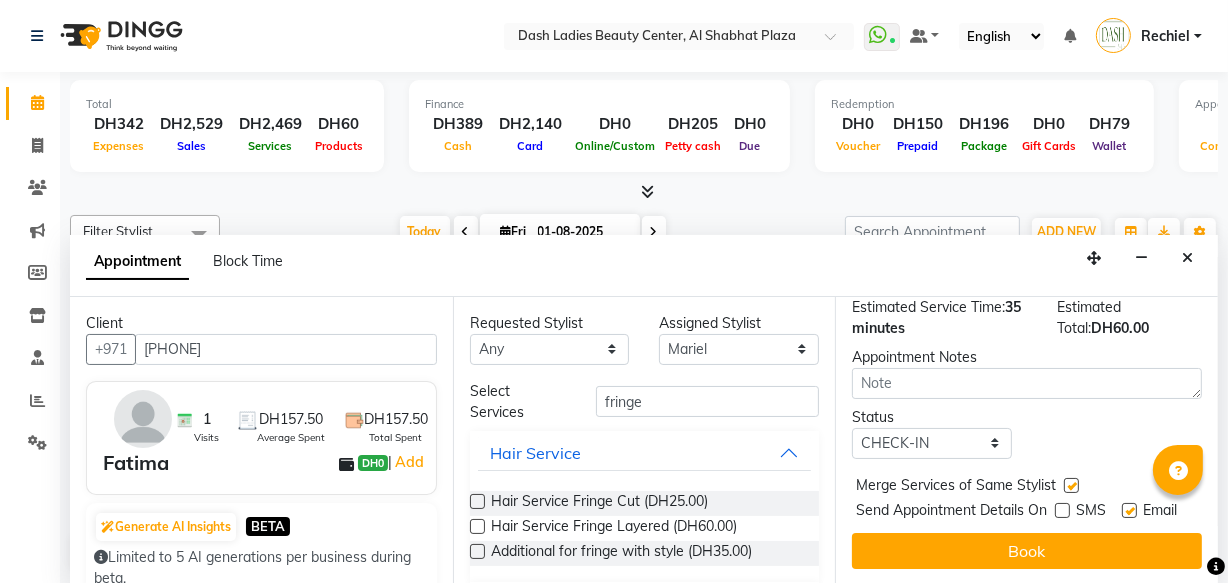 click at bounding box center (1129, 510) 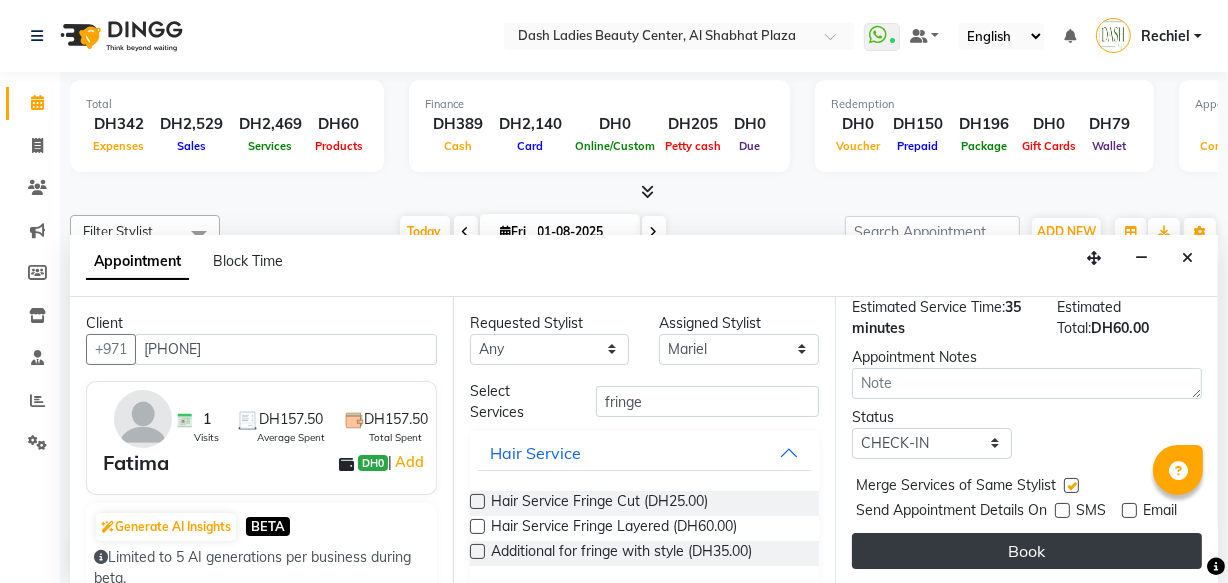 click on "Book" at bounding box center (1027, 551) 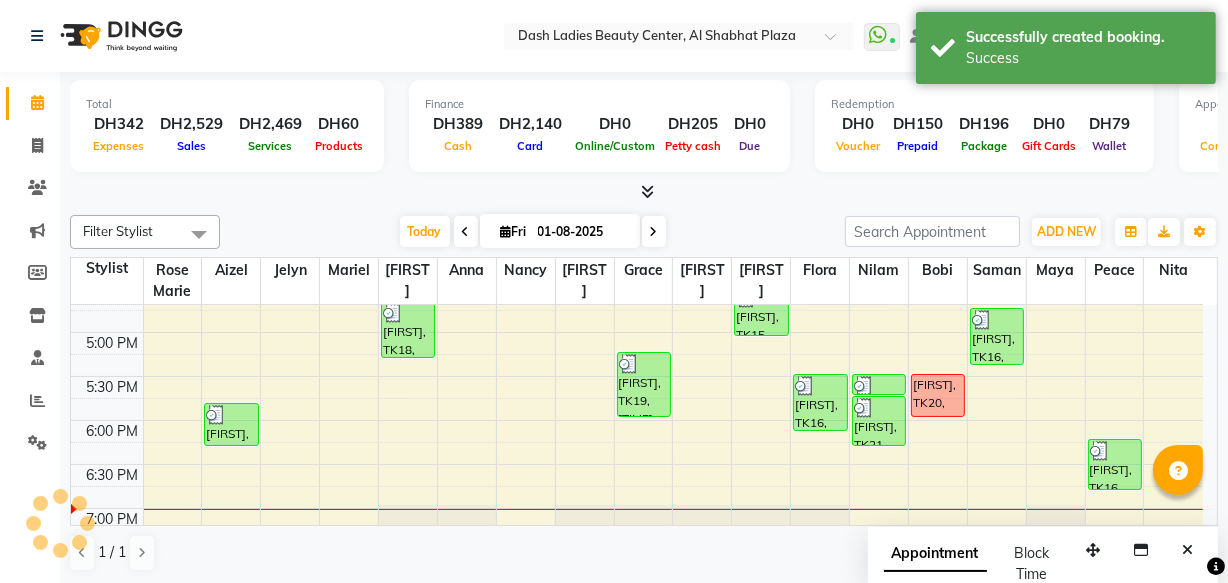 scroll, scrollTop: 0, scrollLeft: 0, axis: both 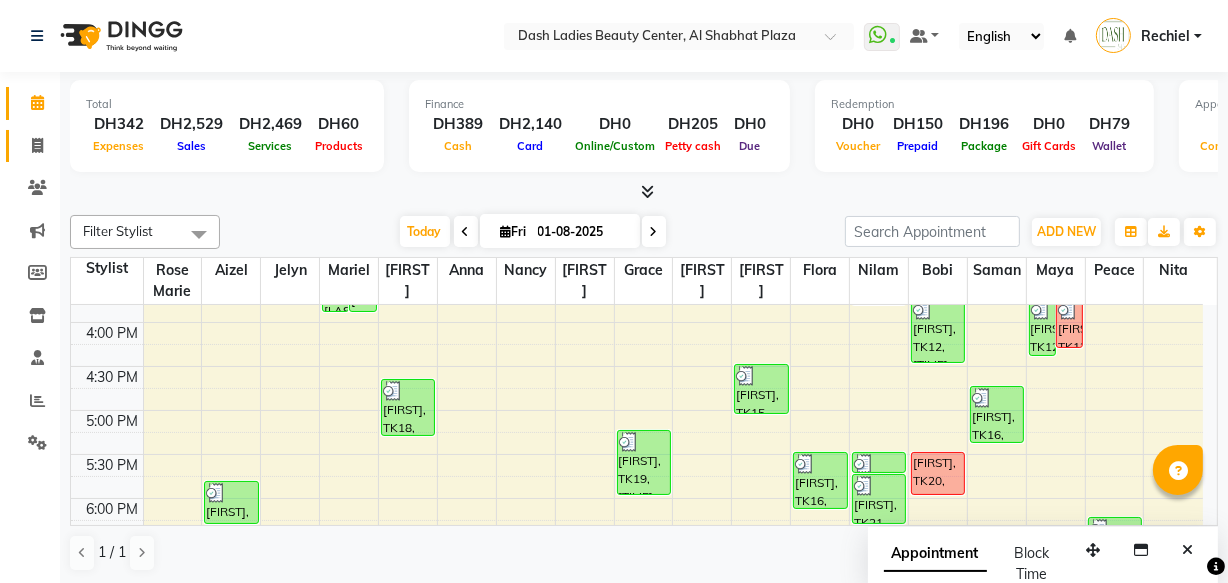 click on "Invoice" 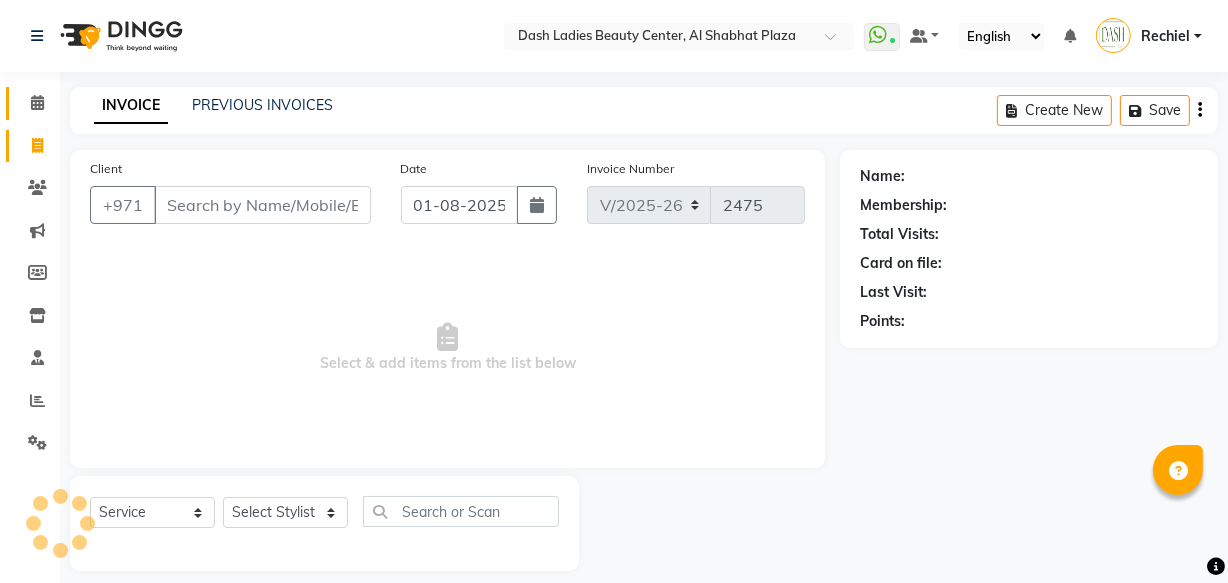 click 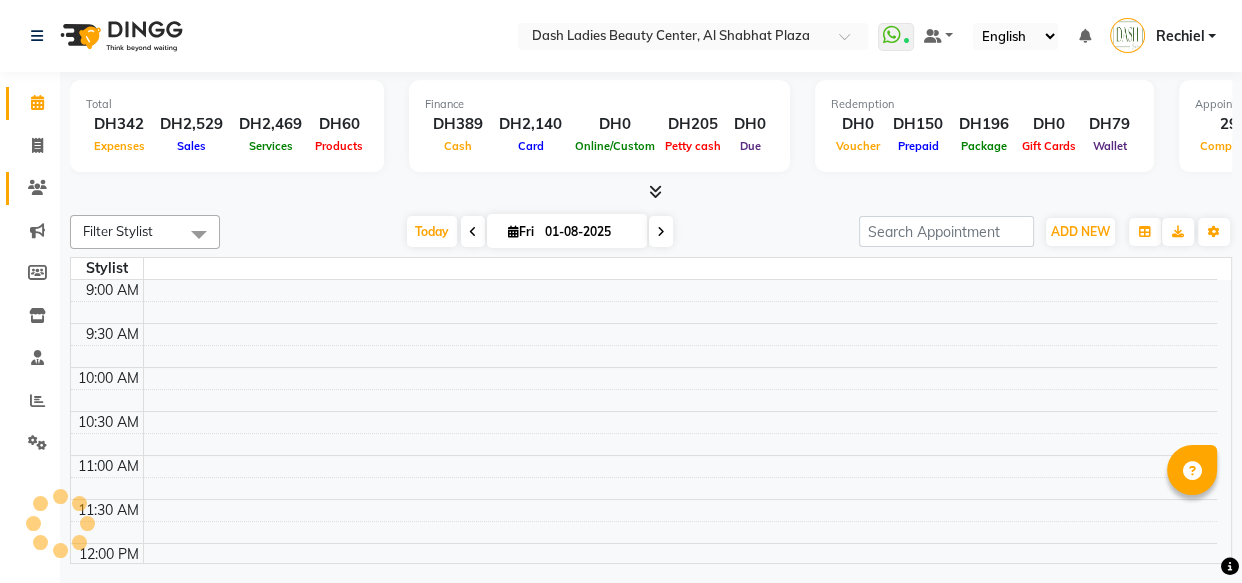click 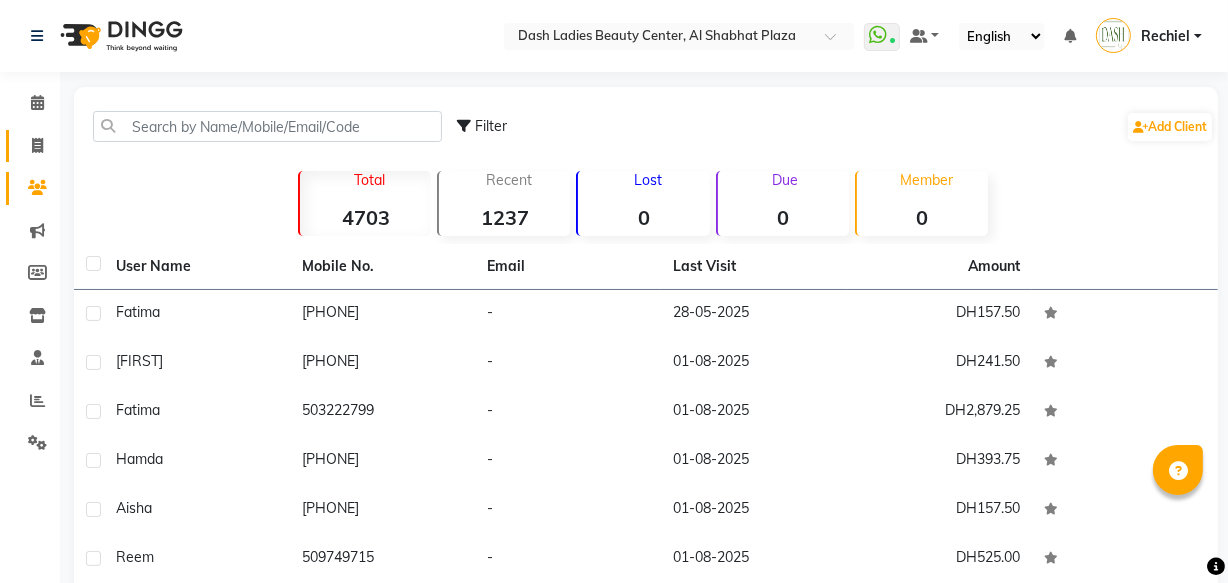 click 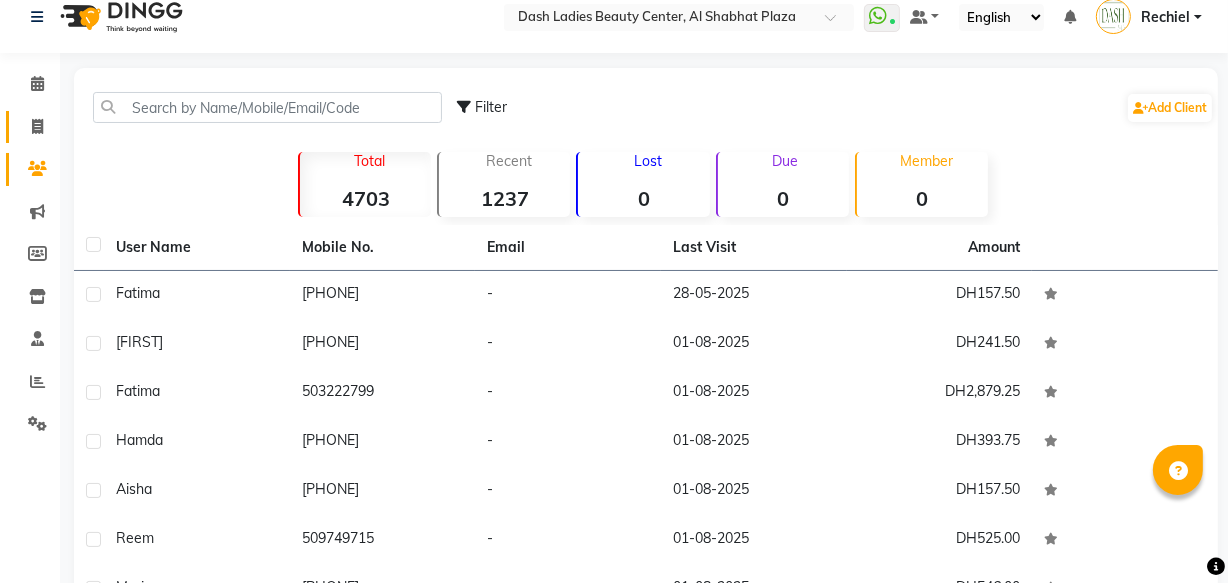 select on "service" 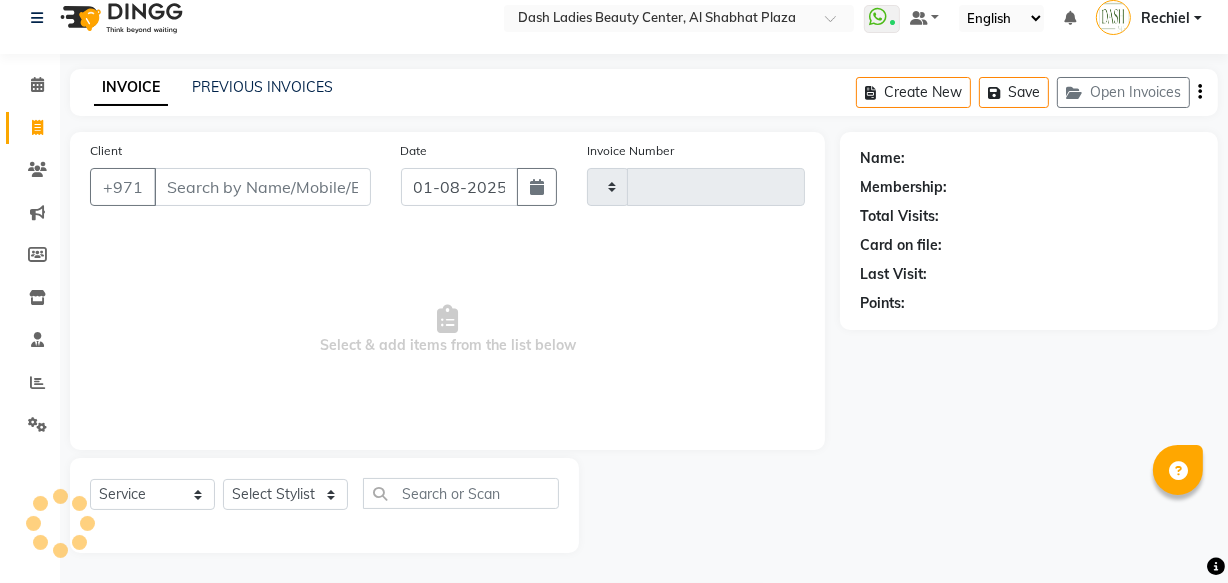 type on "2475" 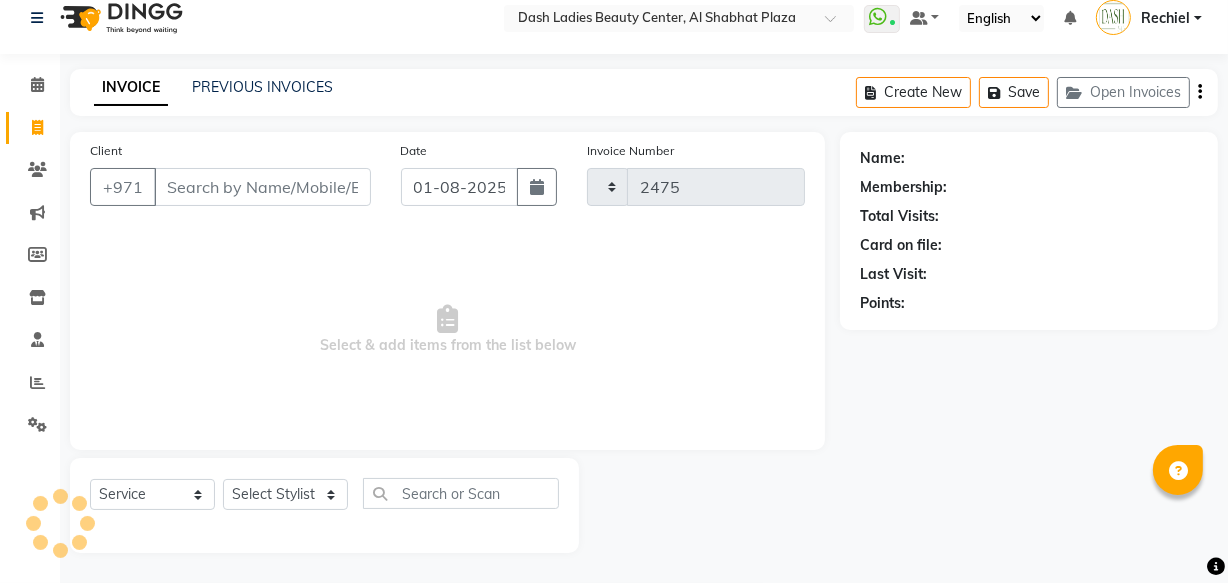 select on "8372" 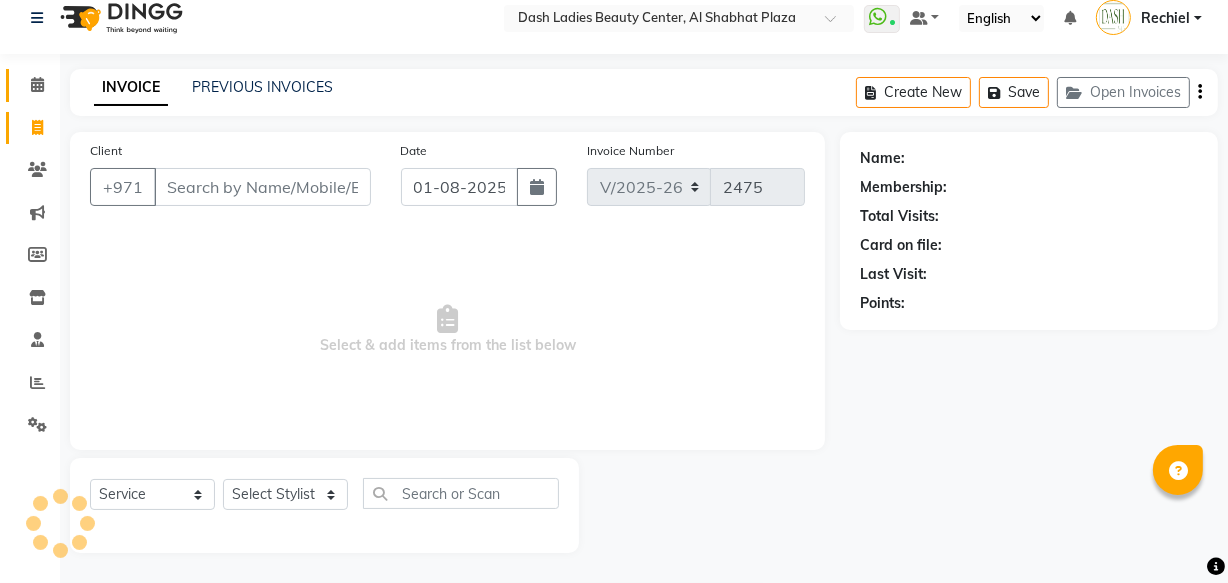 click 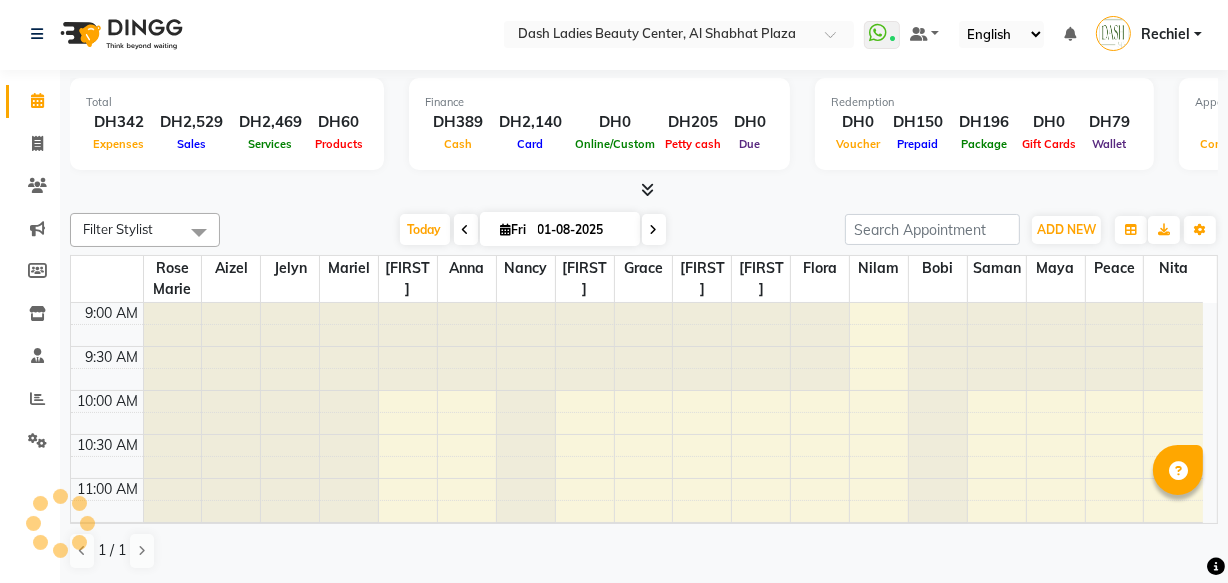 scroll, scrollTop: 0, scrollLeft: 0, axis: both 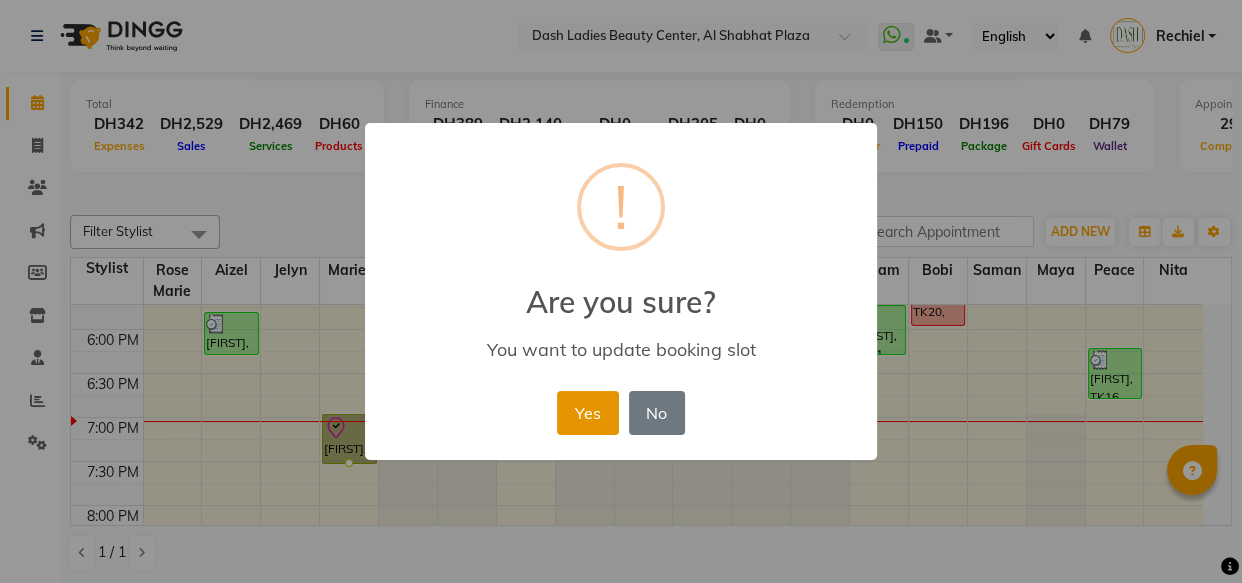 click on "Yes" at bounding box center [587, 413] 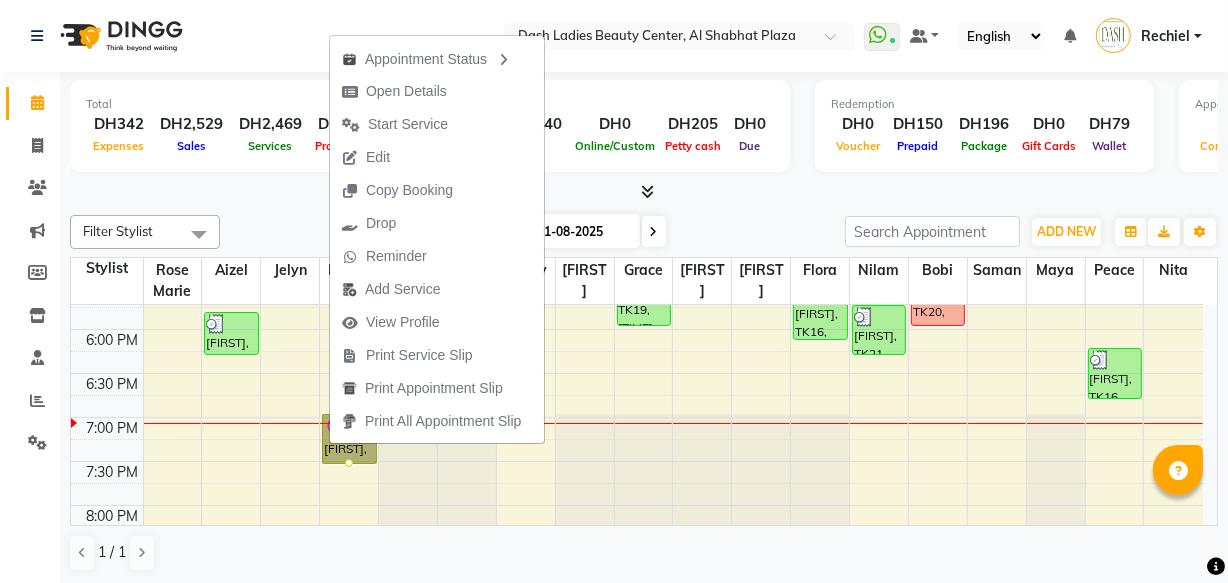 click on "Calendar  Invoice  Clients  Marketing  Members  Inventory  Staff  Reports  Settings Completed InProgress Upcoming Dropped Tentative Check-In Confirm Bookings Segments Page Builder" 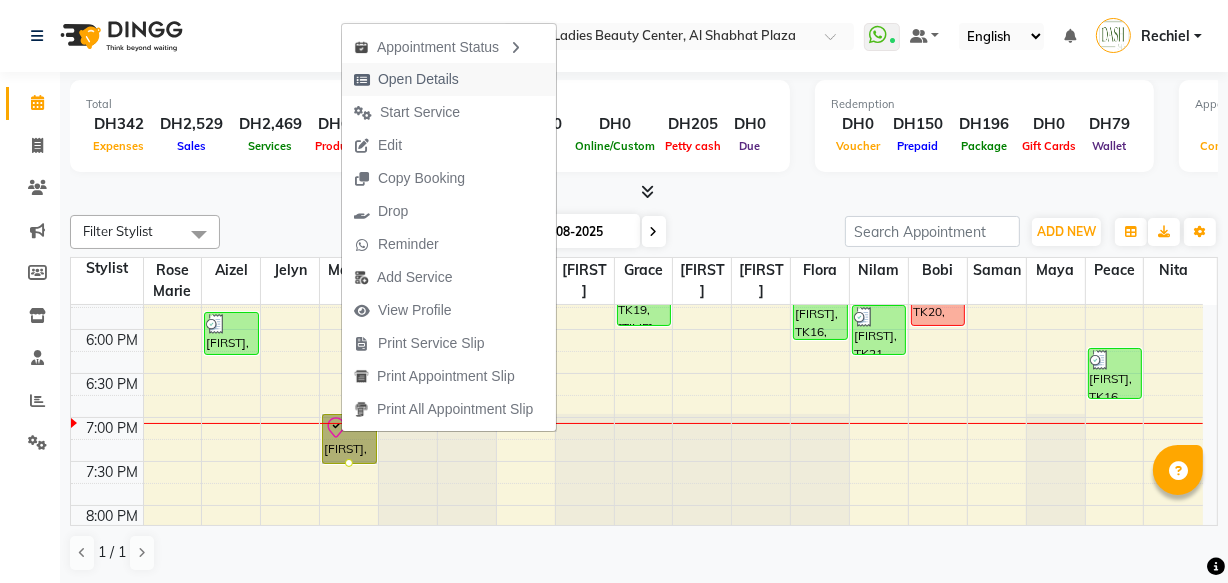 click on "Open Details" at bounding box center [449, 79] 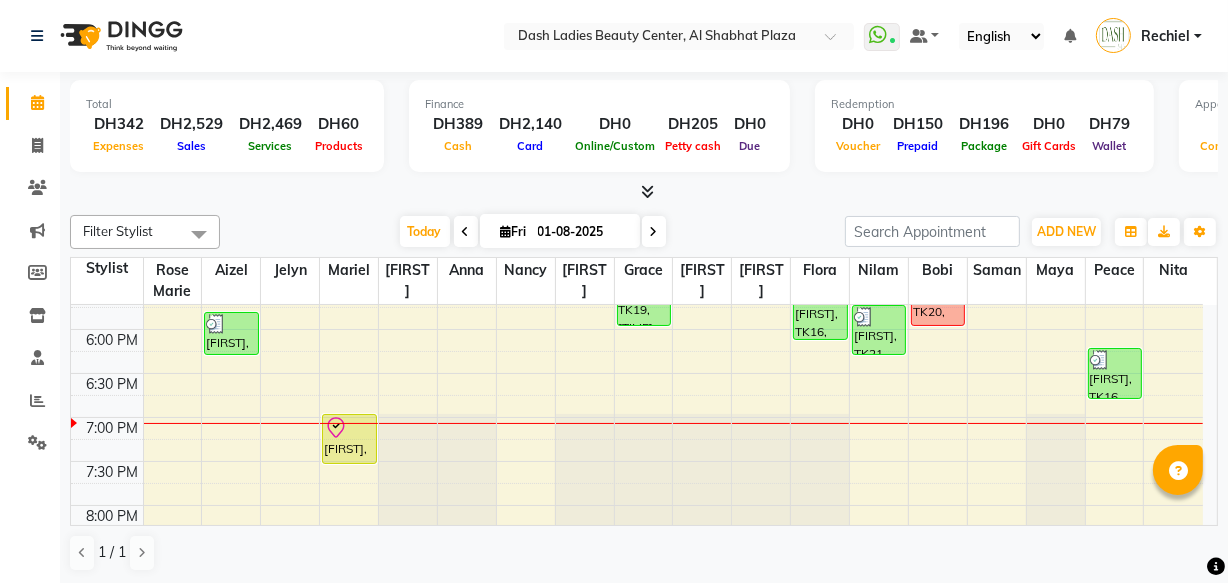 click on "[FIRST], TK23, [TIME]-[TIME], Hair Service Fringe Layered" at bounding box center (349, 439) 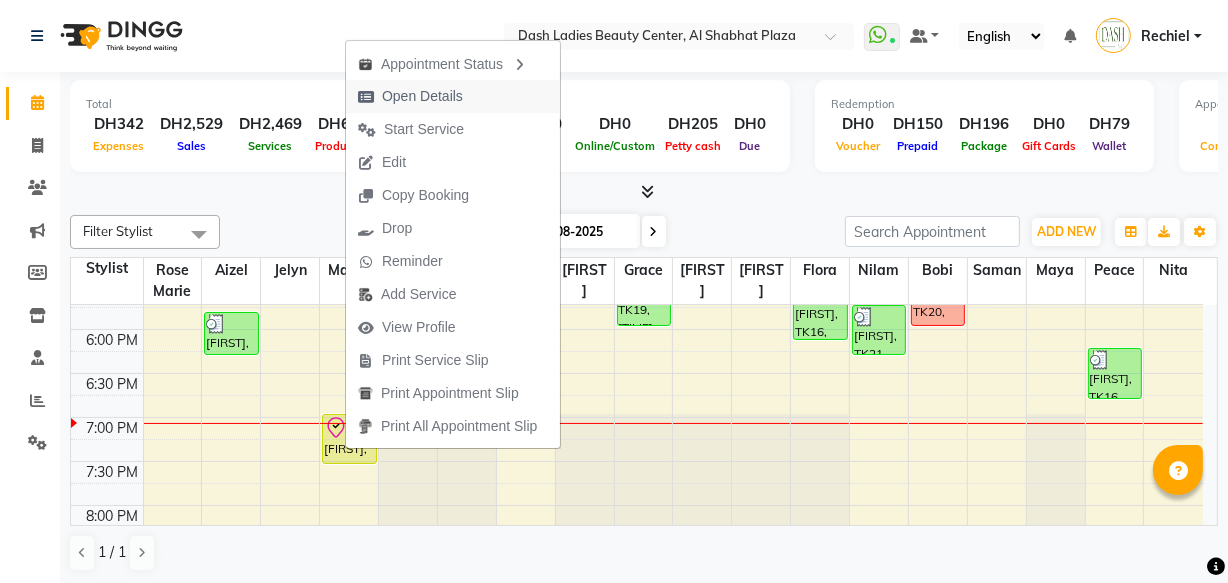 click on "Open Details" at bounding box center [453, 96] 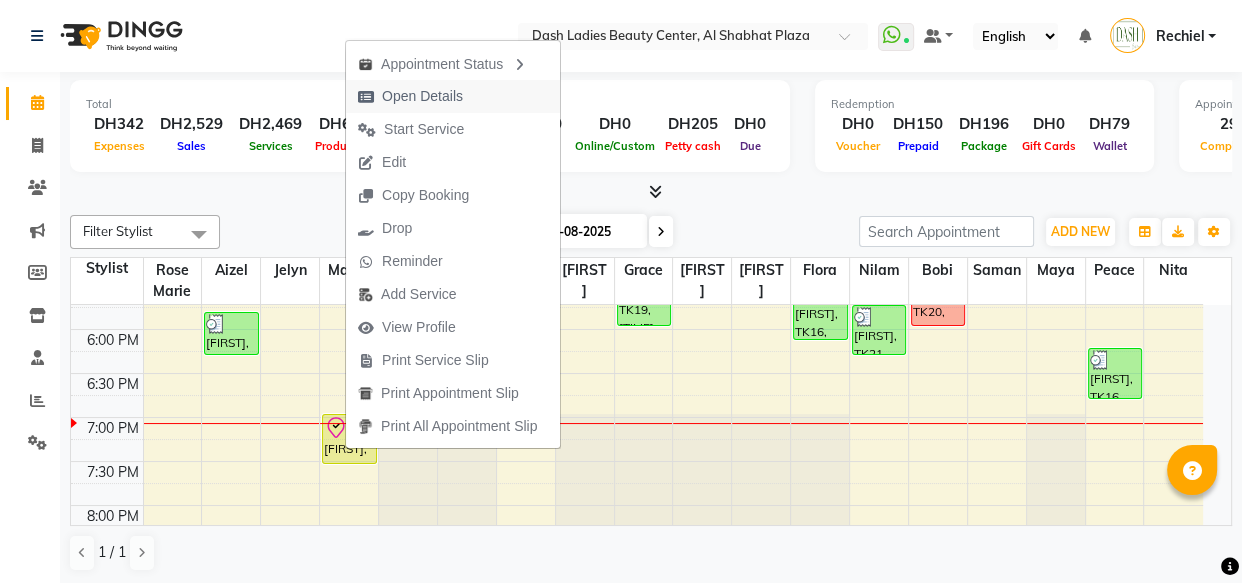 select on "8" 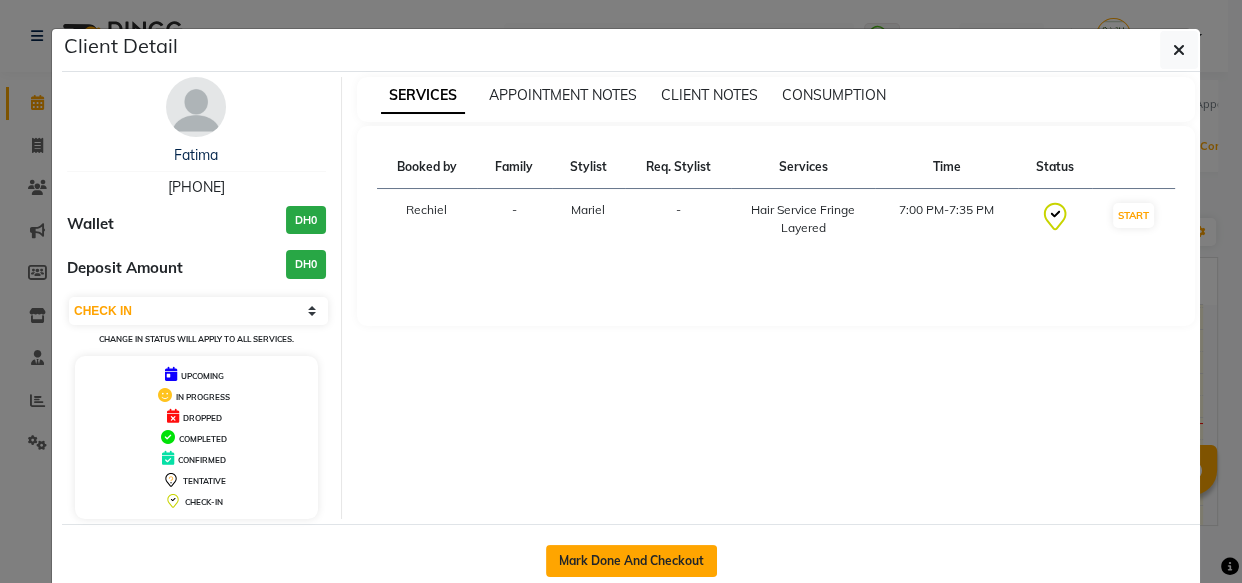 click on "Mark Done And Checkout" 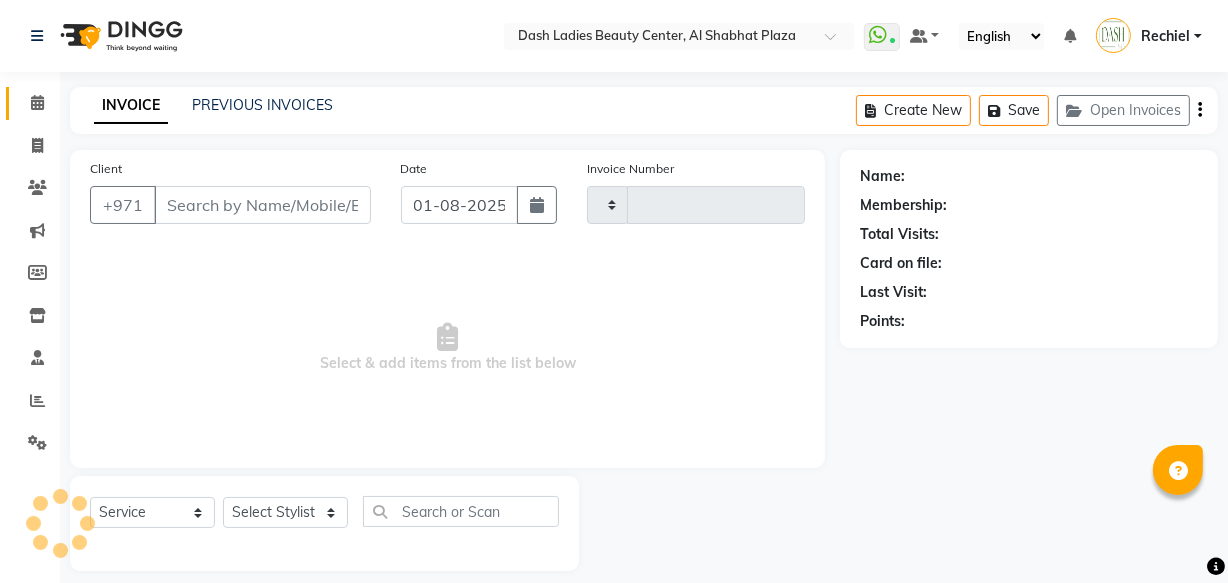 type on "2475" 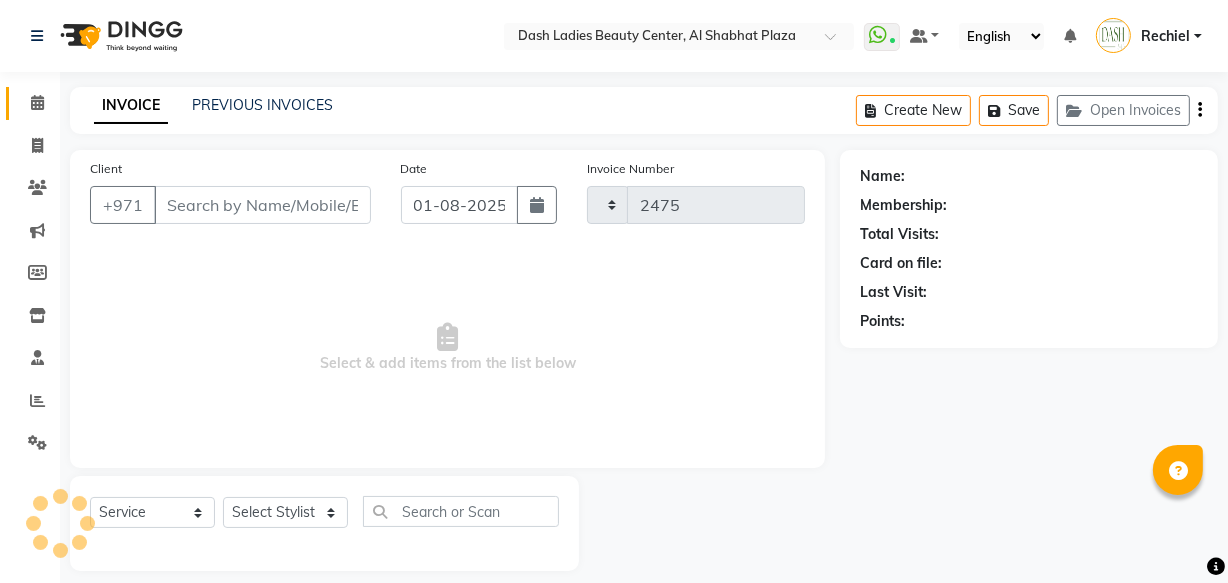 select on "8372" 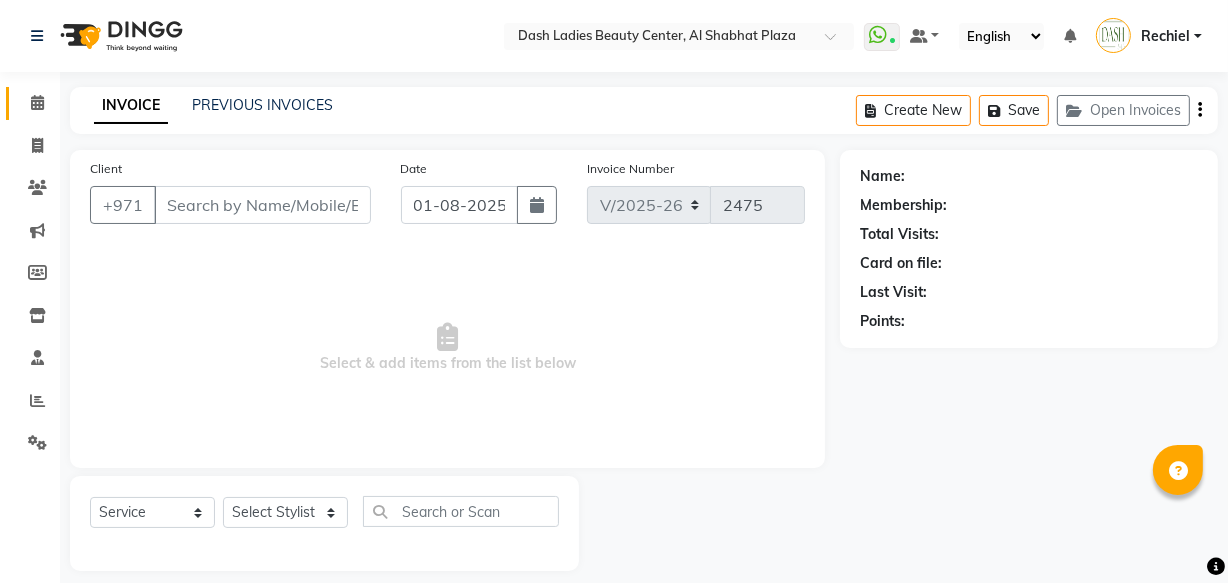 type on "[PHONE]" 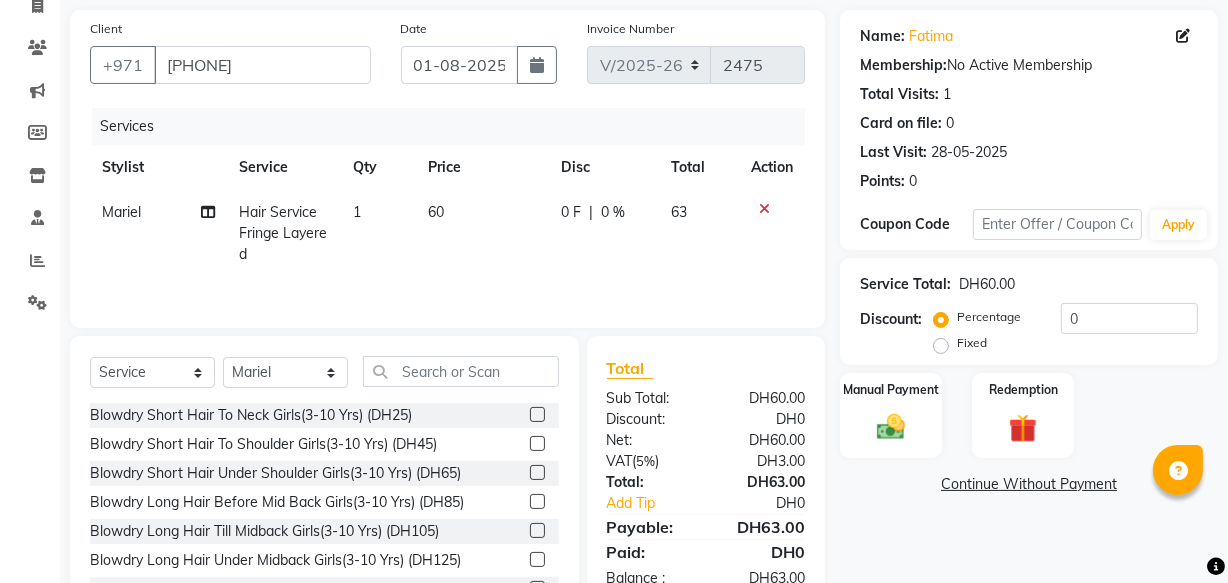 scroll, scrollTop: 219, scrollLeft: 0, axis: vertical 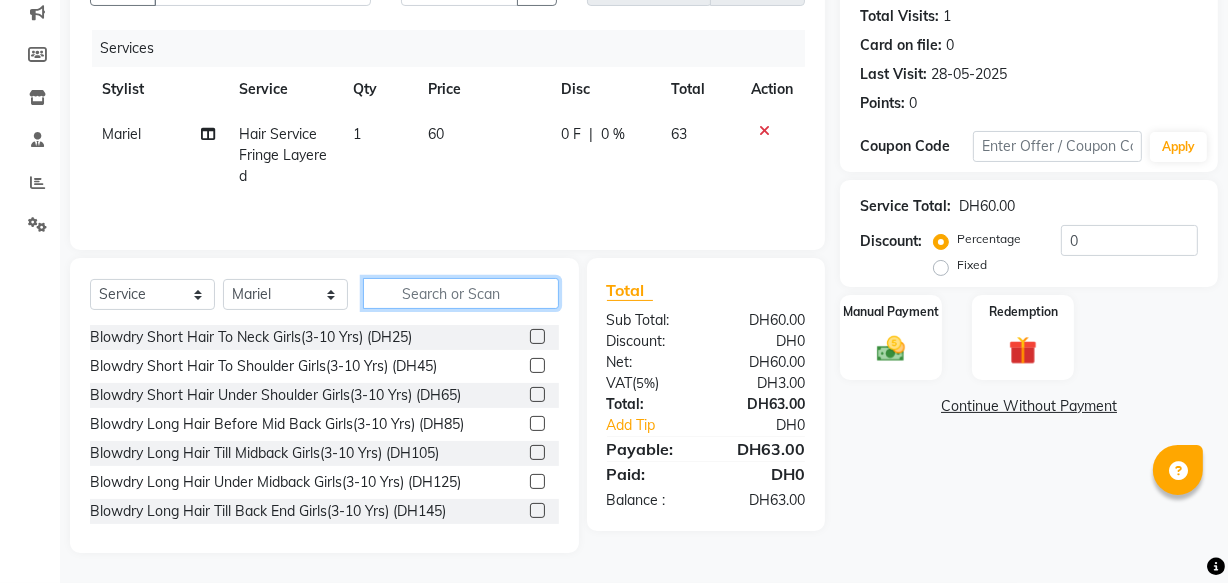 click 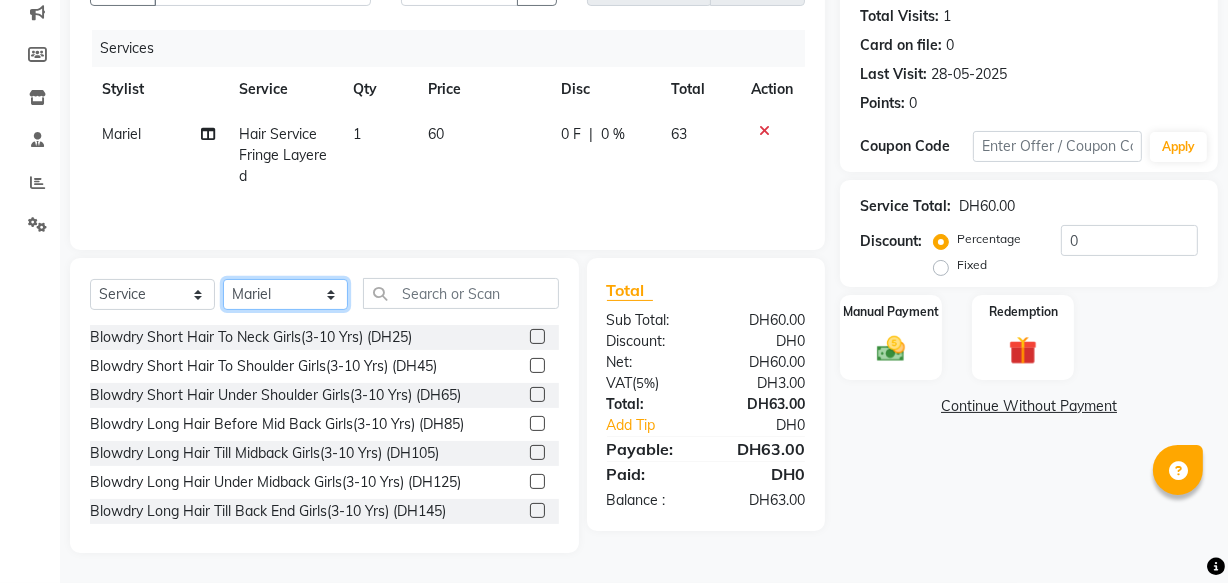 click on "Select Stylist Aizel Angelina Anna Bobi Edlyn Fevie  Flora Grace Hamda Janine Jelyn Mariel Maya Maya (Cafe) May Joy (Cafe) Nabasirye (Cafe) Nancy Nilam Nita Noreen Owner Peace Rechiel Rose Marie Saman Talina" 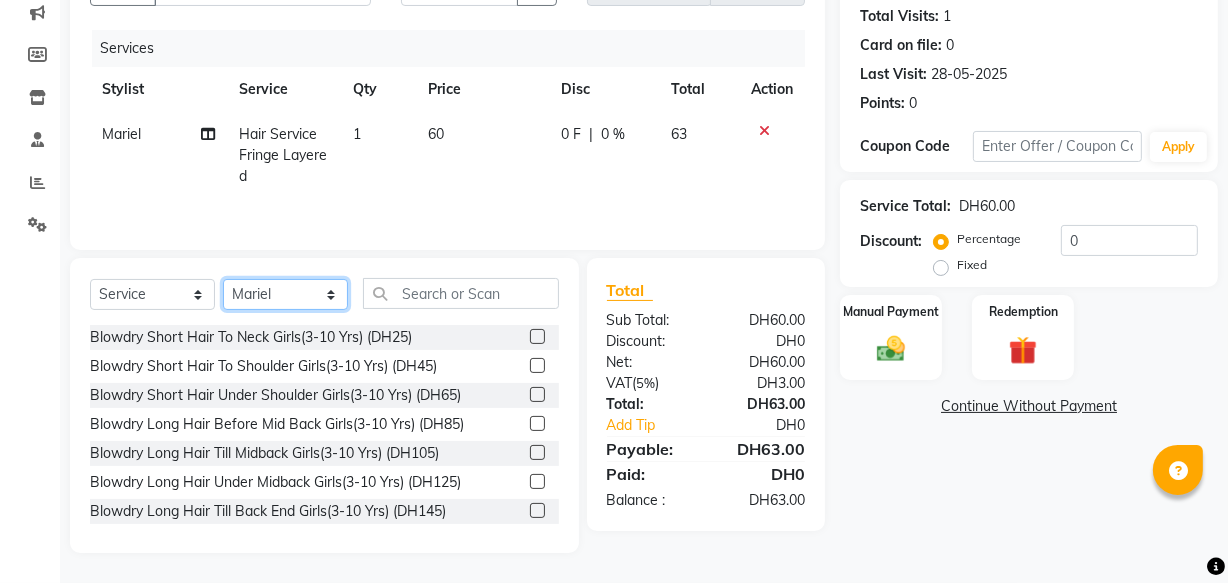 select on "82379" 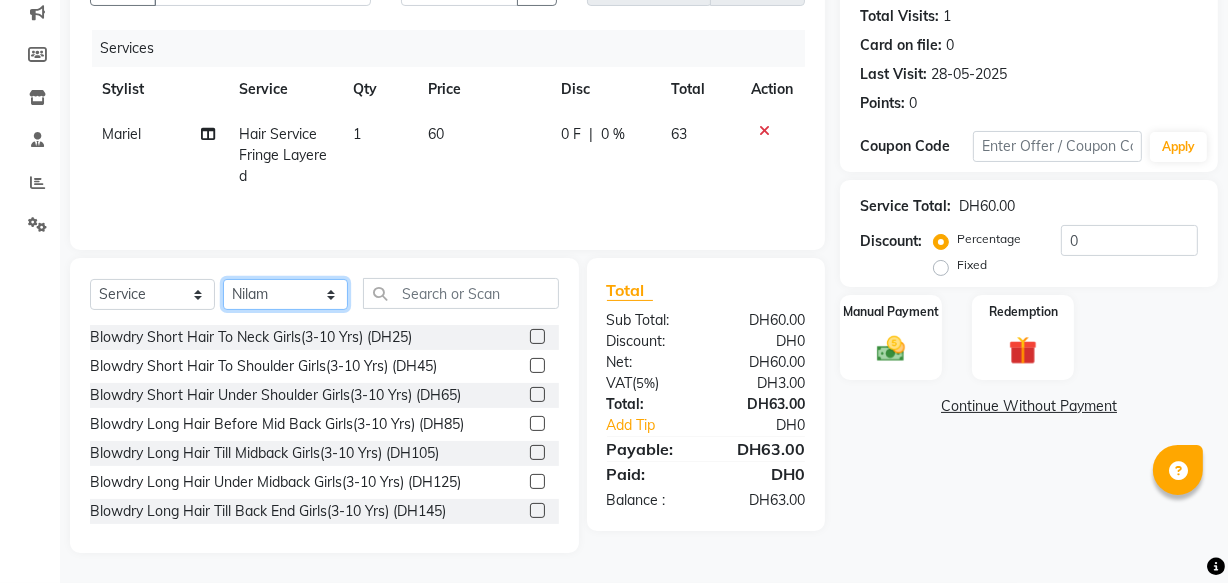 click on "Select Stylist Aizel Angelina Anna Bobi Edlyn Fevie  Flora Grace Hamda Janine Jelyn Mariel Maya Maya (Cafe) May Joy (Cafe) Nabasirye (Cafe) Nancy Nilam Nita Noreen Owner Peace Rechiel Rose Marie Saman Talina" 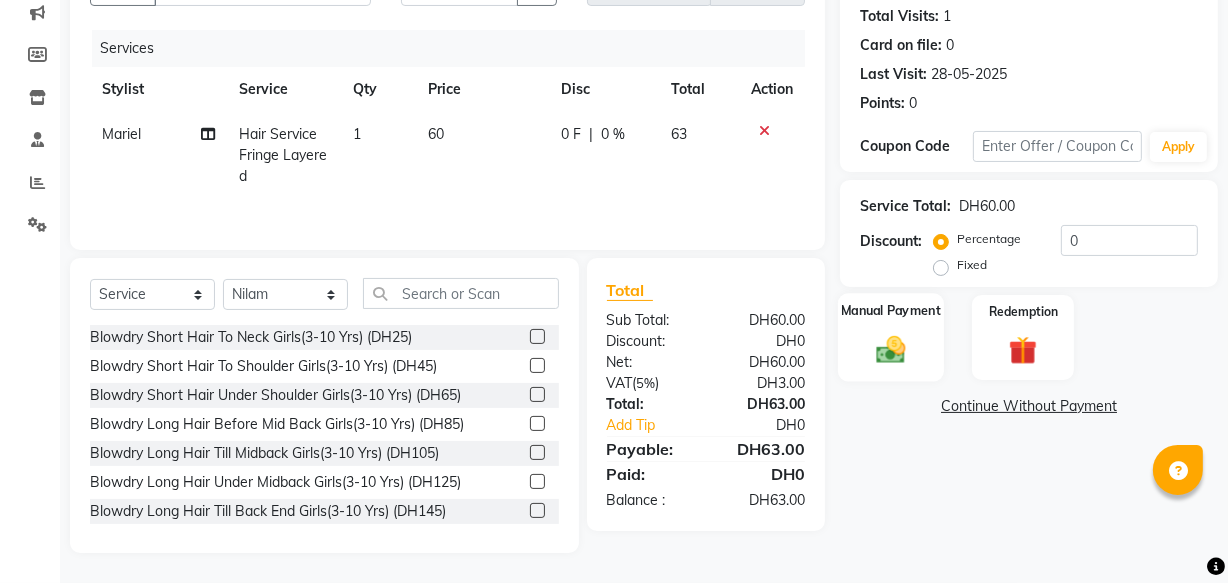 click 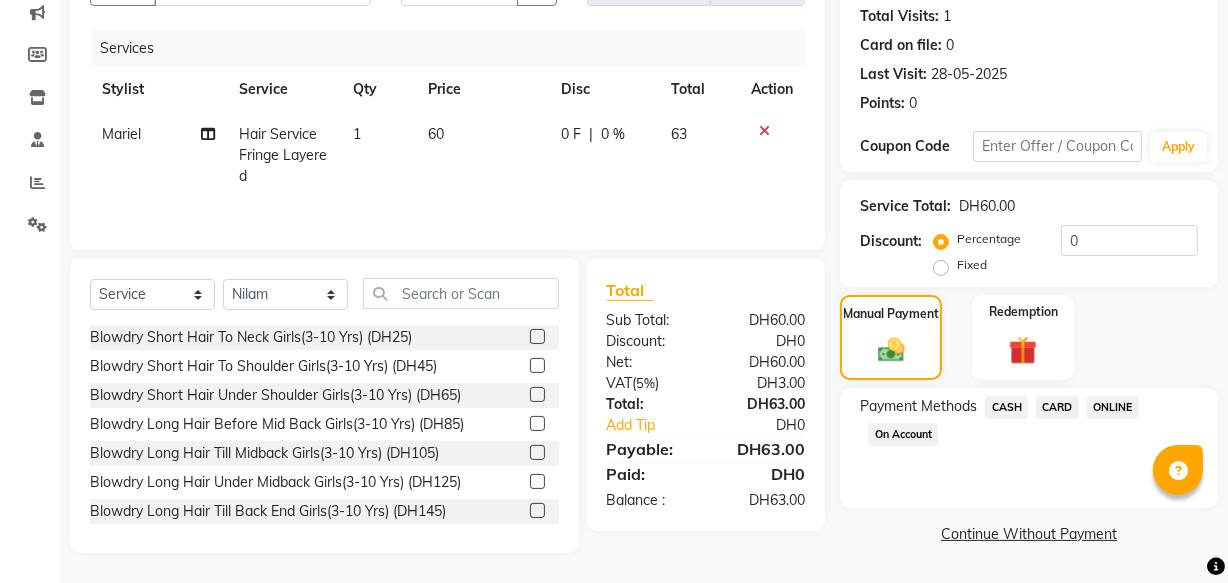 click on "CARD" 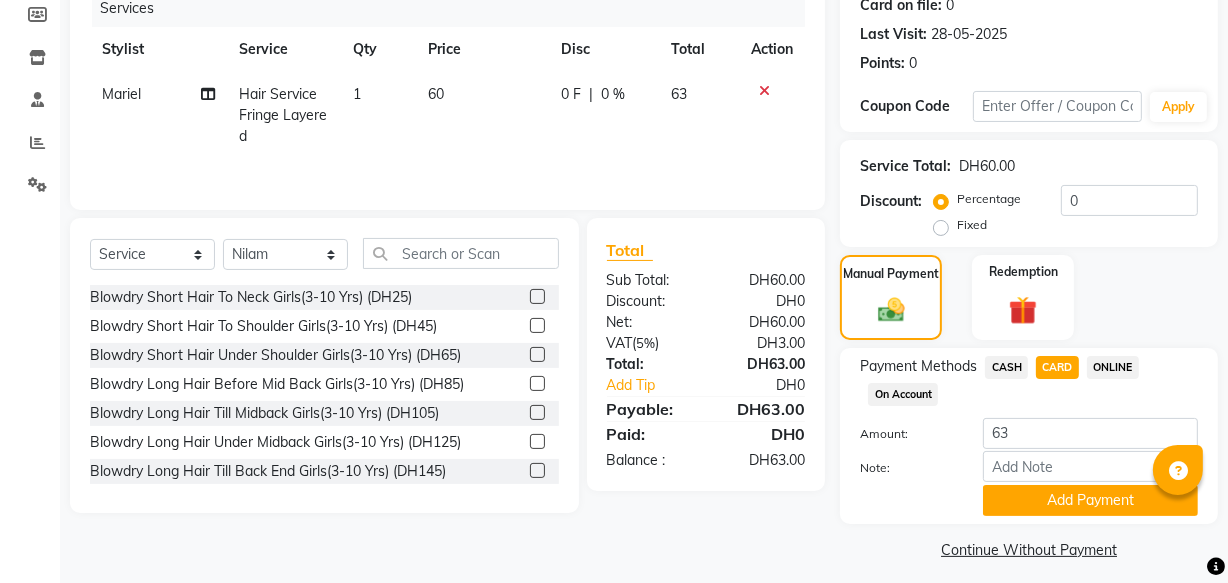 scroll, scrollTop: 259, scrollLeft: 0, axis: vertical 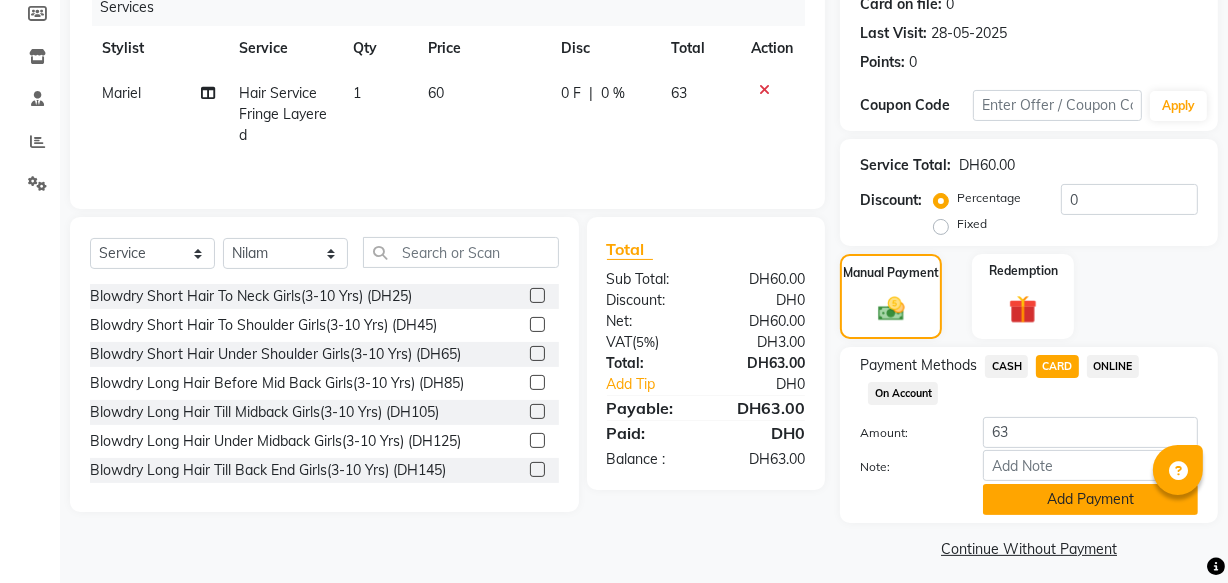 click on "Add Payment" 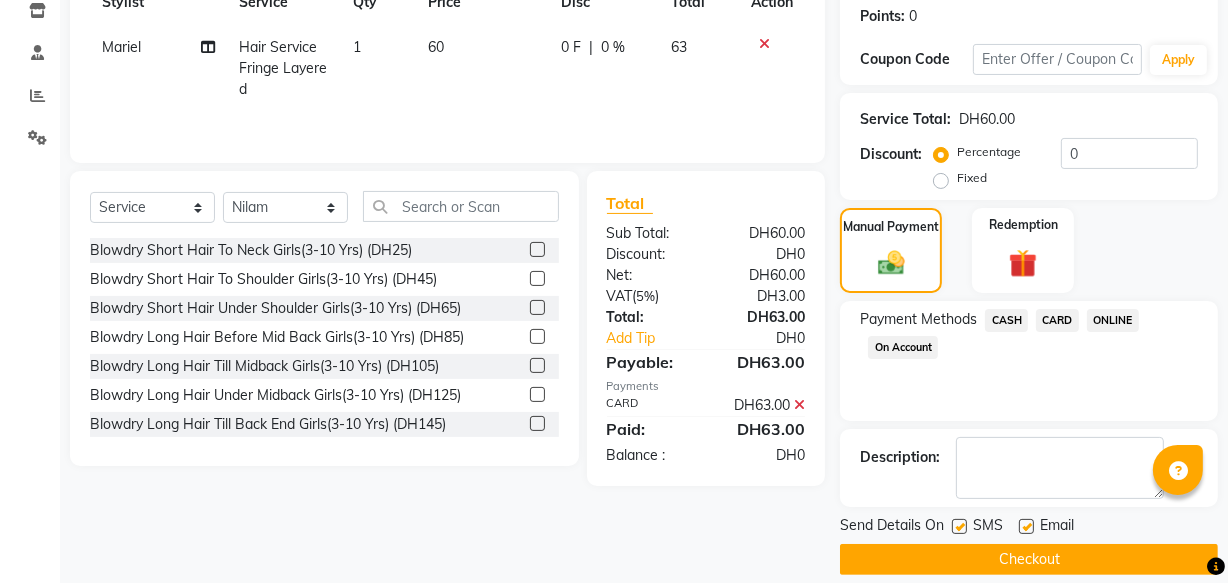 scroll, scrollTop: 320, scrollLeft: 0, axis: vertical 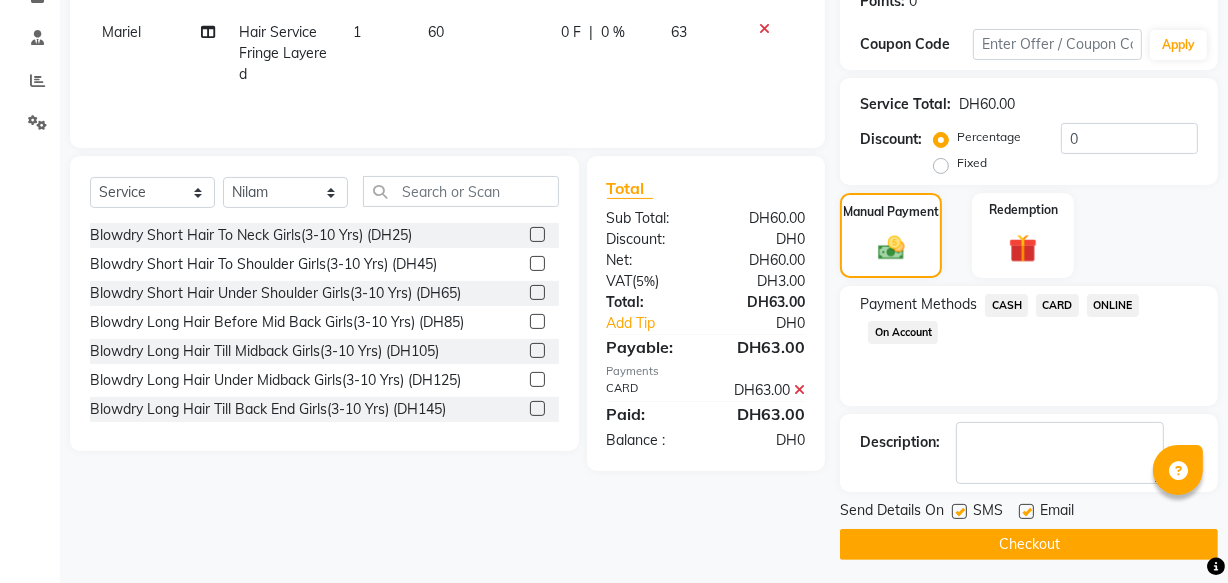 click 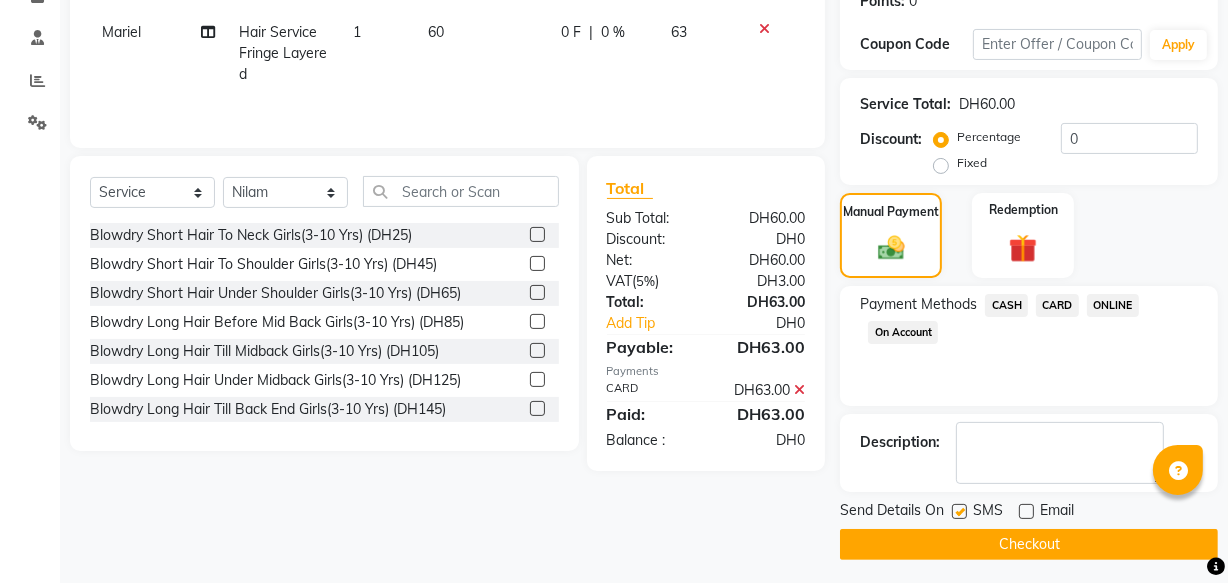 click on "Checkout" 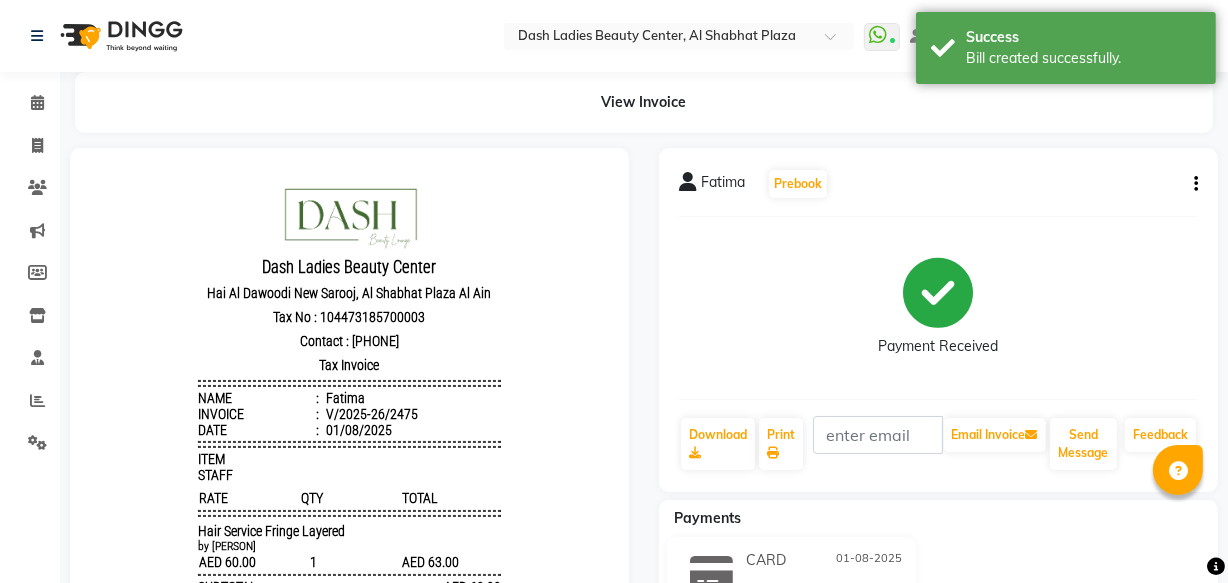 scroll, scrollTop: 0, scrollLeft: 0, axis: both 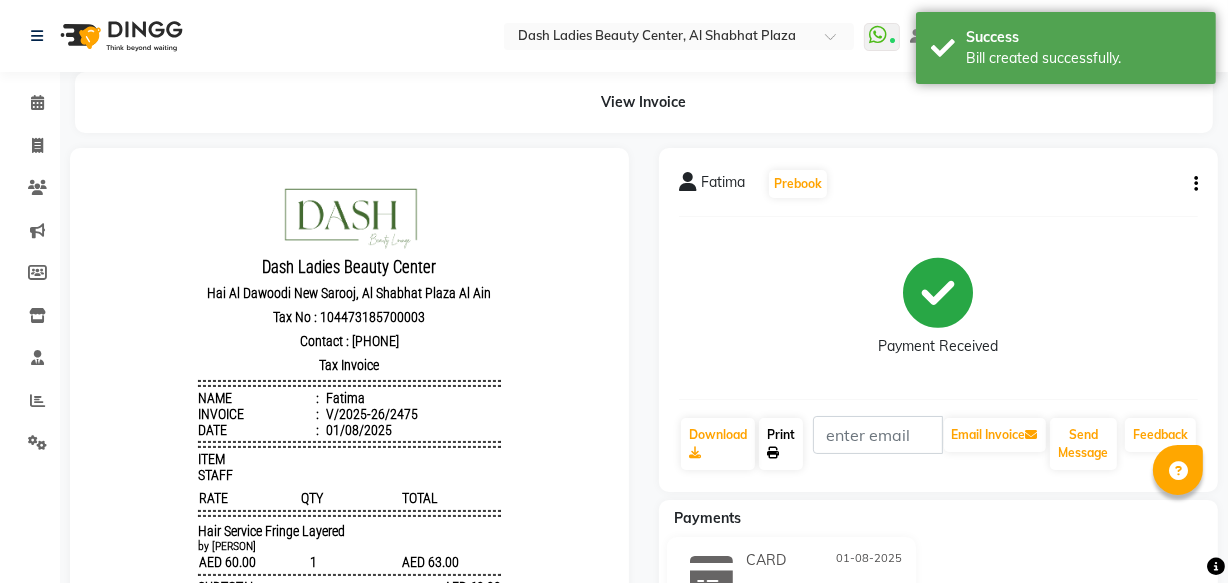 click on "Print" 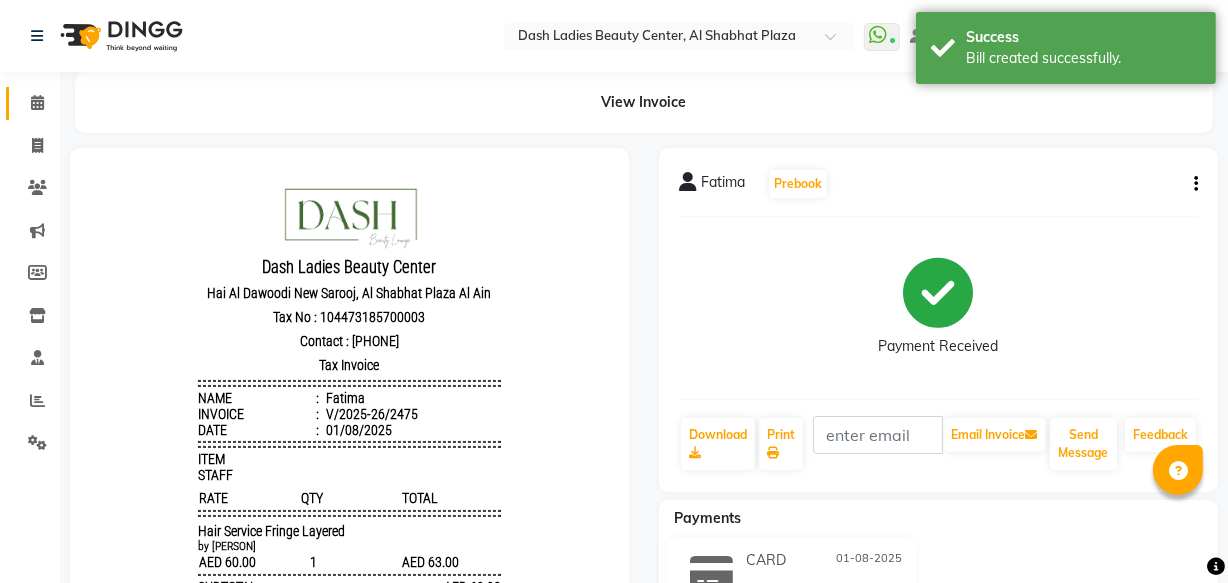 click 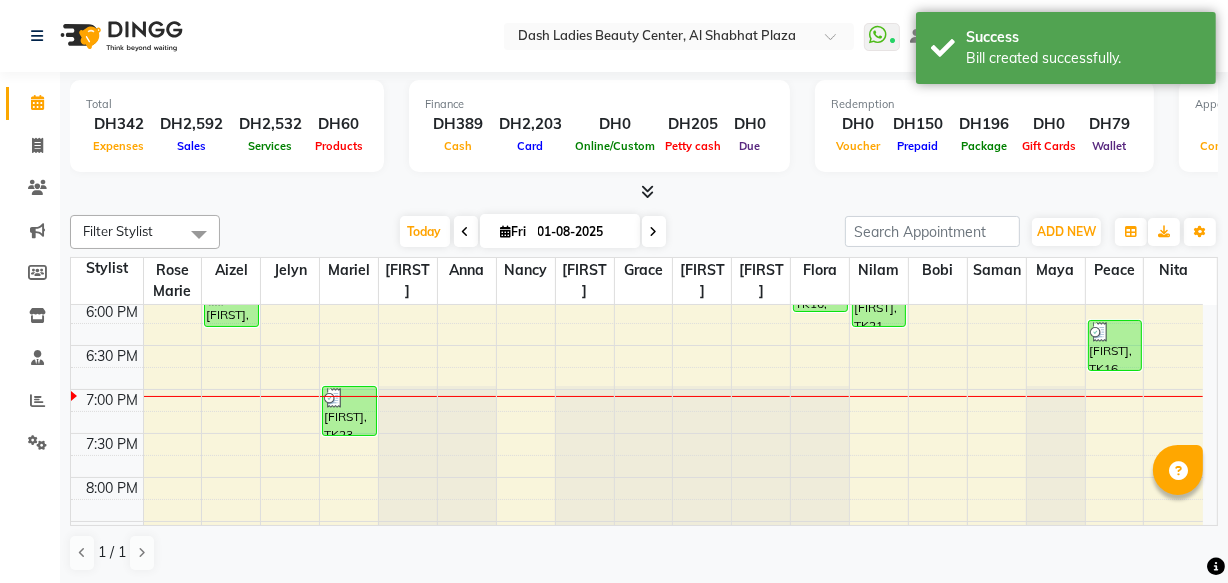 scroll, scrollTop: 775, scrollLeft: 0, axis: vertical 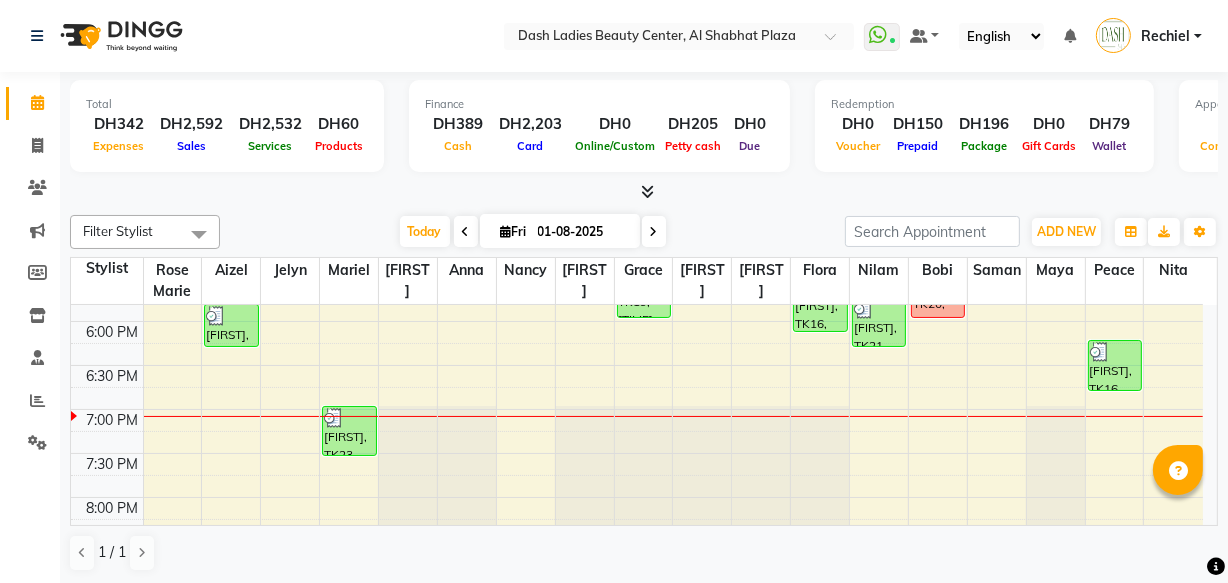 click at bounding box center [349, 418] 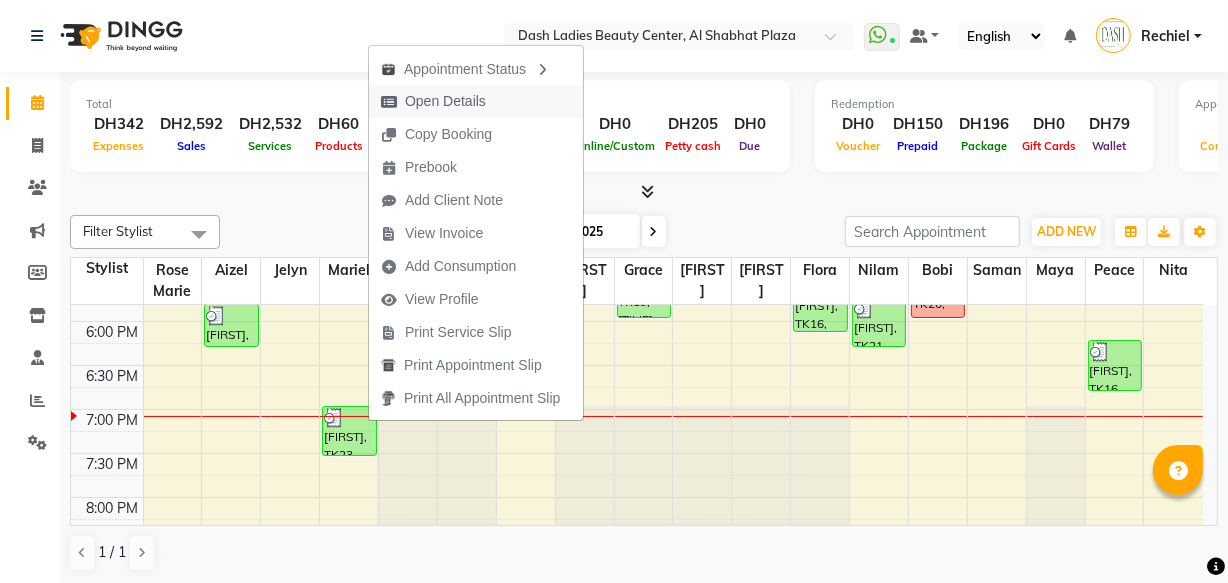 click on "Open Details" at bounding box center [476, 101] 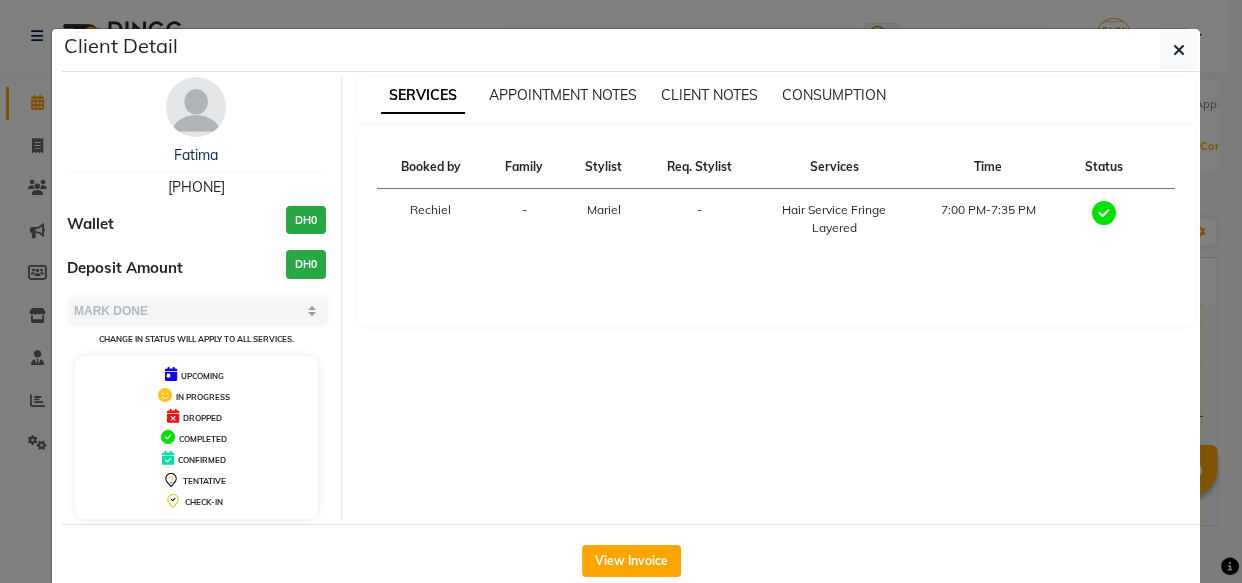 copy on "[PHONE]" 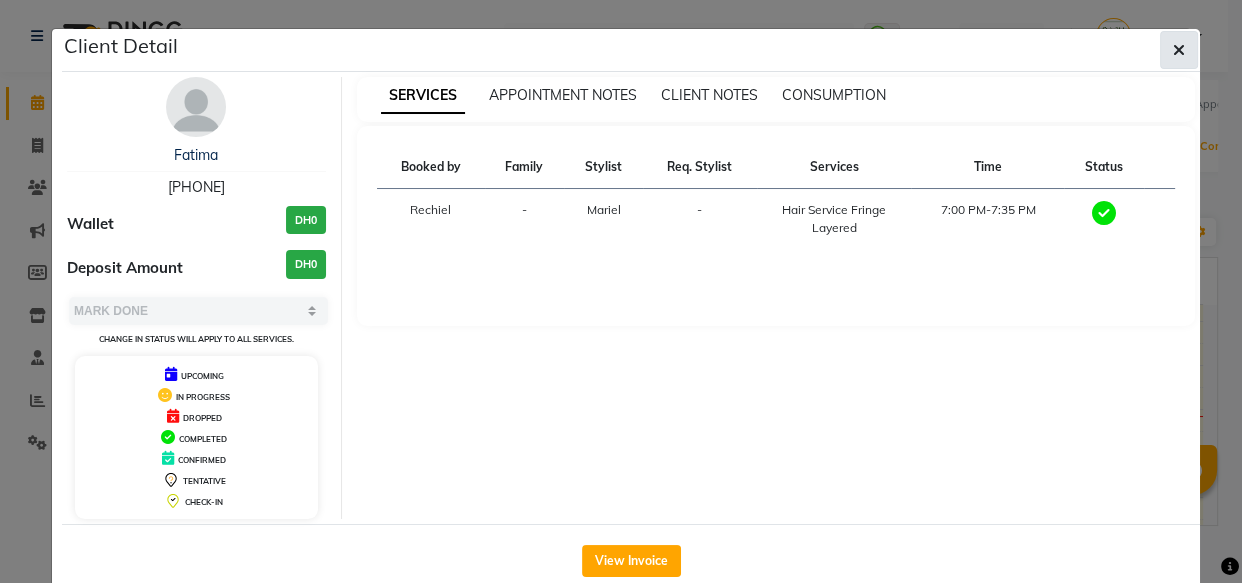 click 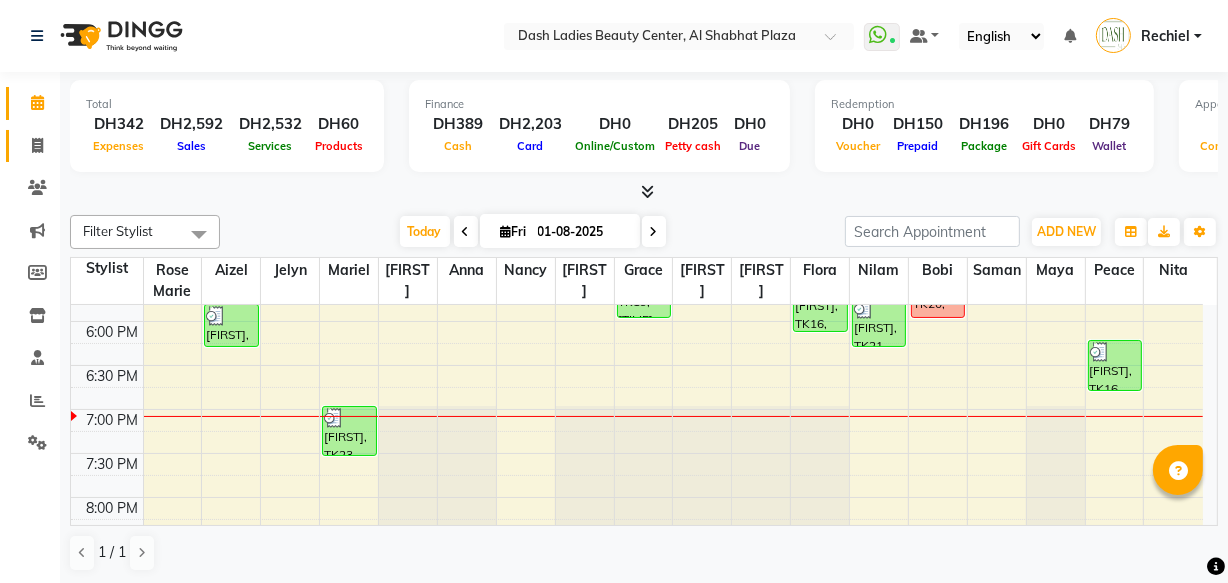 click 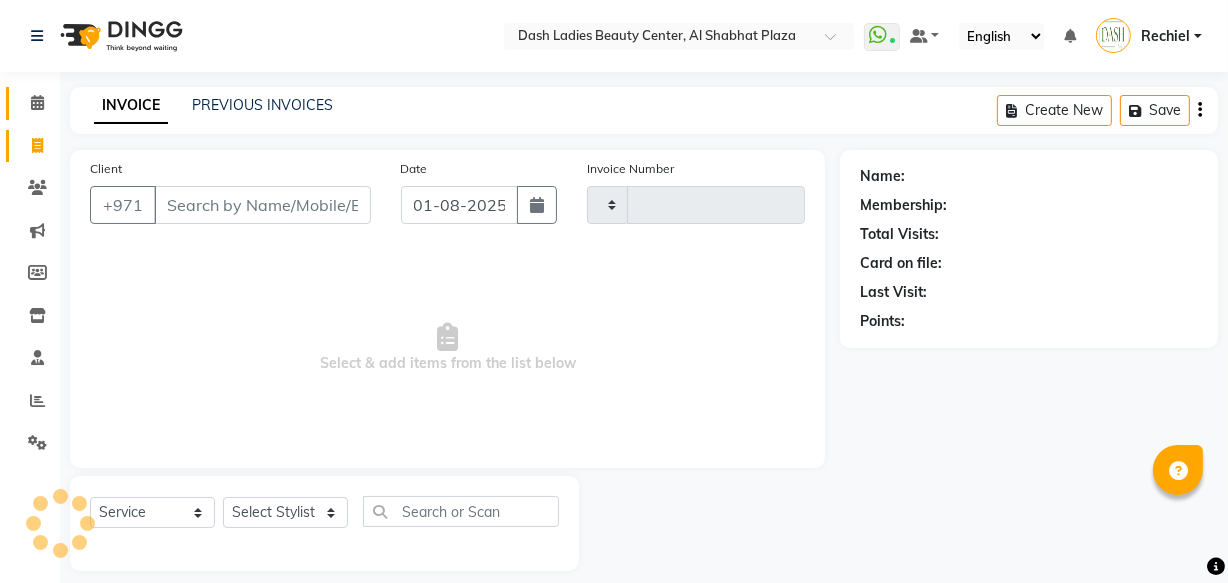 type on "2476" 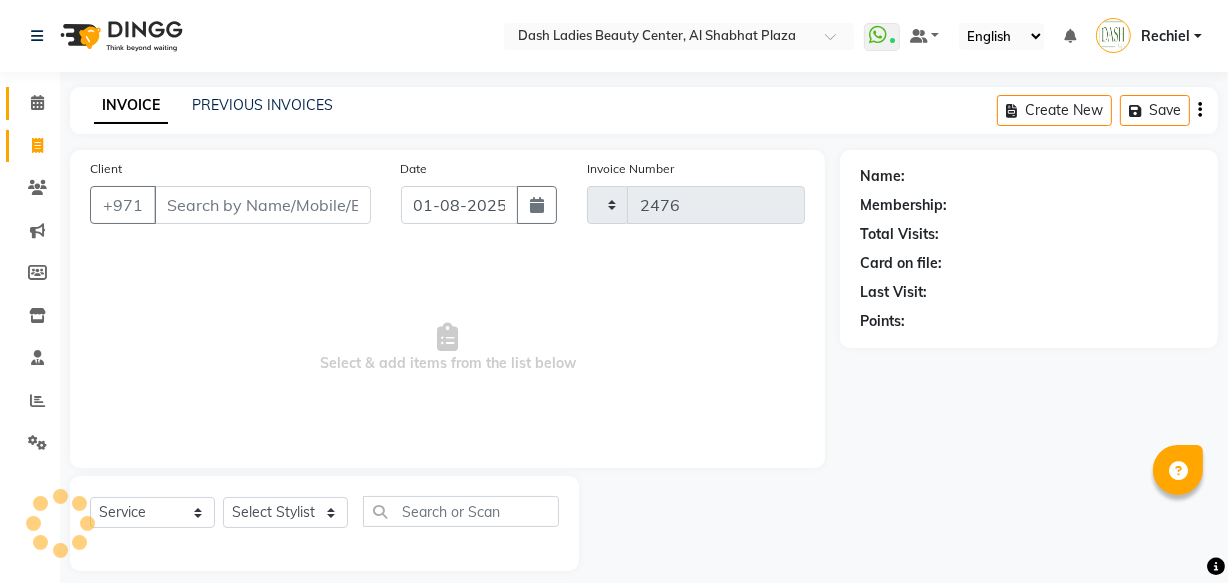 select on "8372" 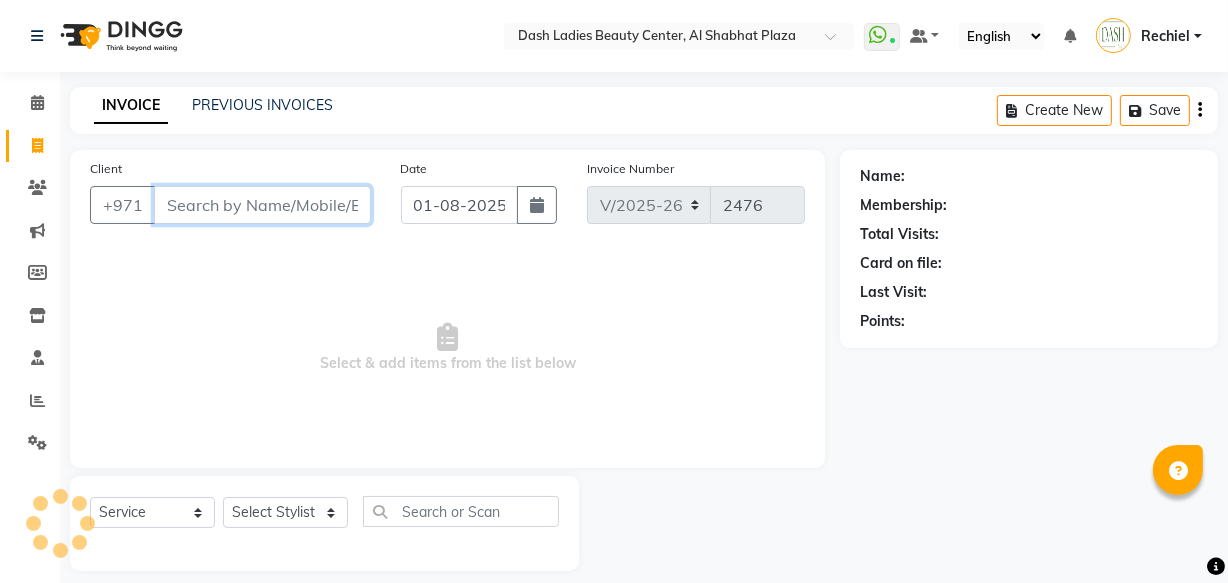 click on "Client" at bounding box center (262, 205) 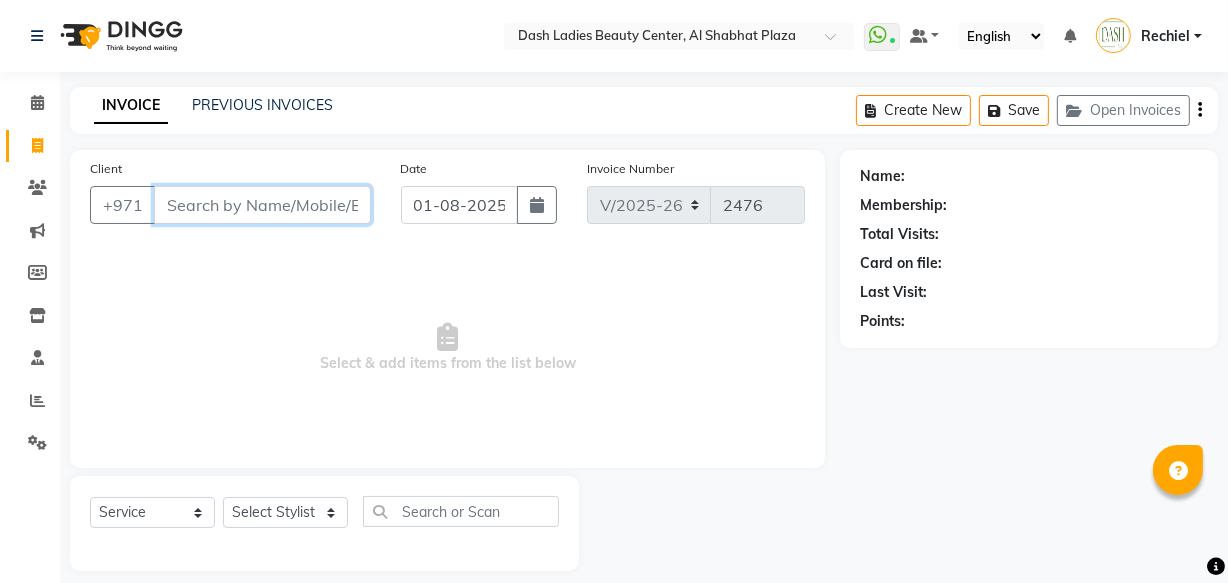 paste on "[PHONE]" 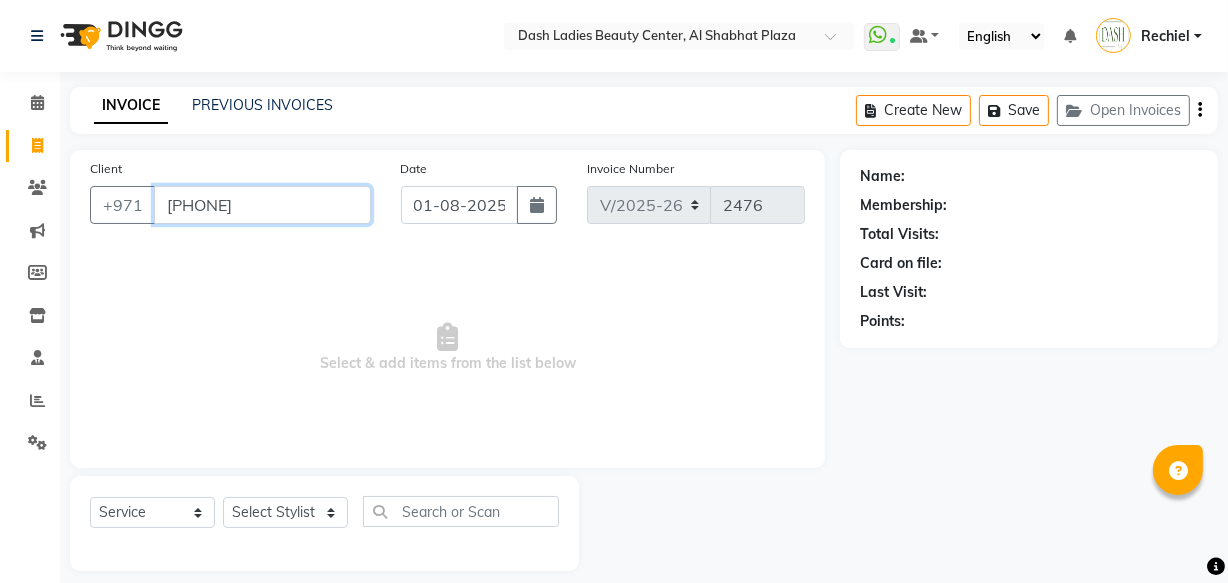 type on "[PHONE]" 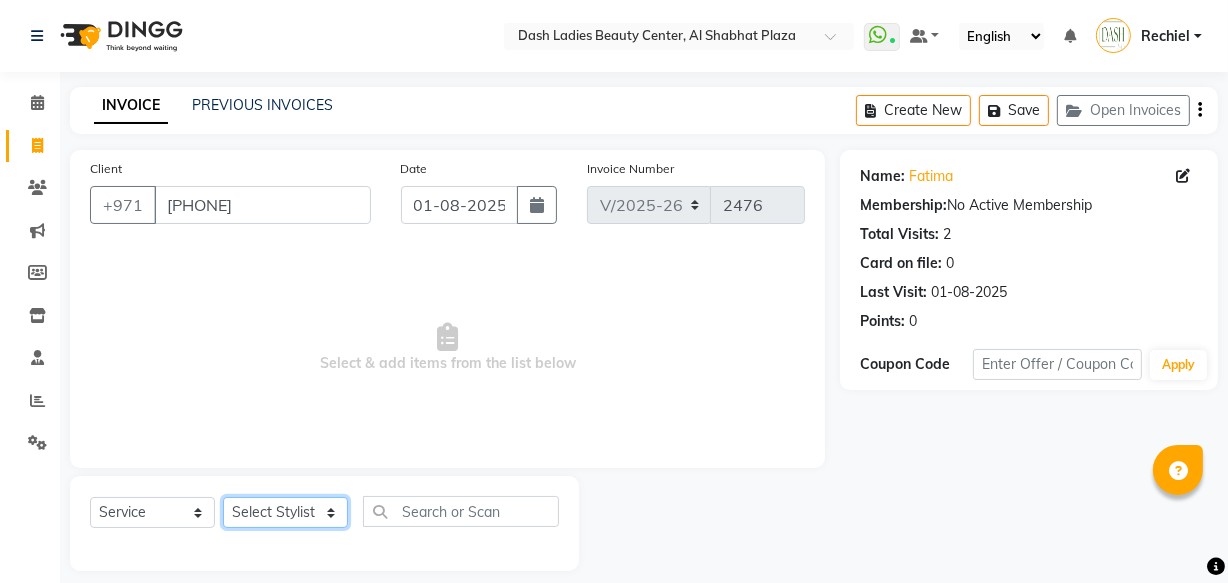 click on "Select Stylist Aizel Angelina Anna Bobi Edlyn Fevie  Flora Grace Hamda Janine Jelyn Mariel Maya Maya (Cafe) May Joy (Cafe) Nabasirye (Cafe) Nancy Nilam Nita Noreen Owner Peace Rechiel Rose Marie Saman Talina" 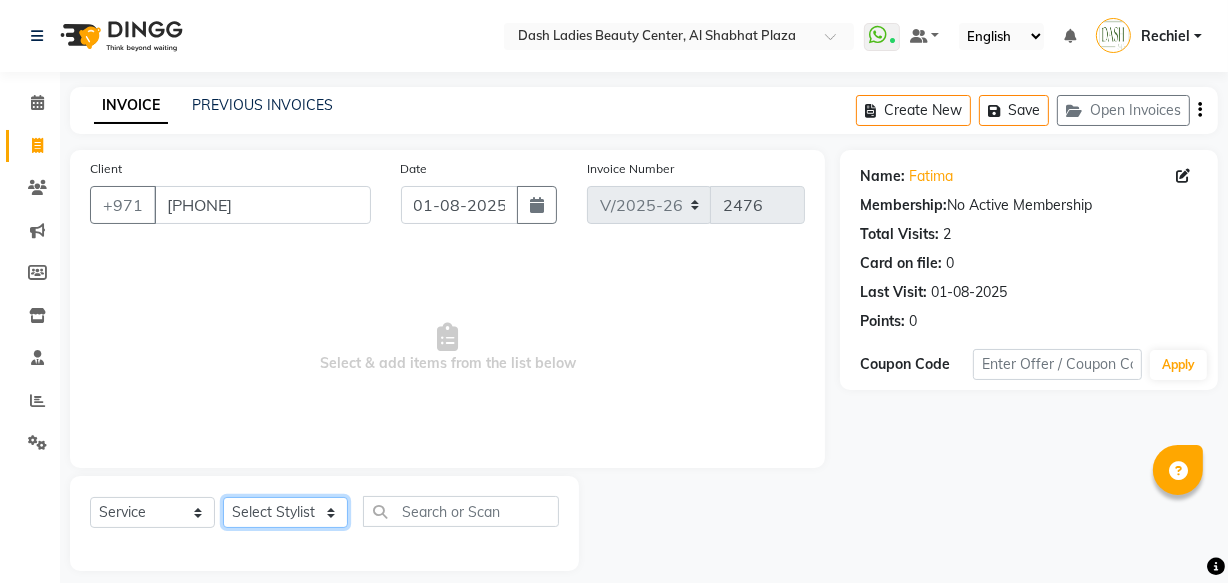 select on "82379" 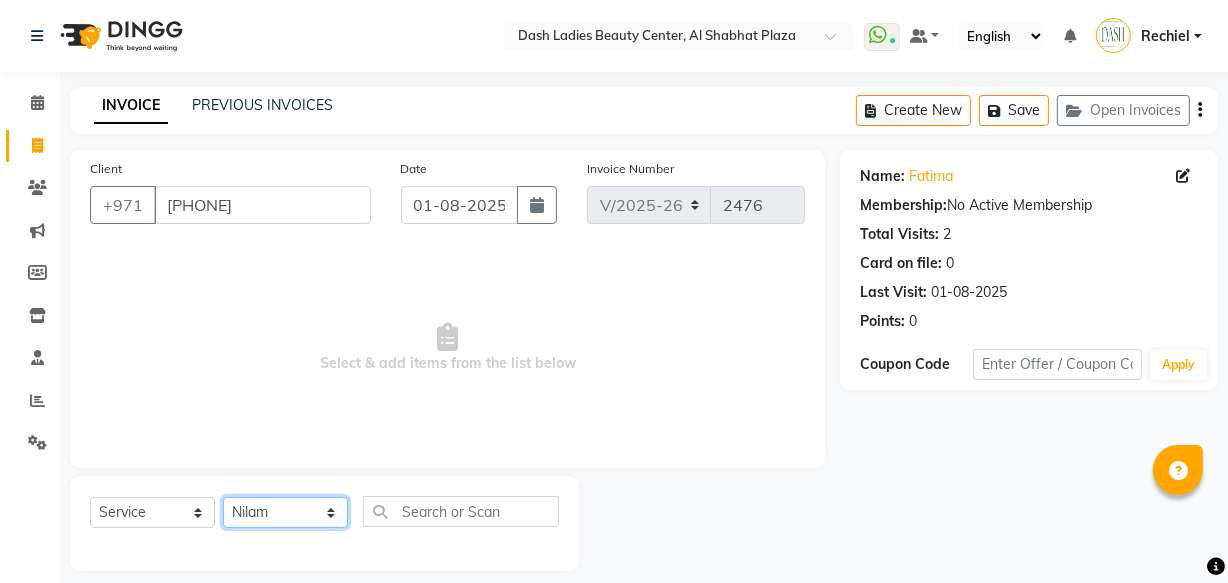 click on "Select Stylist Aizel Angelina Anna Bobi Edlyn Fevie  Flora Grace Hamda Janine Jelyn Mariel Maya Maya (Cafe) May Joy (Cafe) Nabasirye (Cafe) Nancy Nilam Nita Noreen Owner Peace Rechiel Rose Marie Saman Talina" 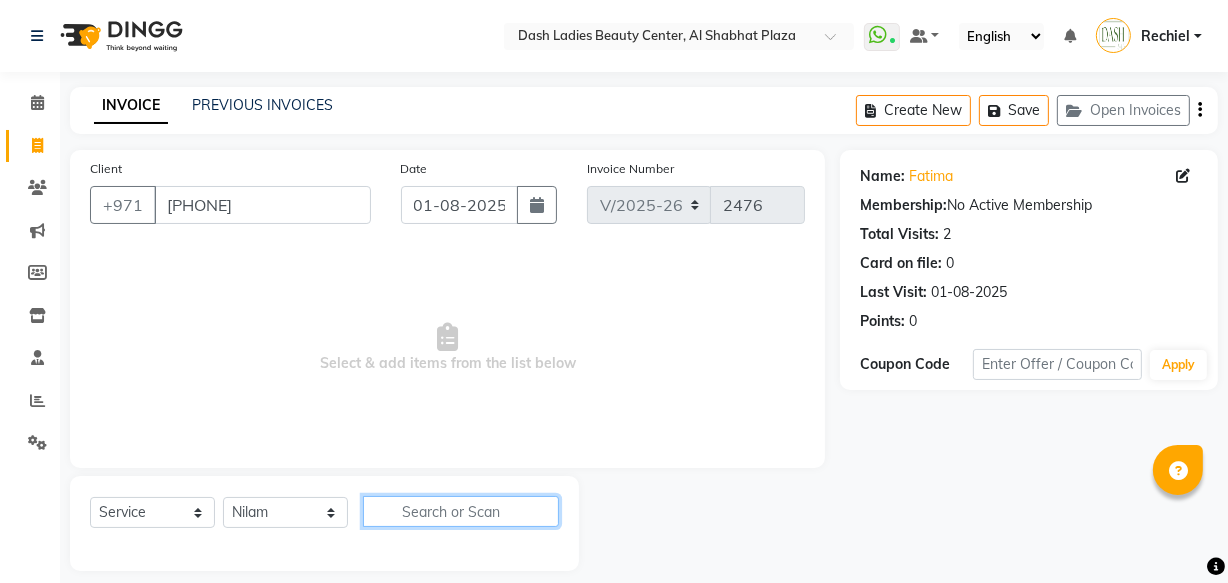 click 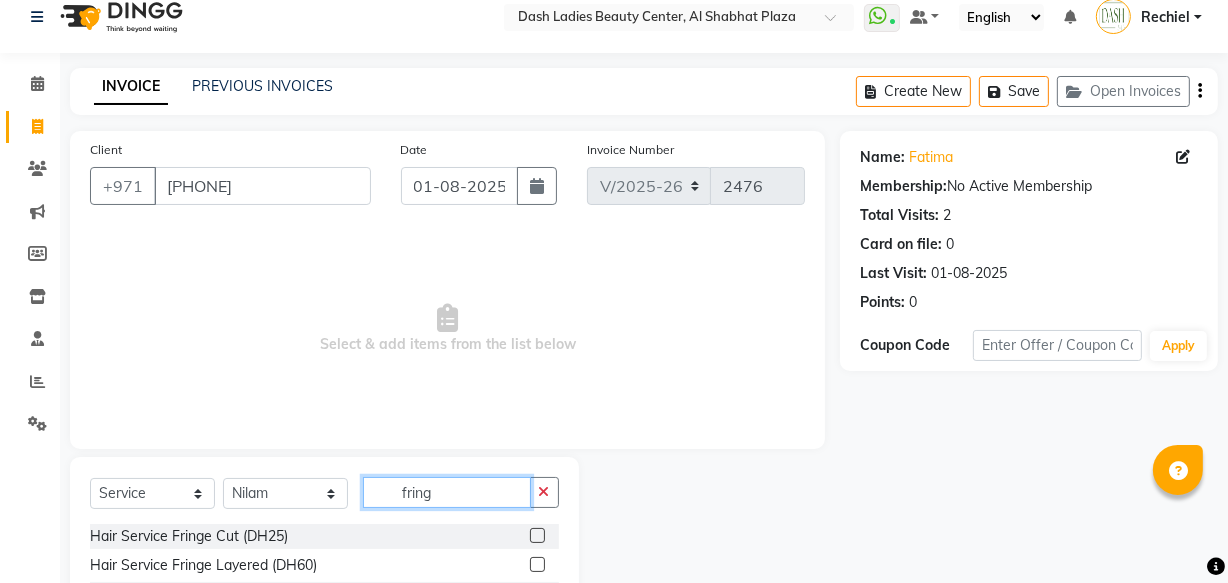 scroll, scrollTop: 55, scrollLeft: 0, axis: vertical 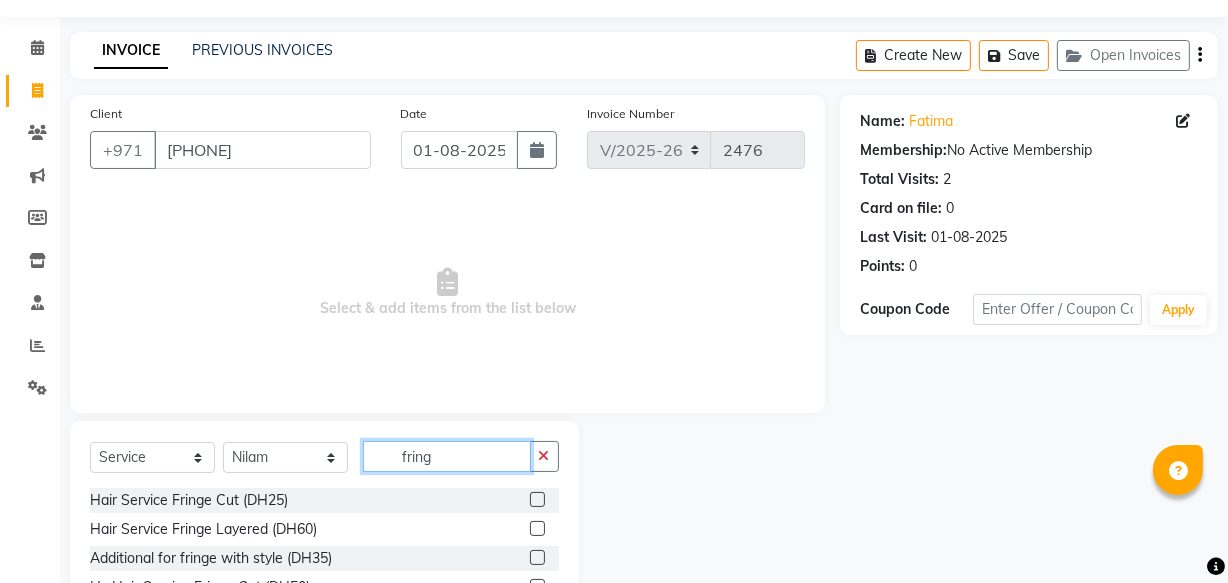type on "fring" 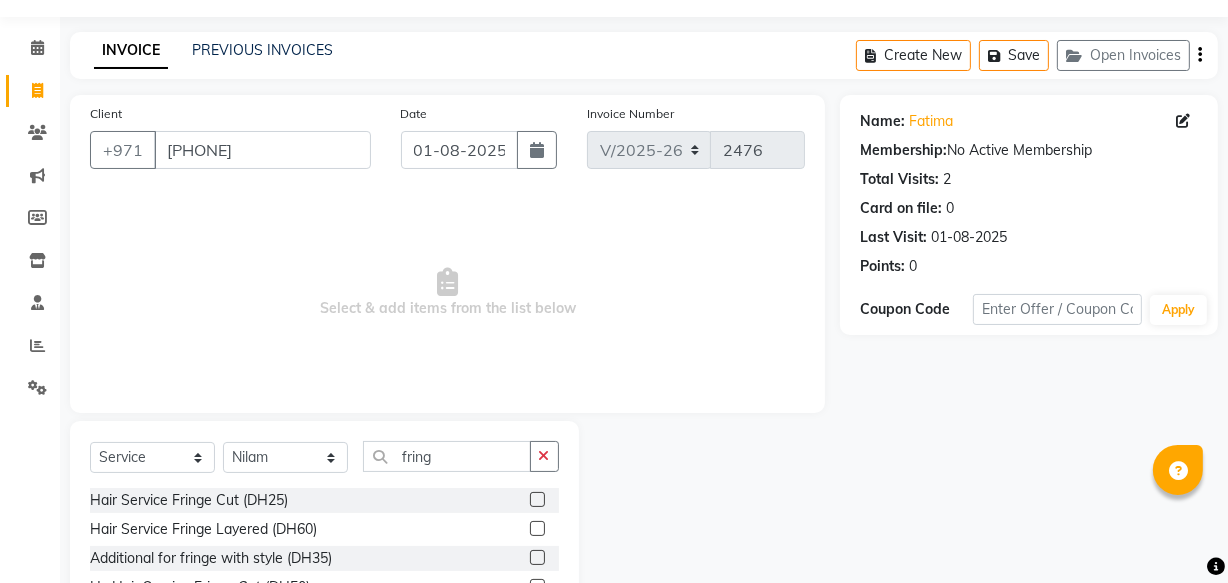 click 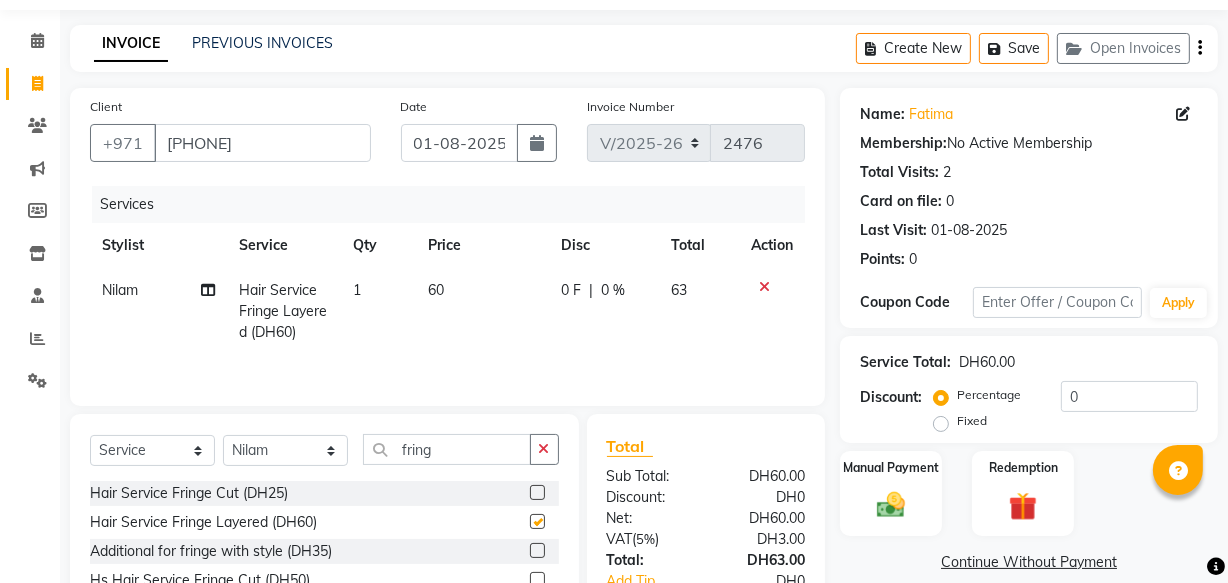 checkbox on "false" 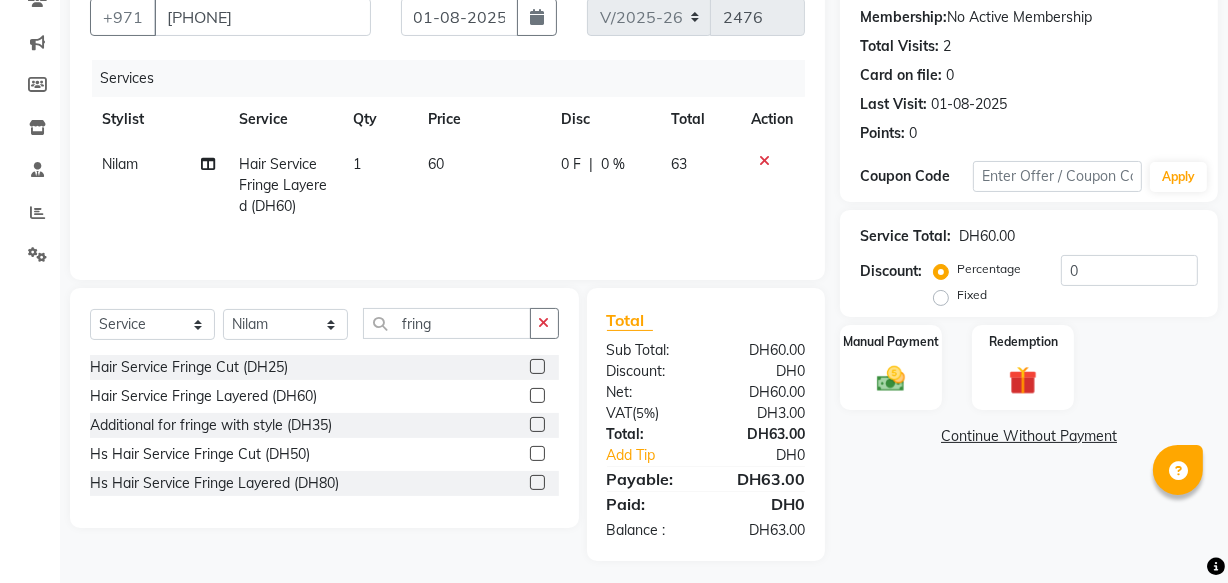 scroll, scrollTop: 197, scrollLeft: 0, axis: vertical 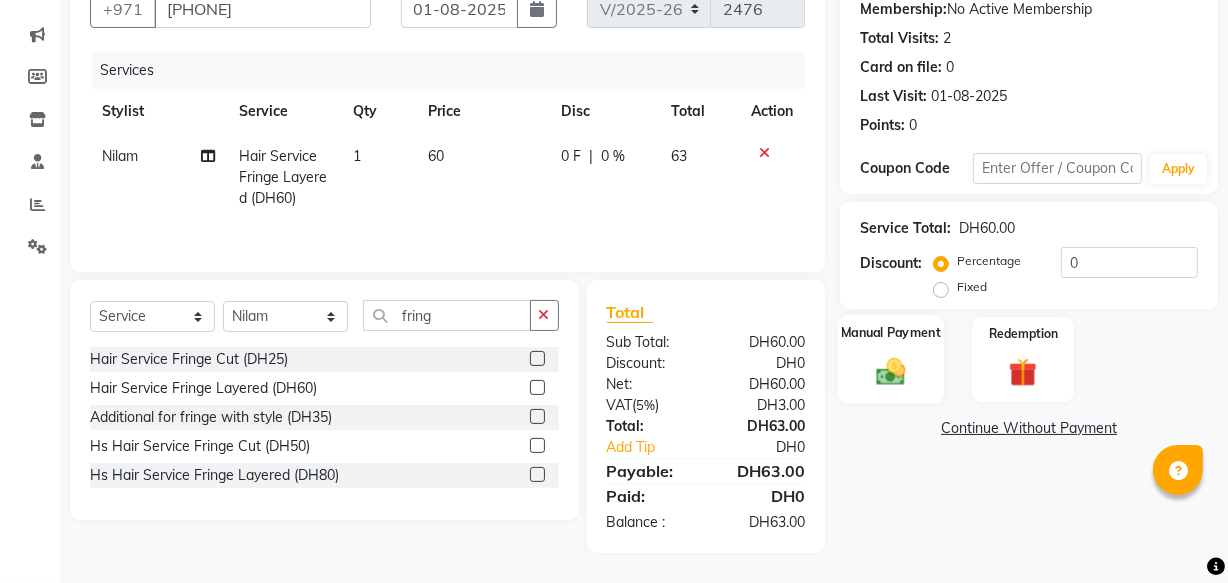 click 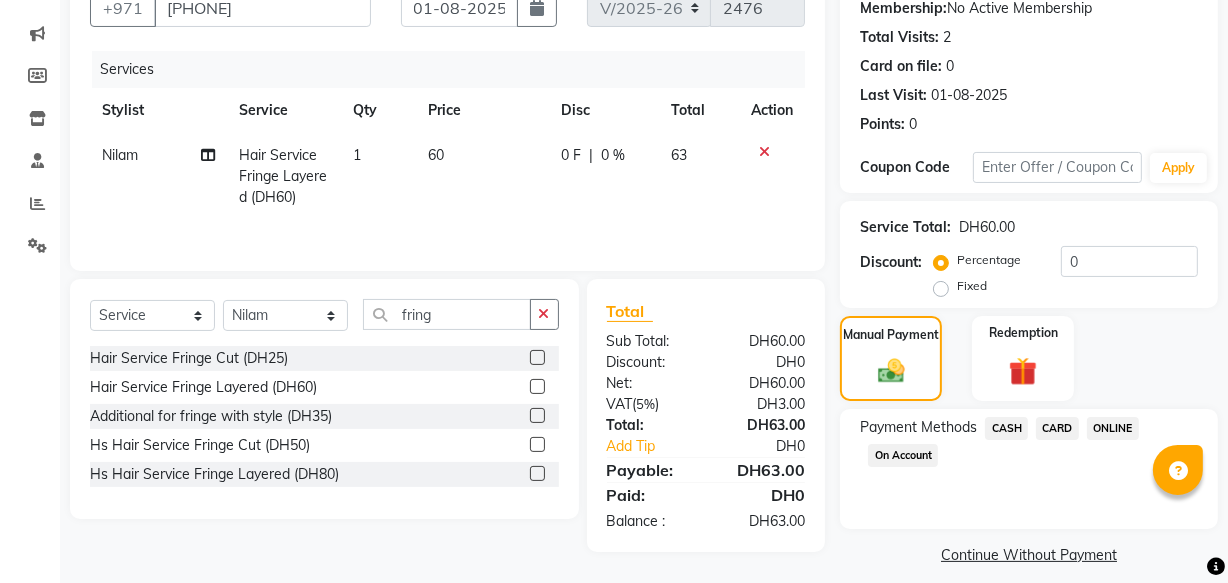 click on "CARD" 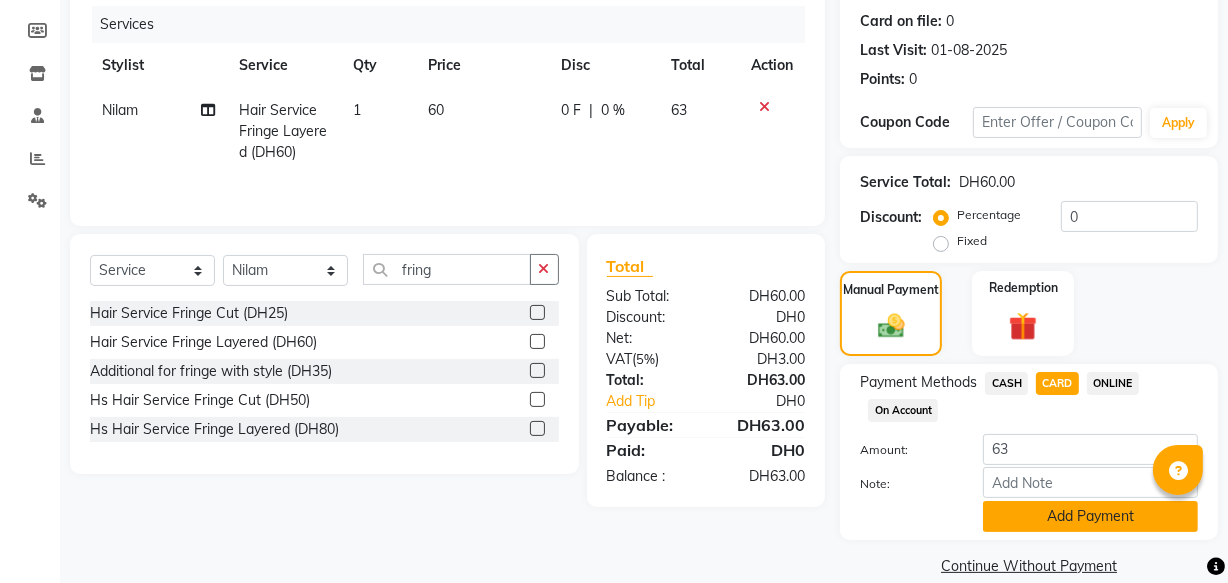click on "Add Payment" 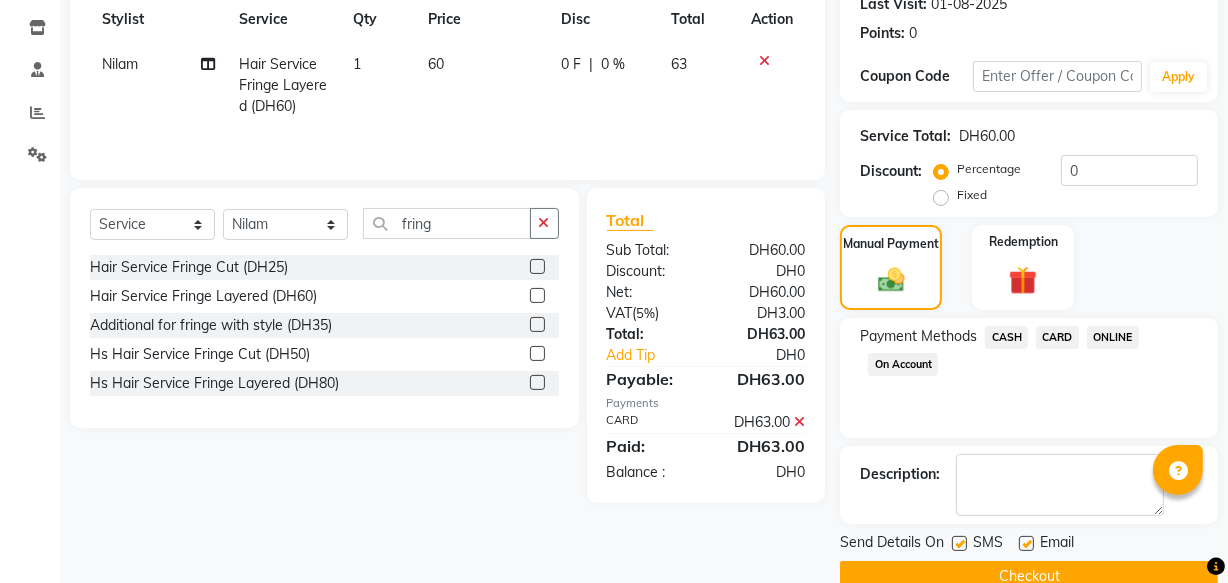 scroll, scrollTop: 326, scrollLeft: 0, axis: vertical 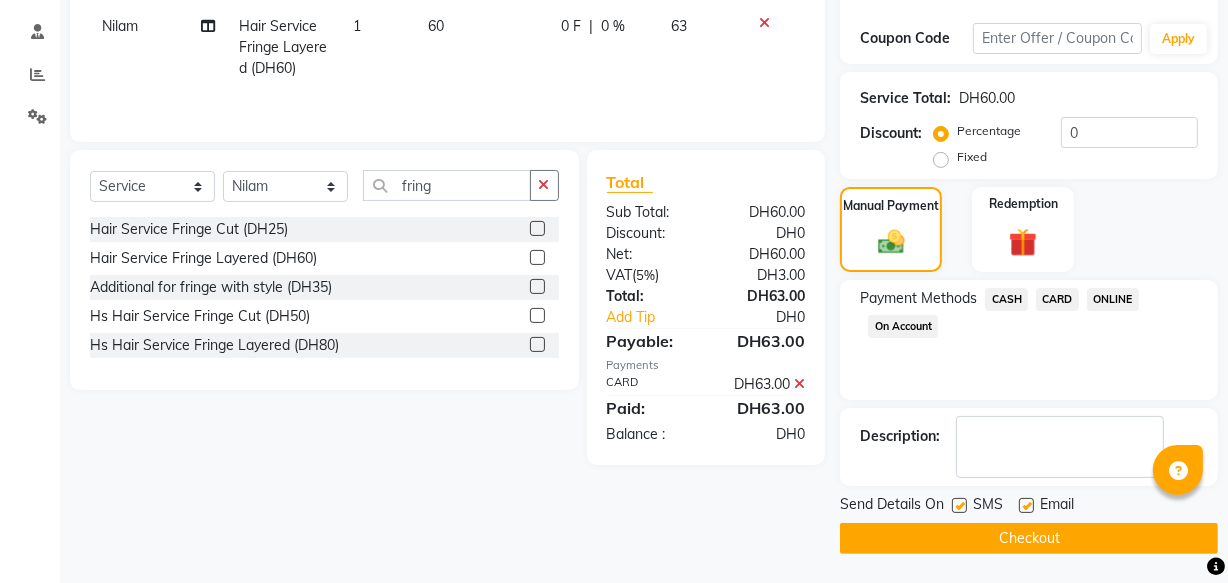 click 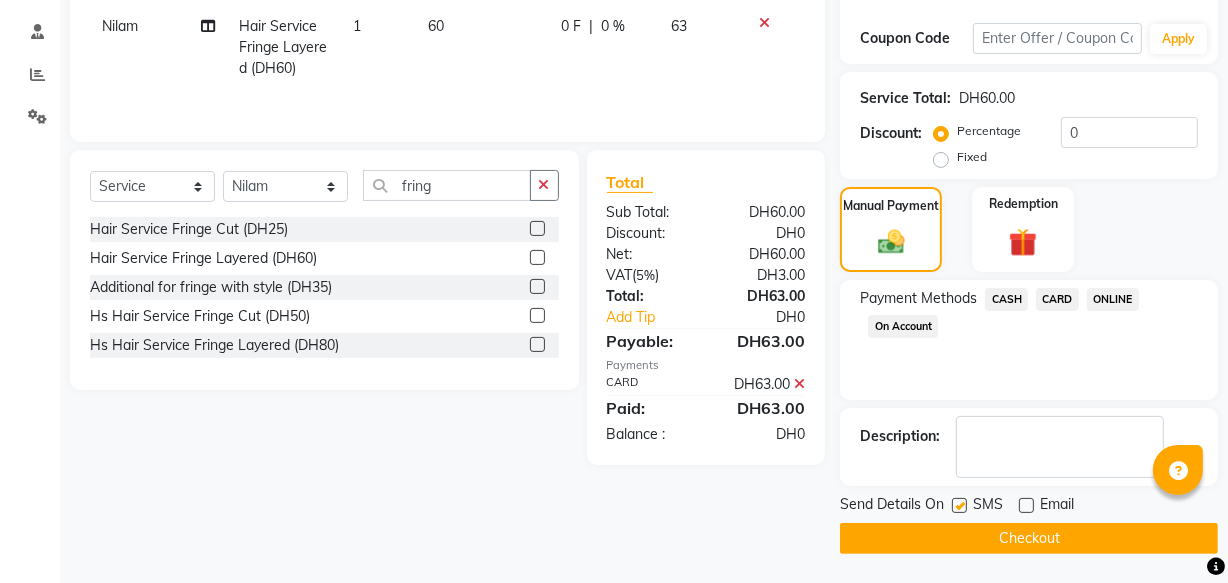 click on "Checkout" 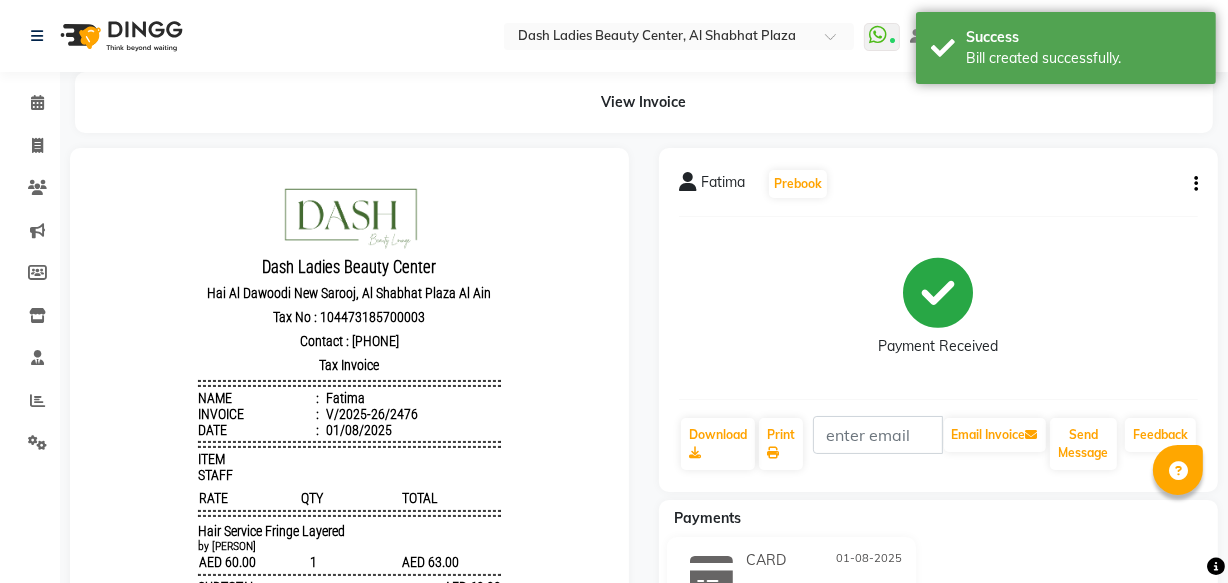 scroll, scrollTop: 0, scrollLeft: 0, axis: both 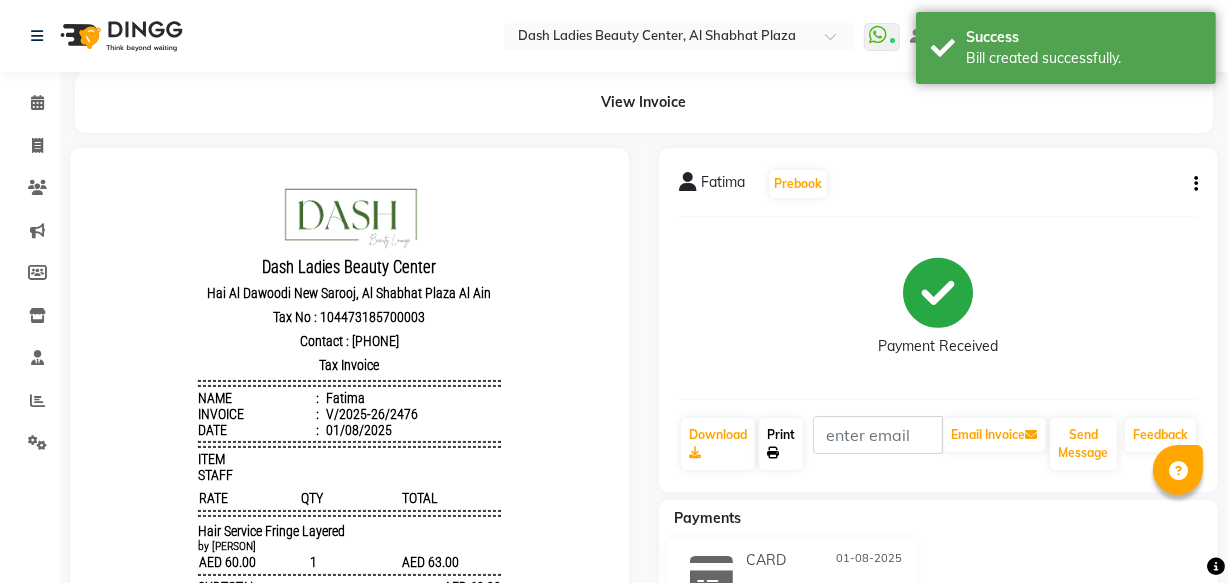 click 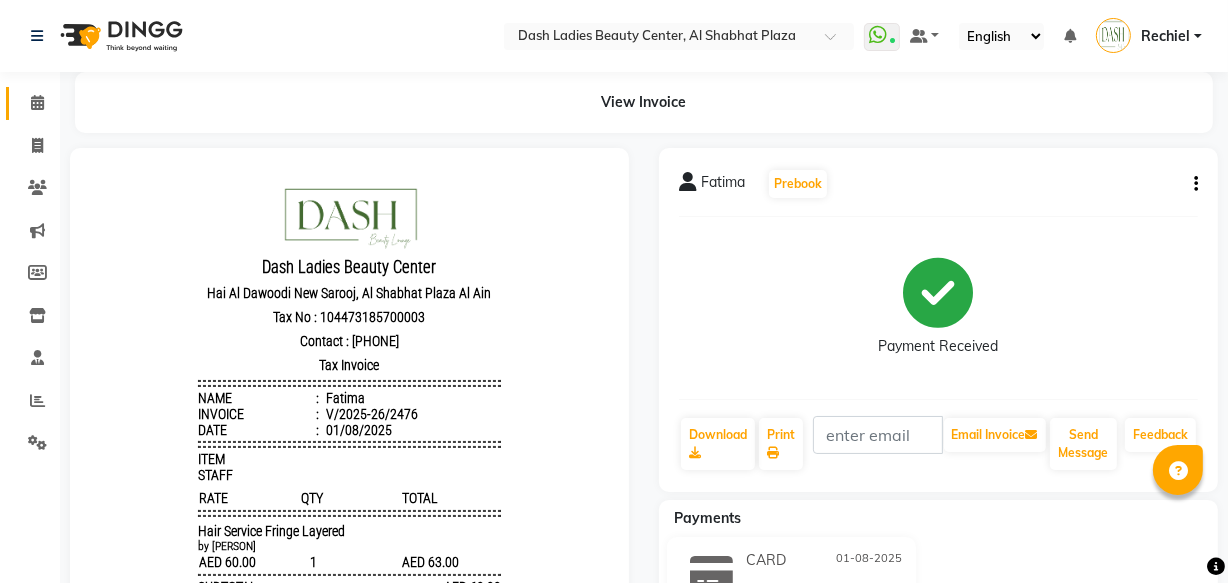 click 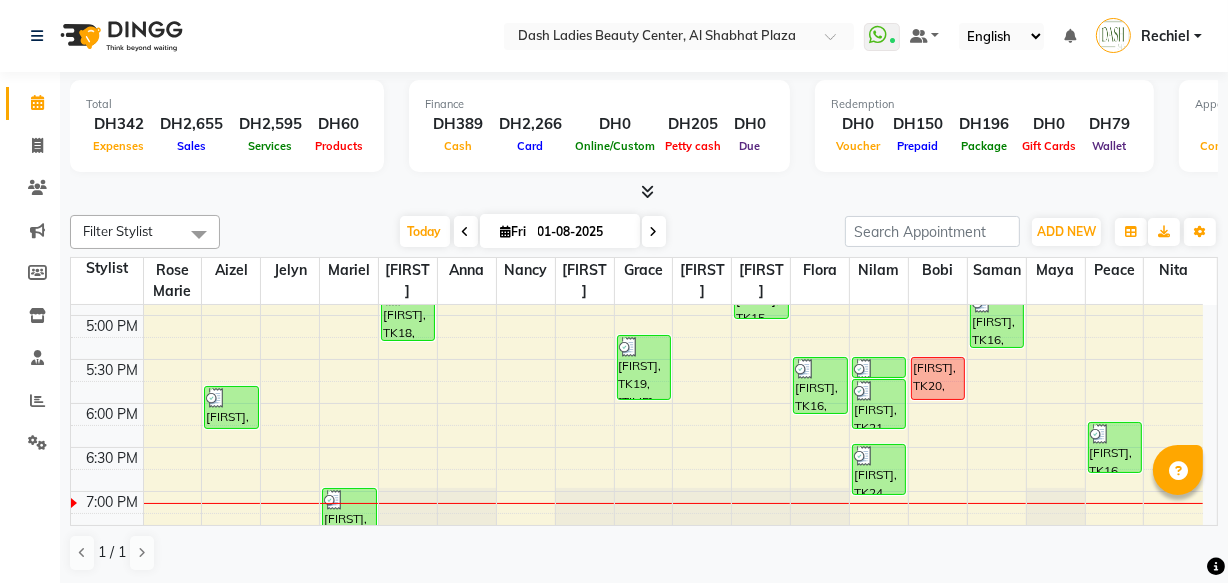 scroll, scrollTop: 816, scrollLeft: 0, axis: vertical 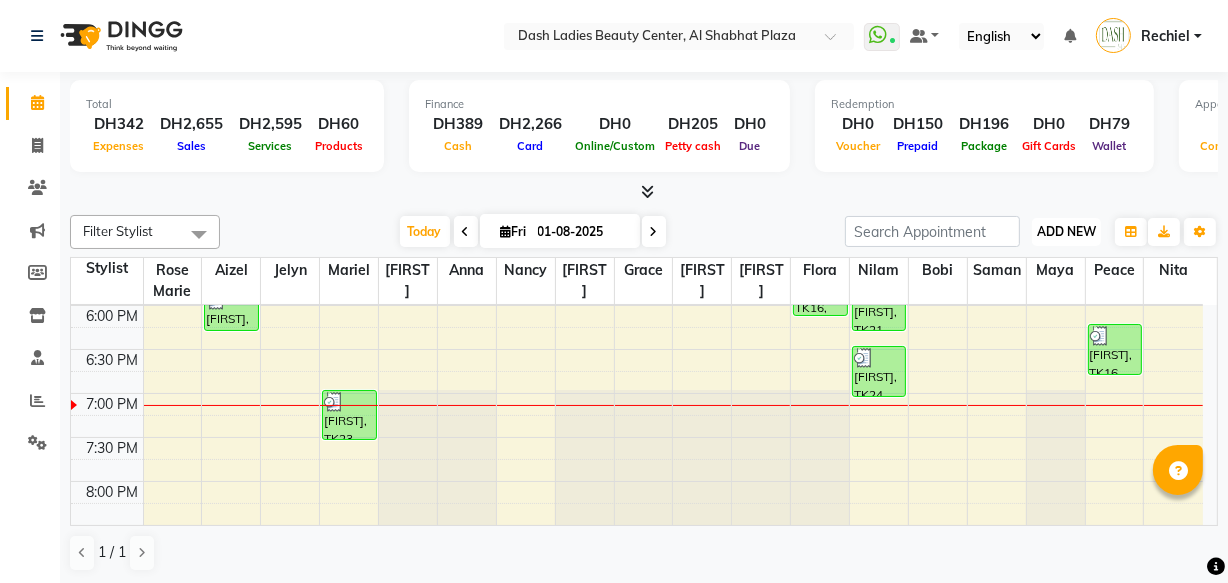 click on "ADD NEW" at bounding box center (1066, 231) 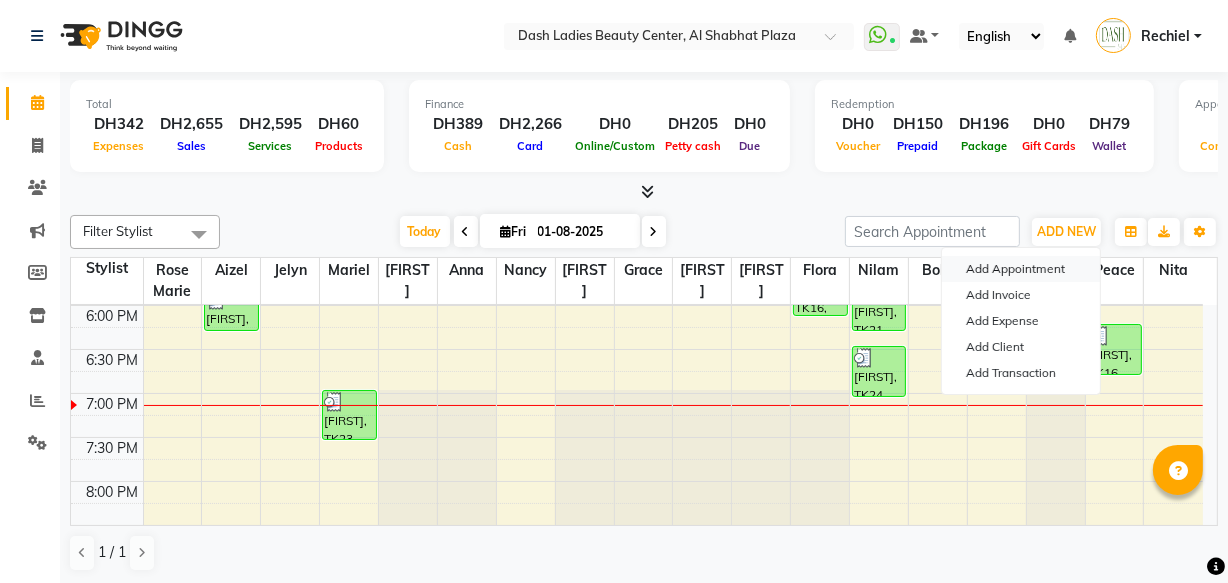 click on "Add Appointment" at bounding box center (1021, 269) 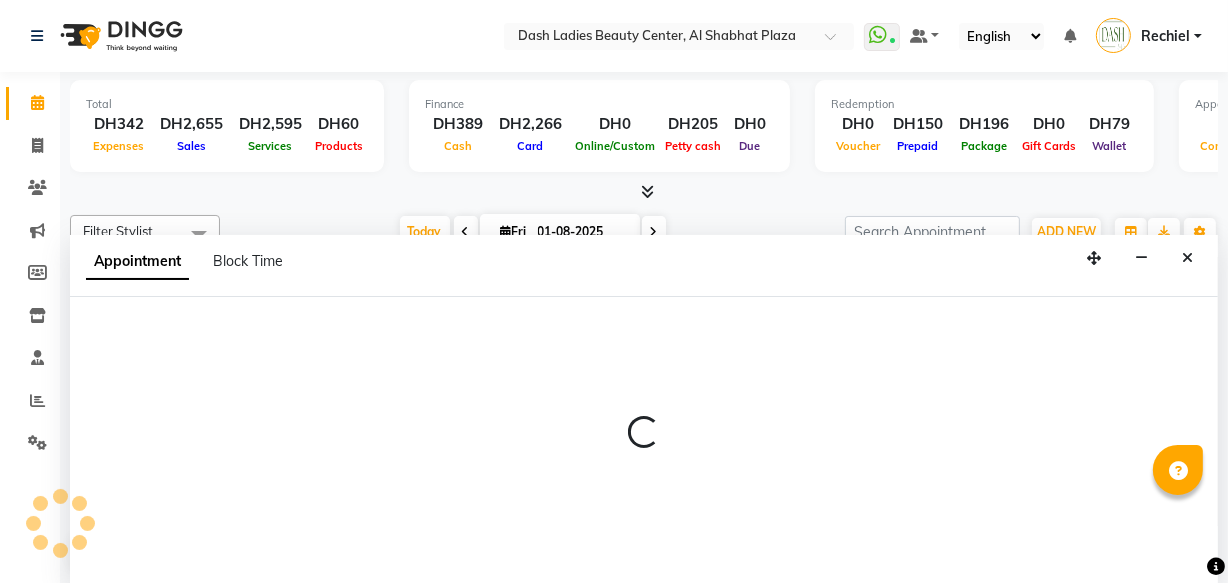 scroll, scrollTop: 0, scrollLeft: 0, axis: both 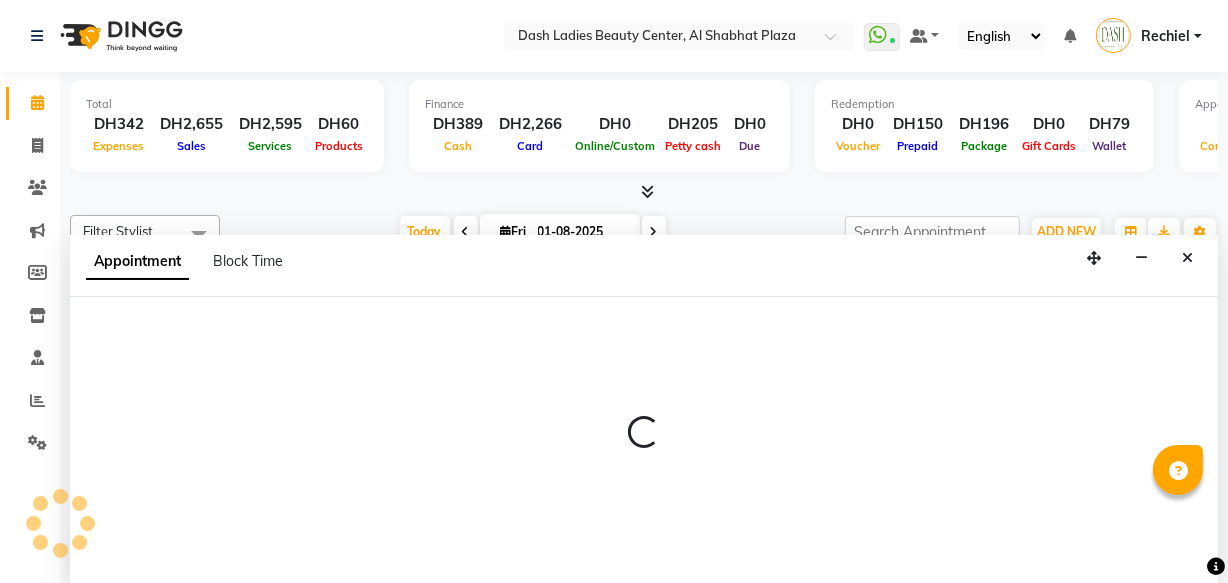 select on "600" 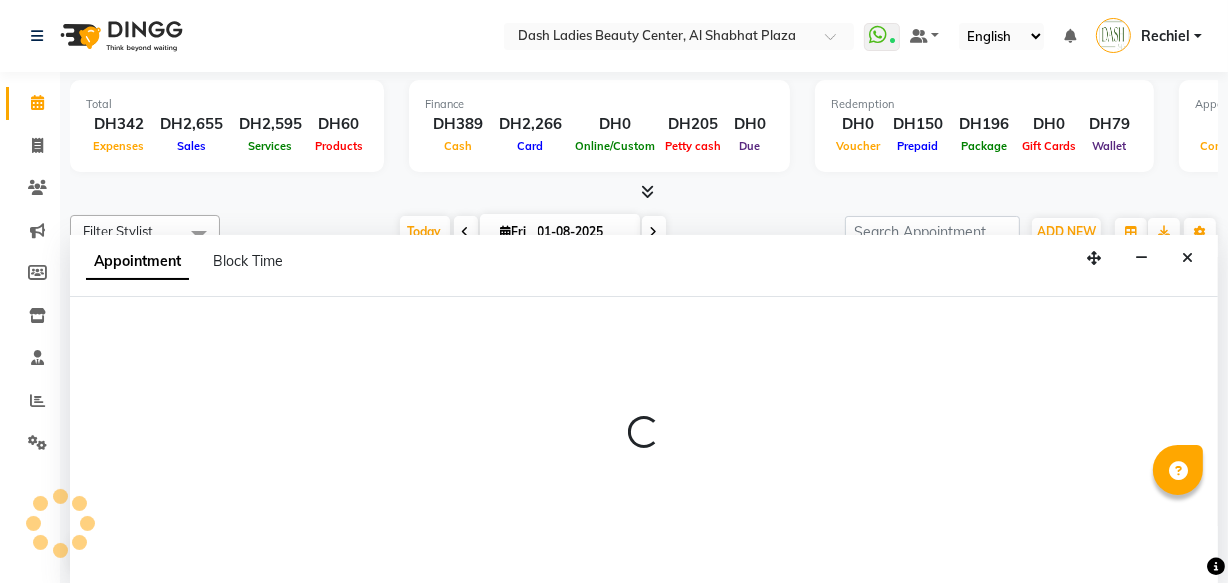 select on "tentative" 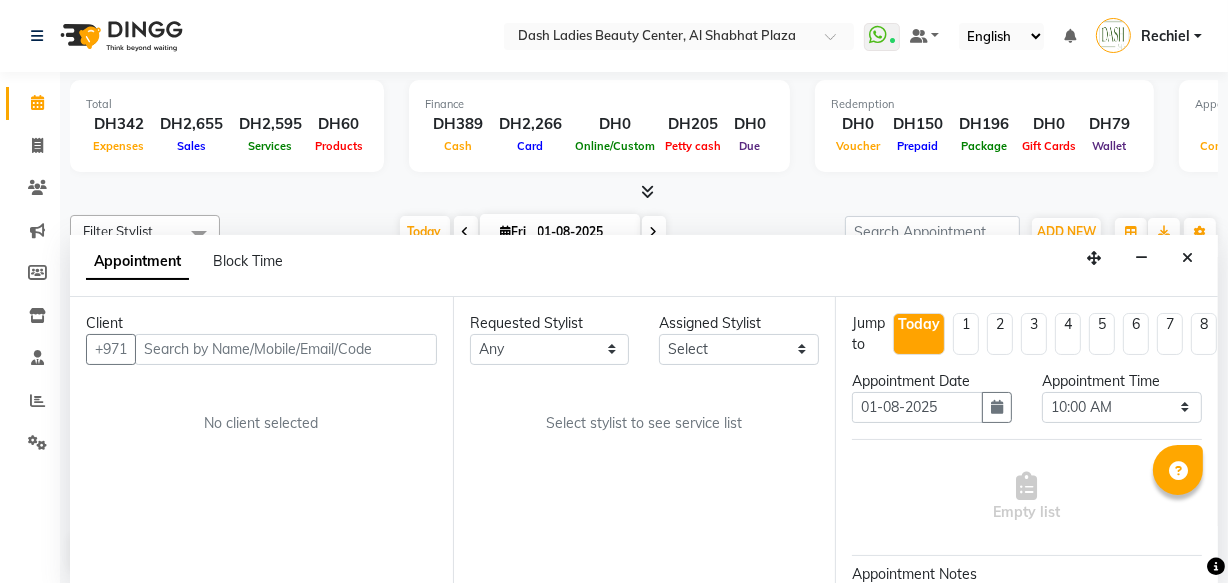 click at bounding box center (286, 349) 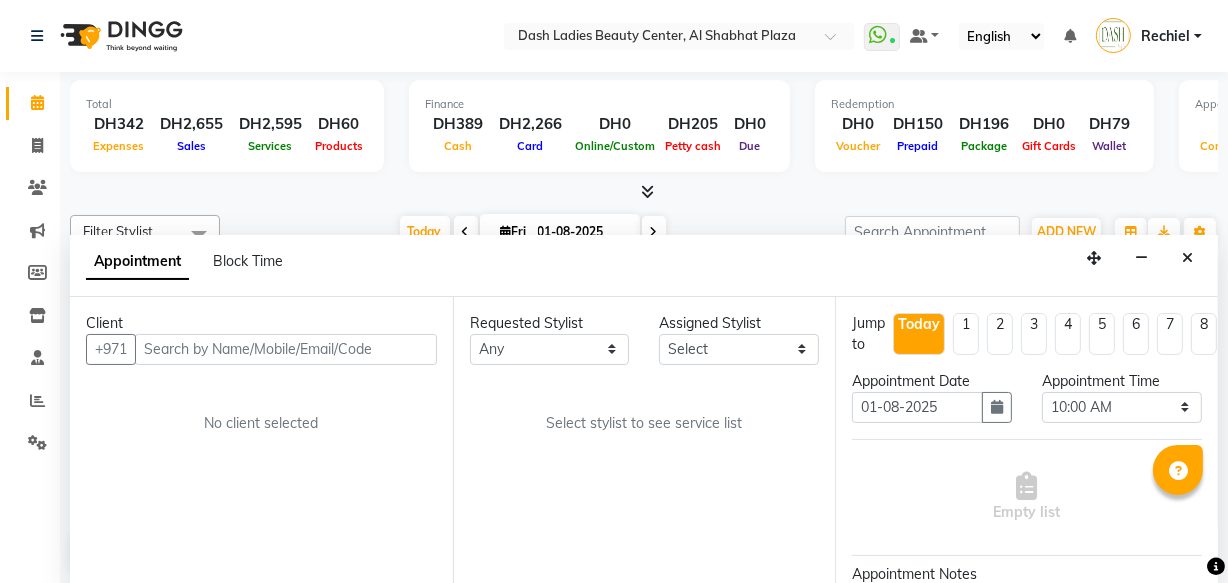 click at bounding box center (286, 349) 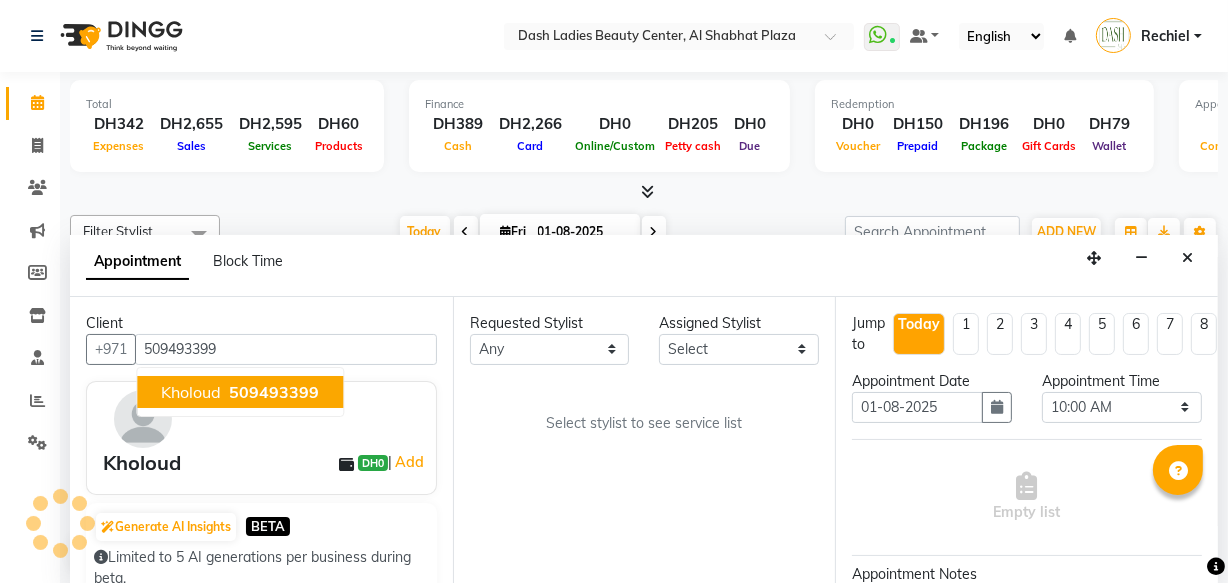 click on "[FIRST] [PHONE]" at bounding box center [240, 392] 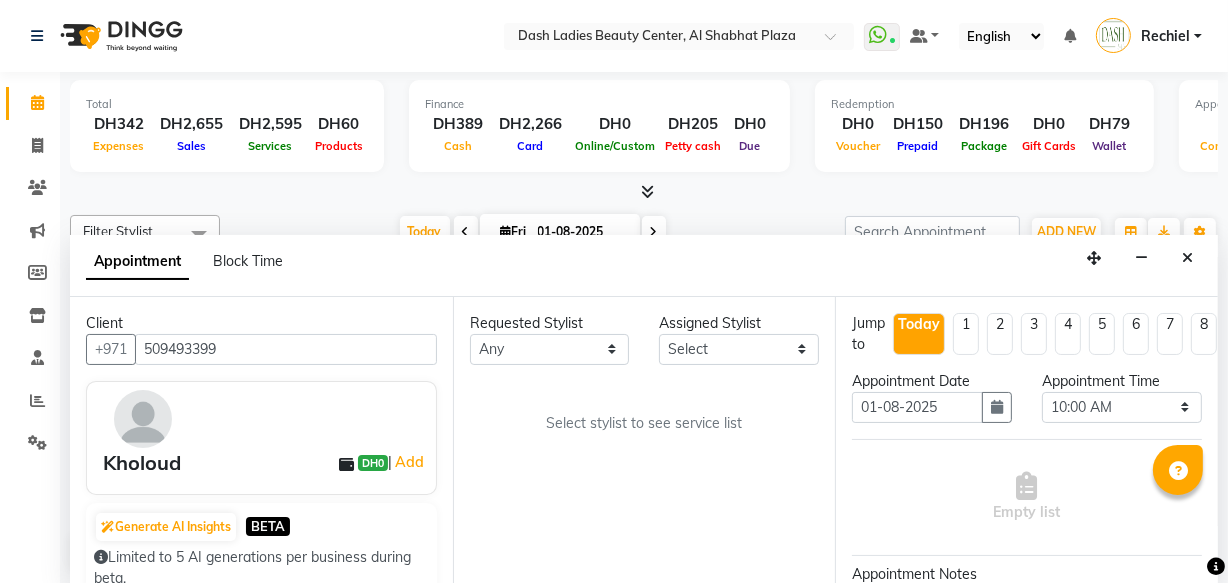type on "509493399" 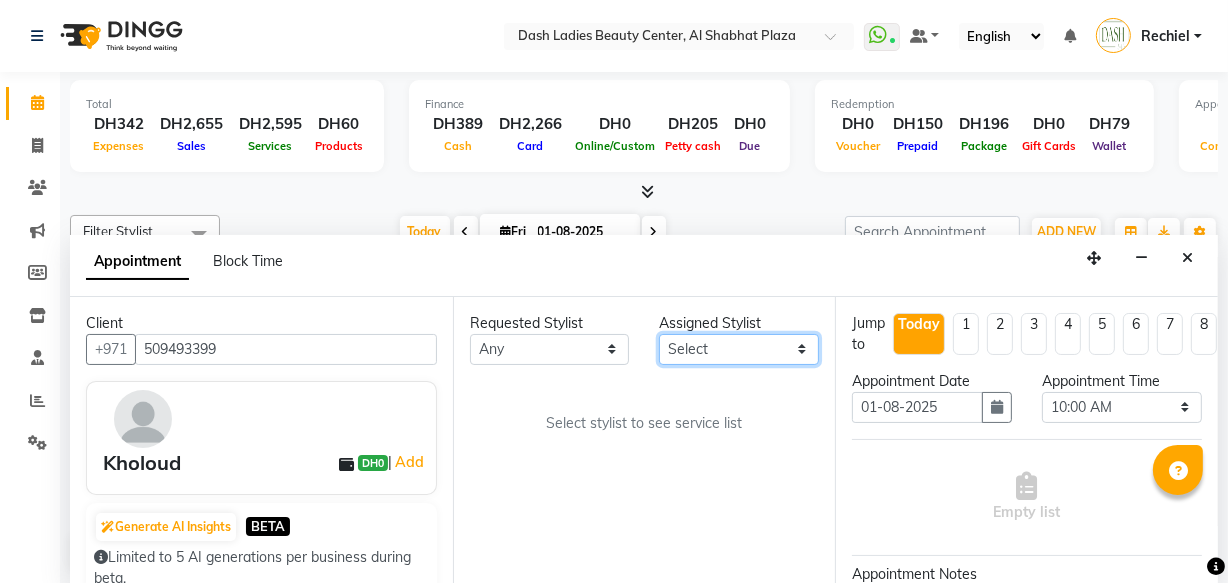 click on "Select Aizel Angelina Anna Bobi Edlyn Flora Grace Janine Jelyn Mariel Maya Nancy Nilam Nita Peace Rose Marie Saman Talina" at bounding box center [739, 349] 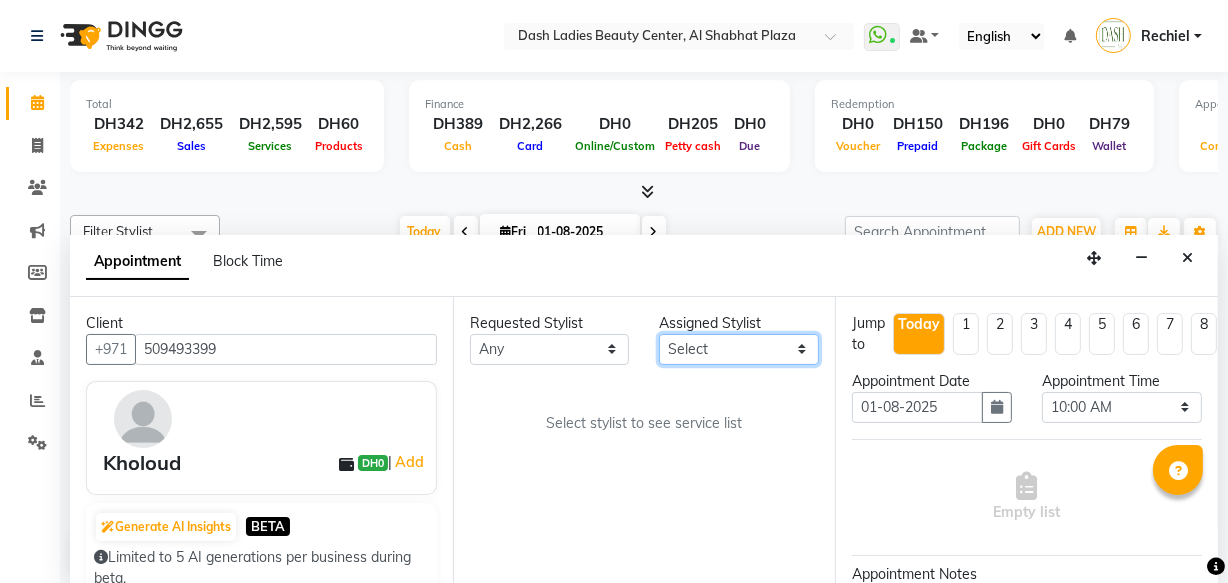 select on "81105" 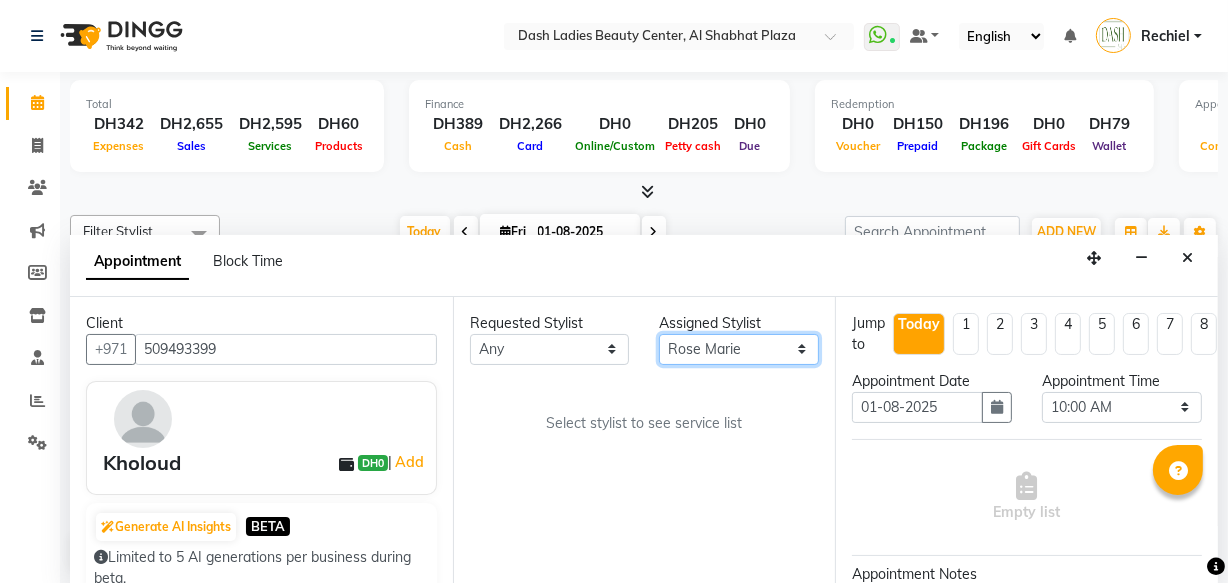 click on "Select Aizel Angelina Anna Bobi Edlyn Flora Grace Janine Jelyn Mariel Maya Nancy Nilam Nita Peace Rose Marie Saman Talina" at bounding box center (739, 349) 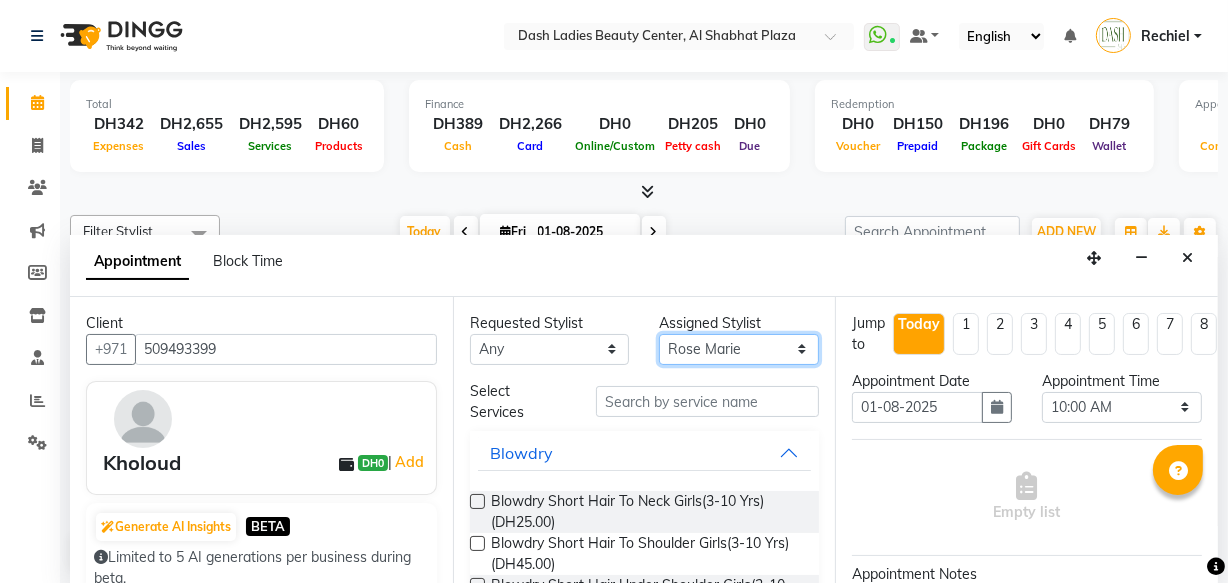 click on "Select Aizel Angelina Anna Bobi Edlyn Flora Grace Janine Jelyn Mariel Maya Nancy Nilam Nita Peace Rose Marie Saman Talina" at bounding box center (739, 349) 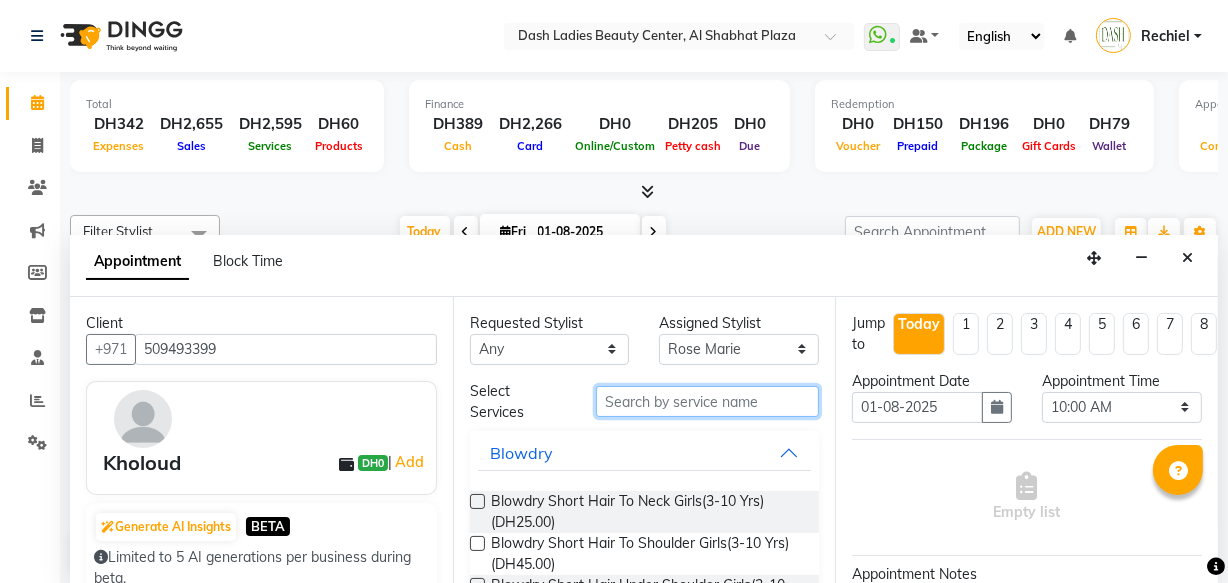 click at bounding box center [707, 401] 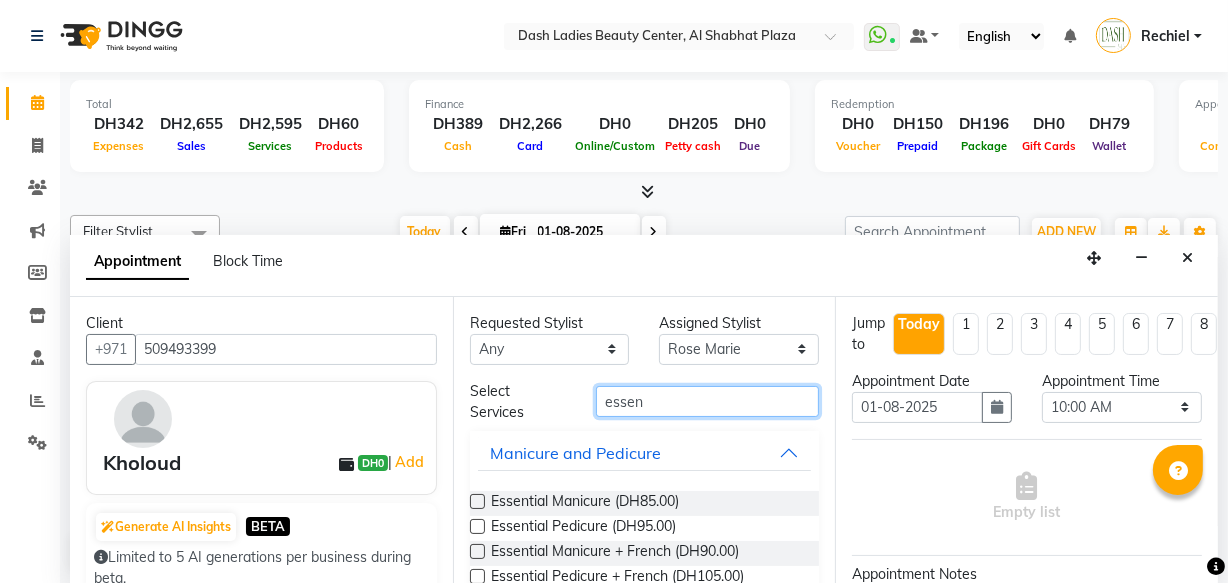 type on "essen" 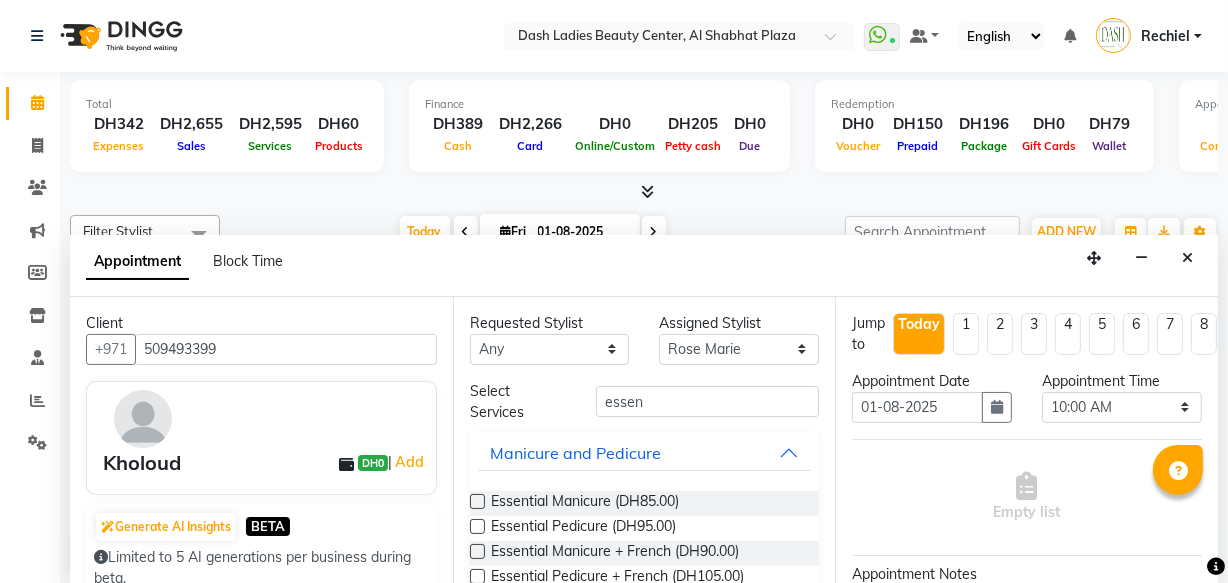 click at bounding box center [477, 501] 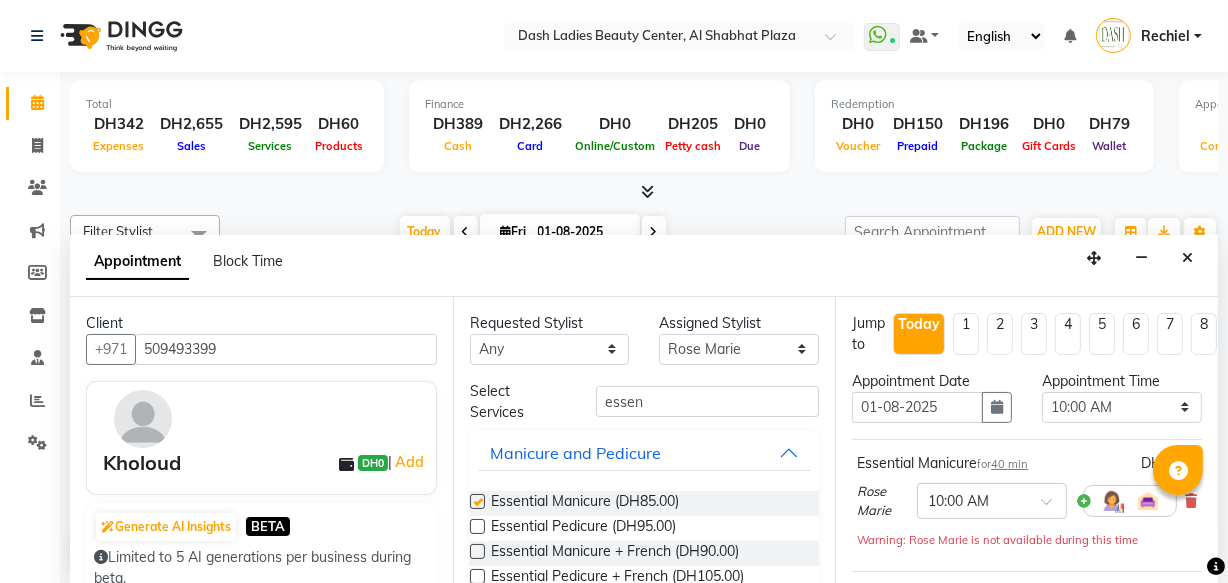 checkbox on "false" 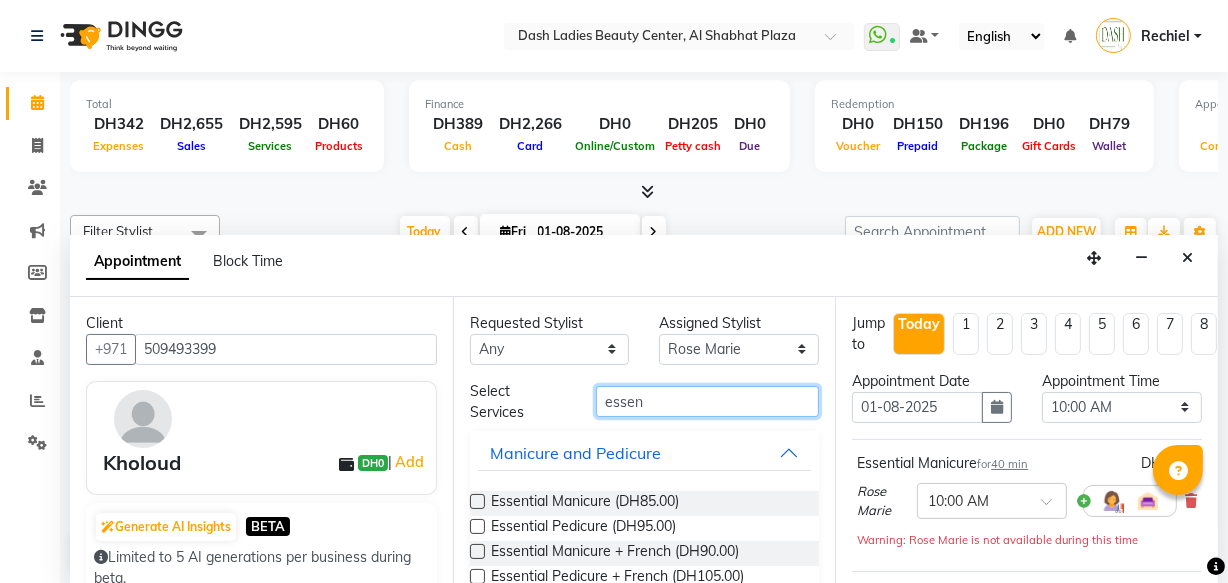 click on "essen" at bounding box center (707, 401) 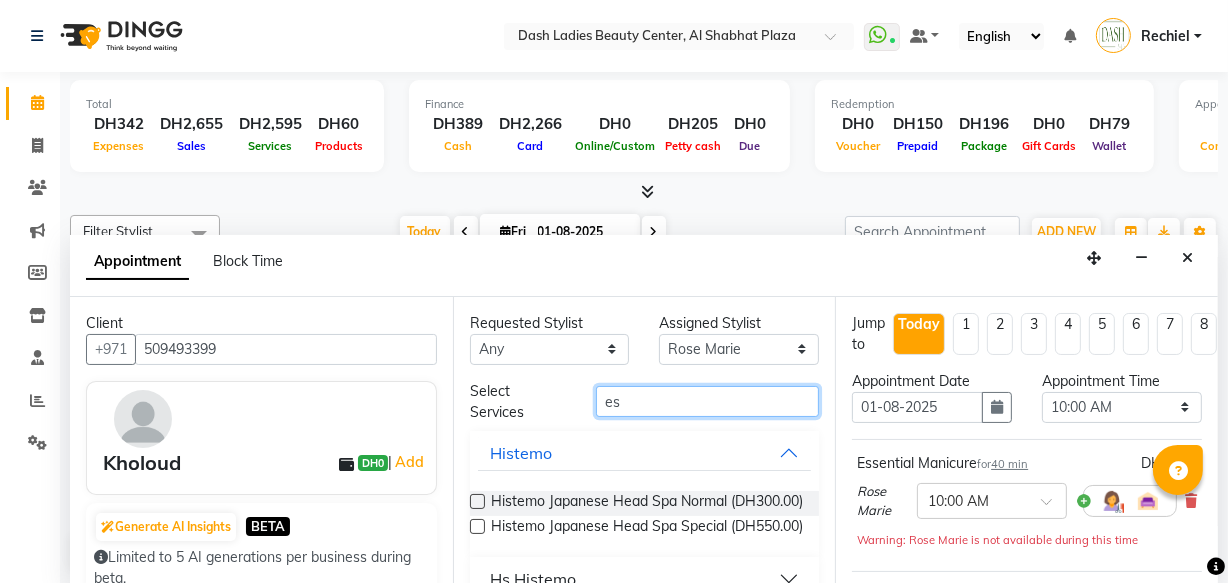 type on "e" 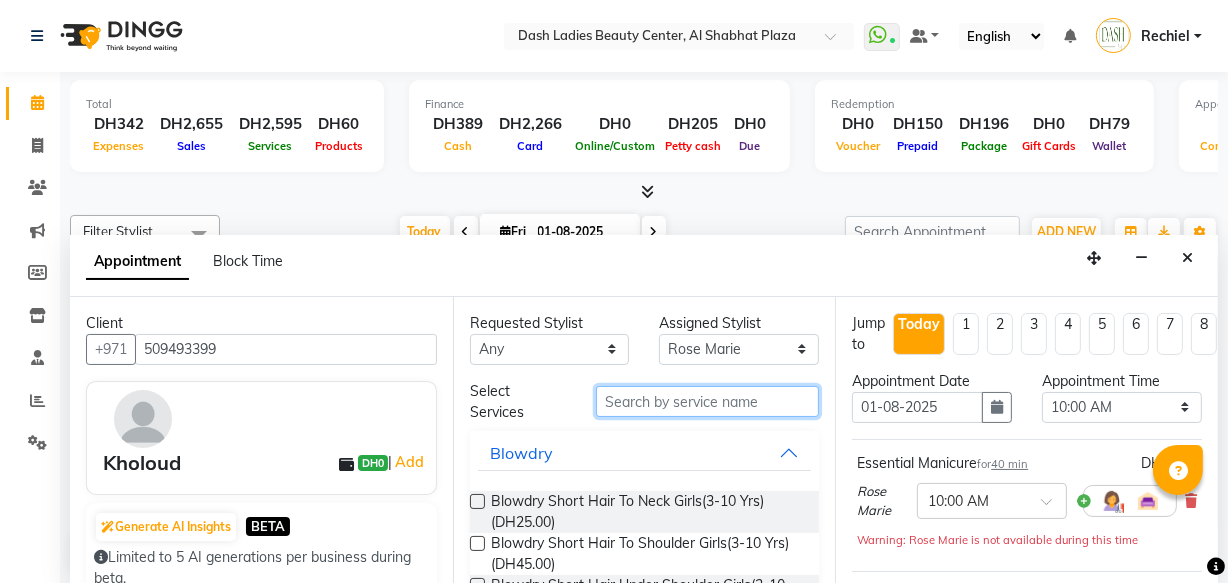 type 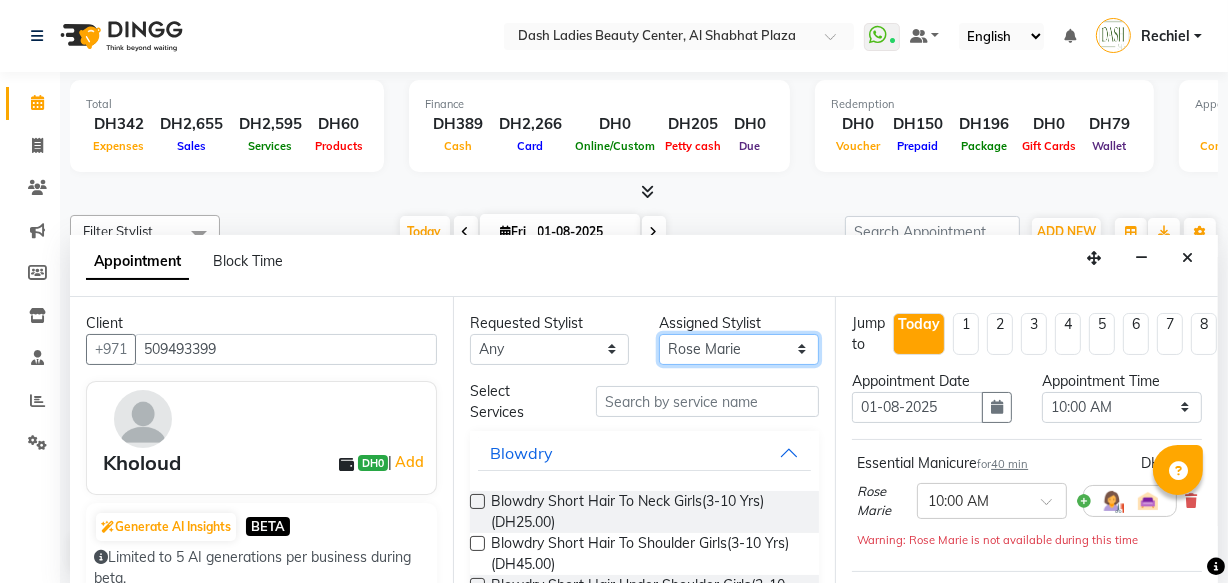 click on "Select Aizel Angelina Anna Bobi Edlyn Flora Grace Janine Jelyn Mariel Maya Nancy Nilam Nita Peace Rose Marie Saman Talina" at bounding box center (739, 349) 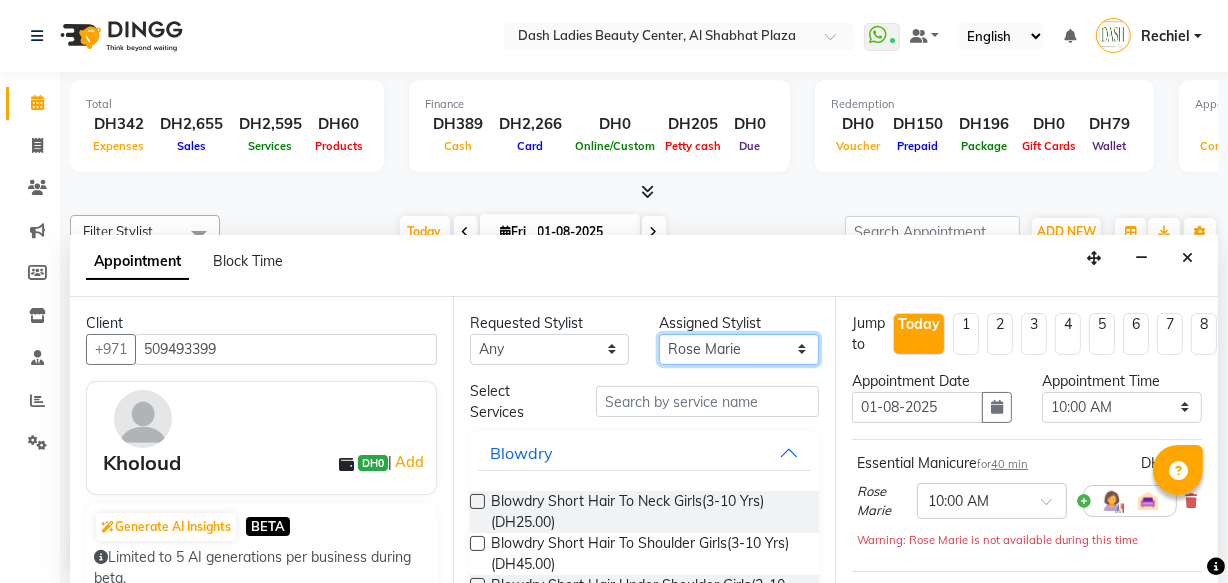 select on "81111" 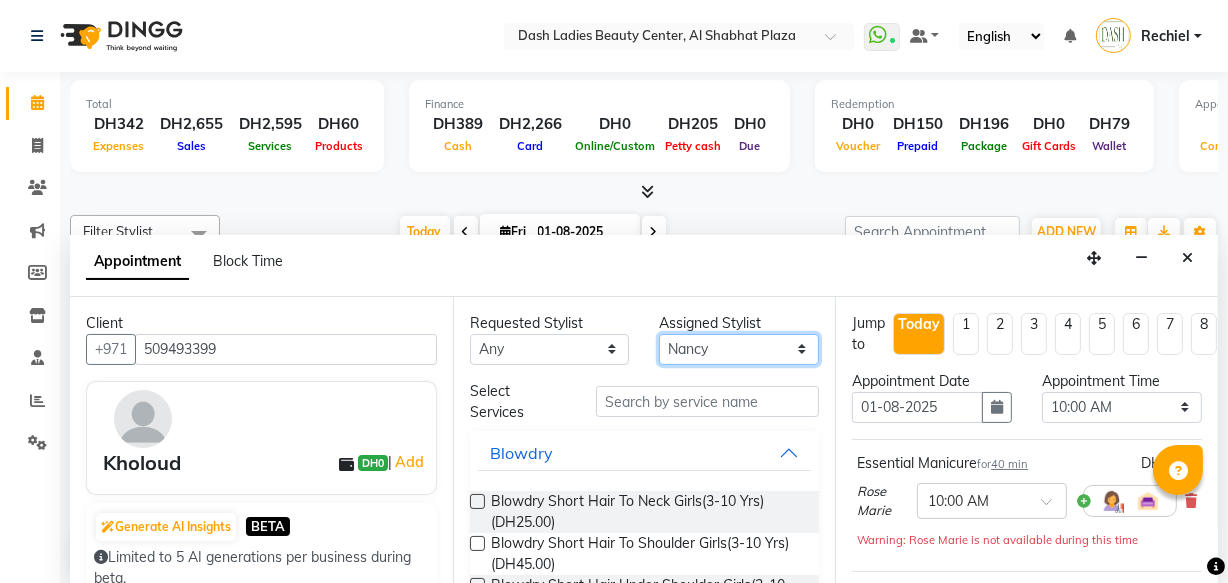 click on "Select Aizel Angelina Anna Bobi Edlyn Flora Grace Janine Jelyn Mariel Maya Nancy Nilam Nita Peace Rose Marie Saman Talina" at bounding box center (739, 349) 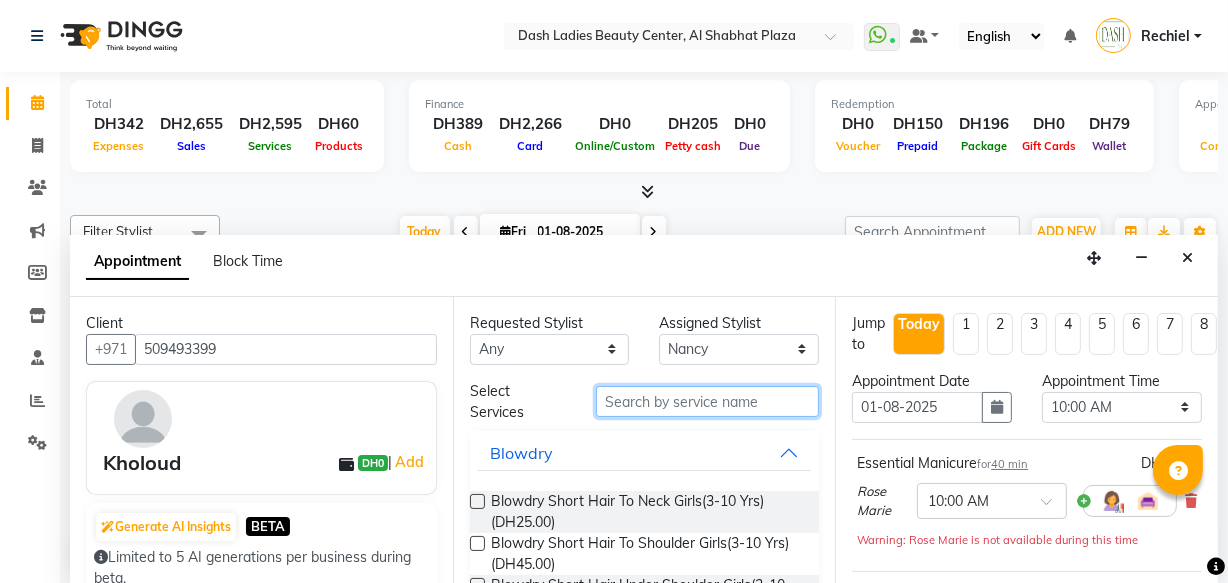 click at bounding box center [707, 401] 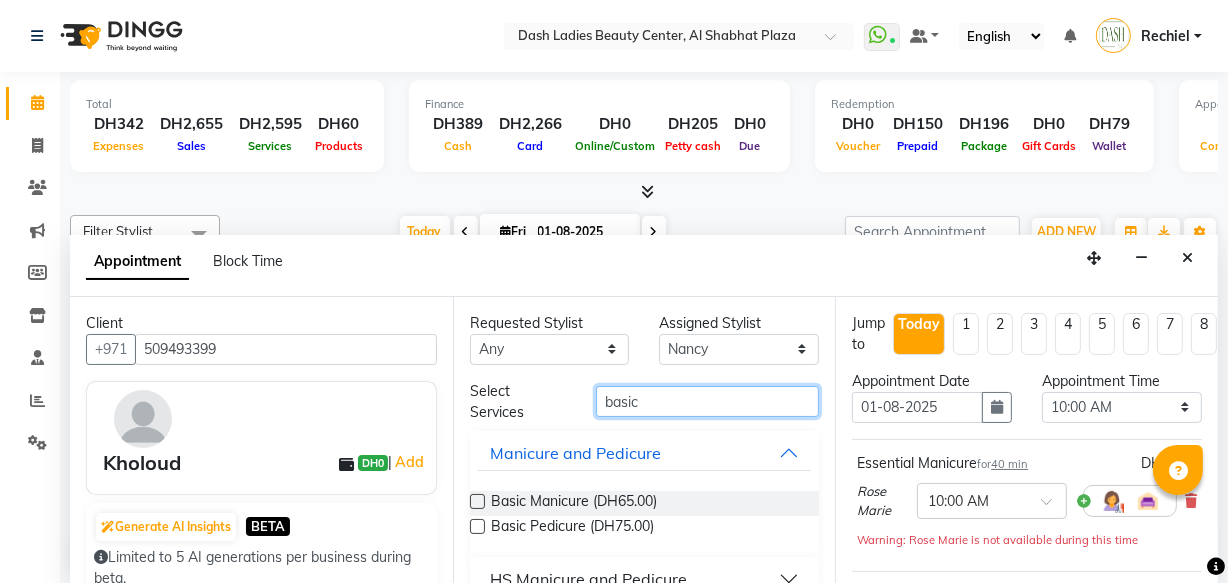 type on "basic" 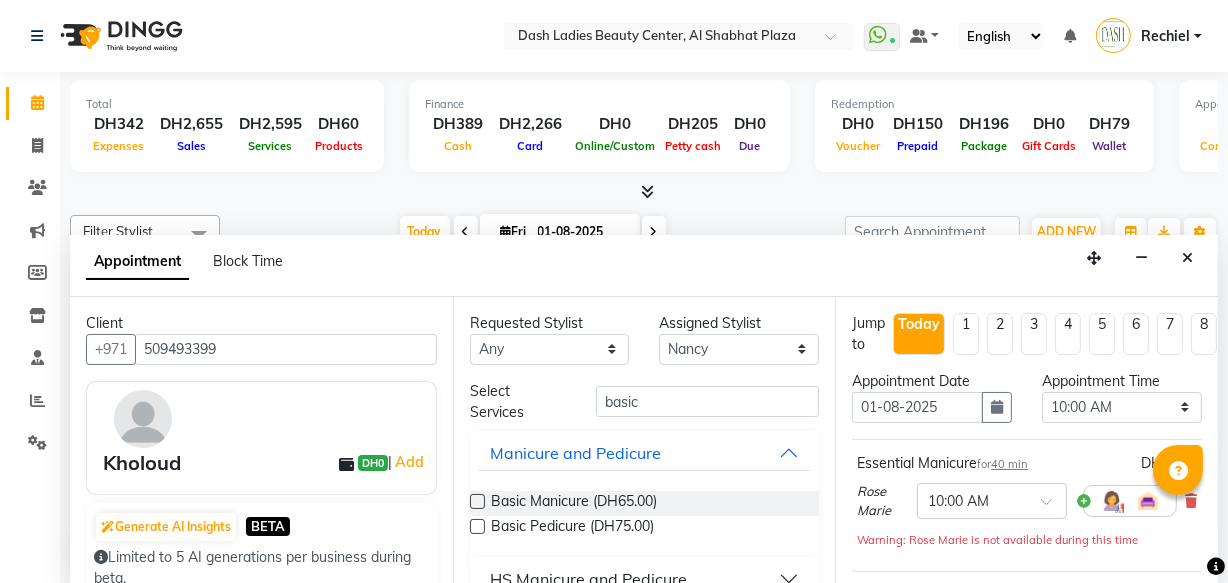click at bounding box center [477, 526] 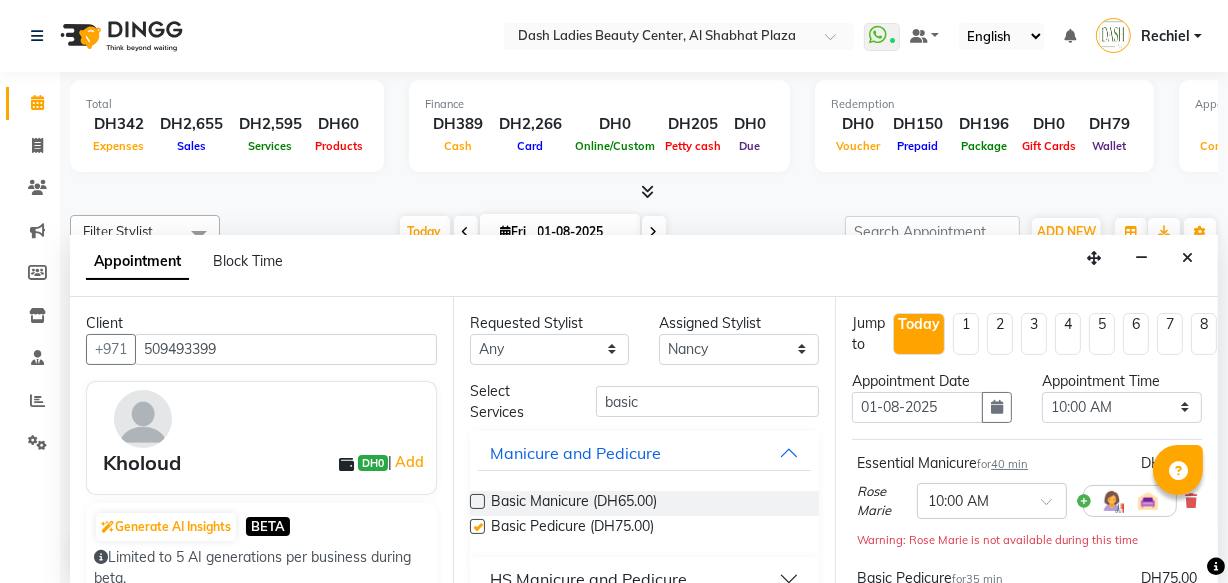 checkbox on "false" 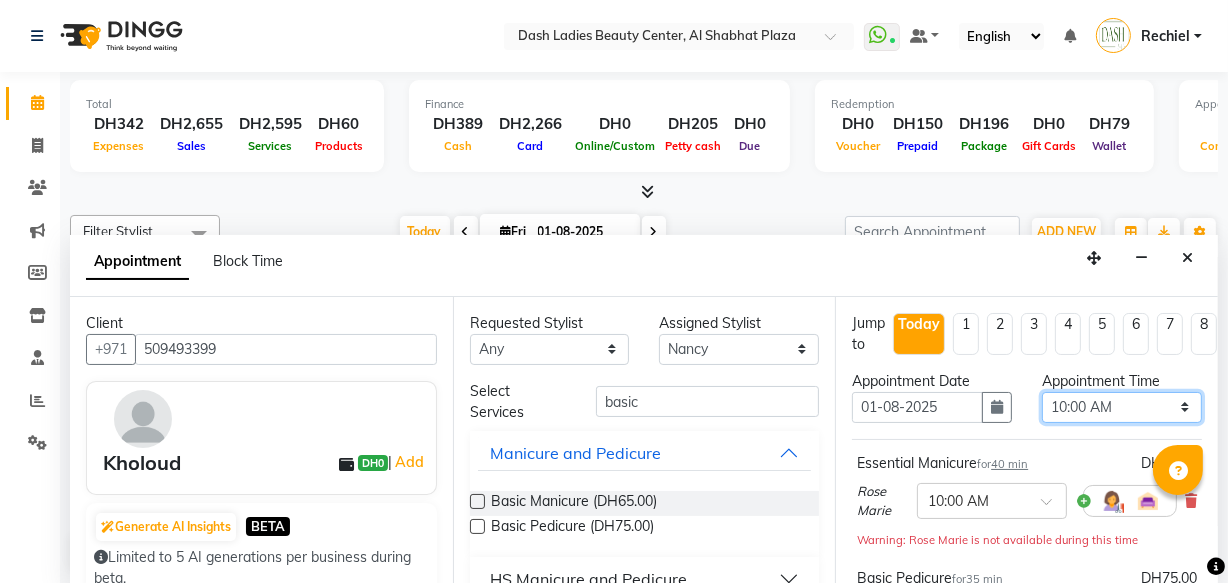 click on "Select 10:00 AM 10:15 AM 10:30 AM 10:45 AM 11:00 AM 11:15 AM 11:30 AM 11:45 AM 12:00 PM 12:15 PM 12:30 PM 12:45 PM 01:00 PM 01:15 PM 01:30 PM 01:45 PM 02:00 PM 02:15 PM 02:30 PM 02:45 PM 03:00 PM 03:15 PM 03:30 PM 03:45 PM 04:00 PM 04:15 PM 04:30 PM 04:45 PM 05:00 PM 05:15 PM 05:30 PM 05:45 PM 06:00 PM 06:15 PM 06:30 PM 06:45 PM 07:00 PM 07:15 PM 07:30 PM 07:45 PM 08:00 PM 08:15 PM 08:30 PM 08:45 PM 09:00 PM 09:15 PM 09:30 PM 09:45 PM 10:00 PM" at bounding box center [1122, 407] 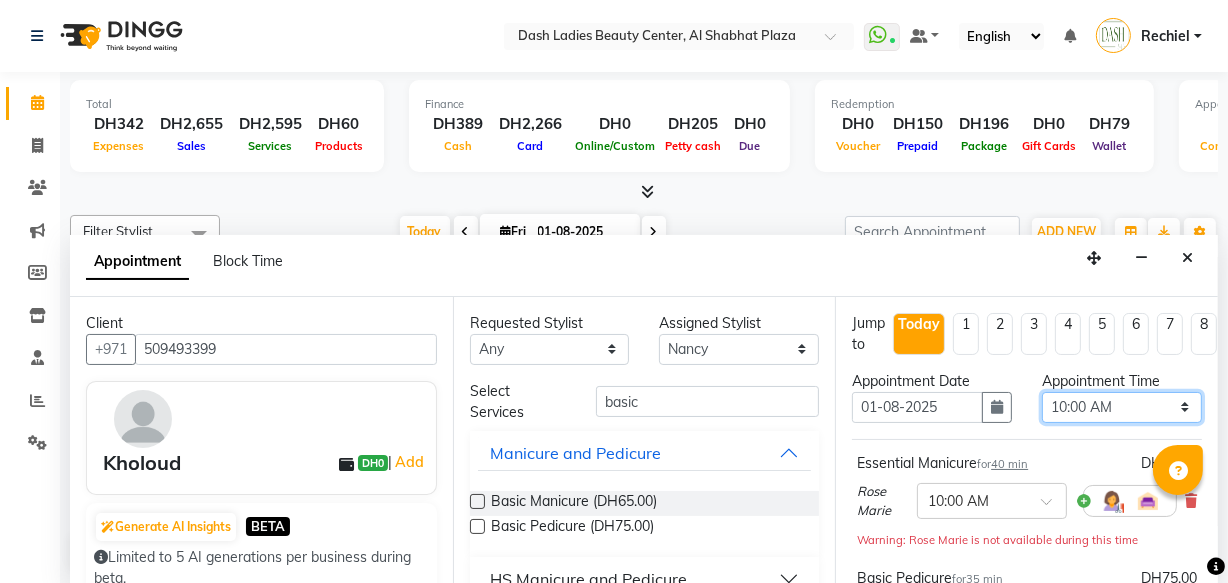 select on "1155" 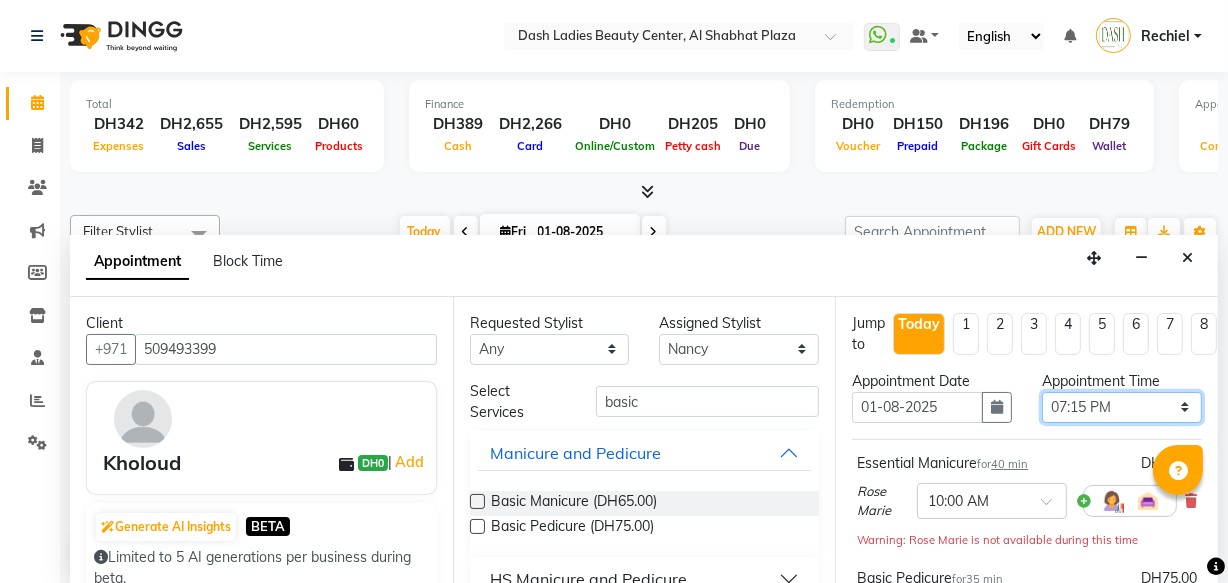 click on "Select 10:00 AM 10:15 AM 10:30 AM 10:45 AM 11:00 AM 11:15 AM 11:30 AM 11:45 AM 12:00 PM 12:15 PM 12:30 PM 12:45 PM 01:00 PM 01:15 PM 01:30 PM 01:45 PM 02:00 PM 02:15 PM 02:30 PM 02:45 PM 03:00 PM 03:15 PM 03:30 PM 03:45 PM 04:00 PM 04:15 PM 04:30 PM 04:45 PM 05:00 PM 05:15 PM 05:30 PM 05:45 PM 06:00 PM 06:15 PM 06:30 PM 06:45 PM 07:00 PM 07:15 PM 07:30 PM 07:45 PM 08:00 PM 08:15 PM 08:30 PM 08:45 PM 09:00 PM 09:15 PM 09:30 PM 09:45 PM 10:00 PM" at bounding box center [1122, 407] 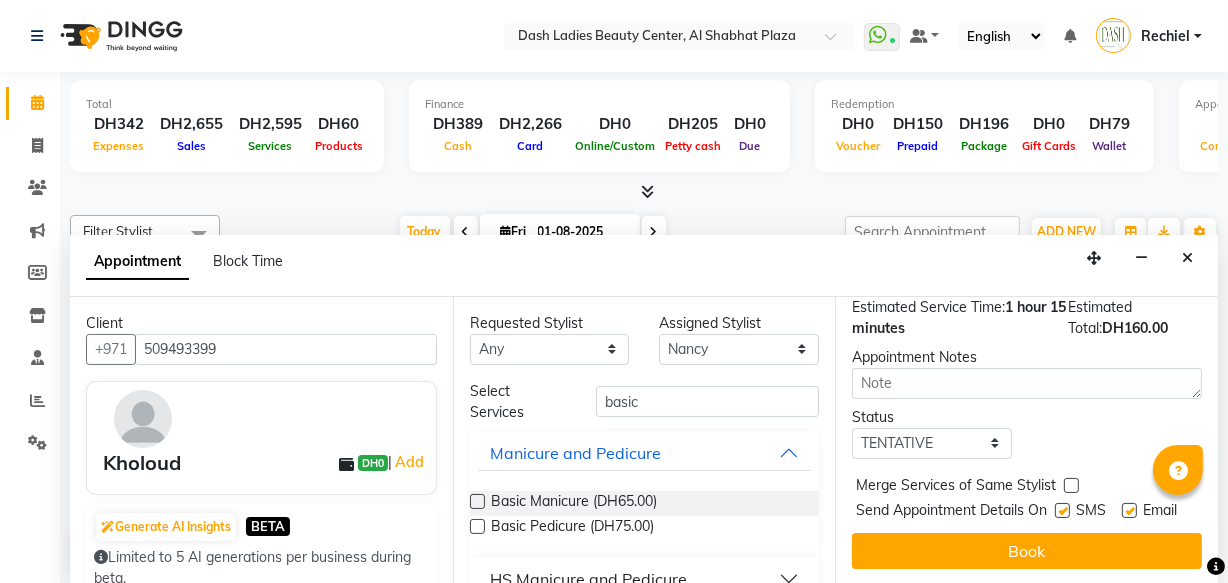 scroll, scrollTop: 383, scrollLeft: 0, axis: vertical 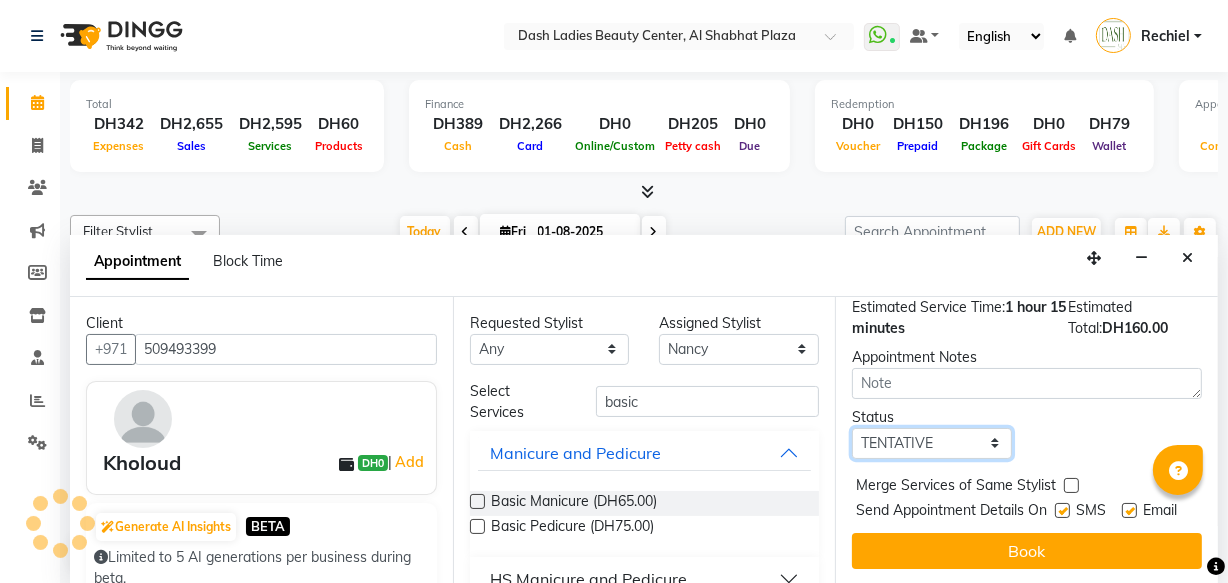 click on "Select TENTATIVE CONFIRM CHECK-IN UPCOMING" at bounding box center [932, 443] 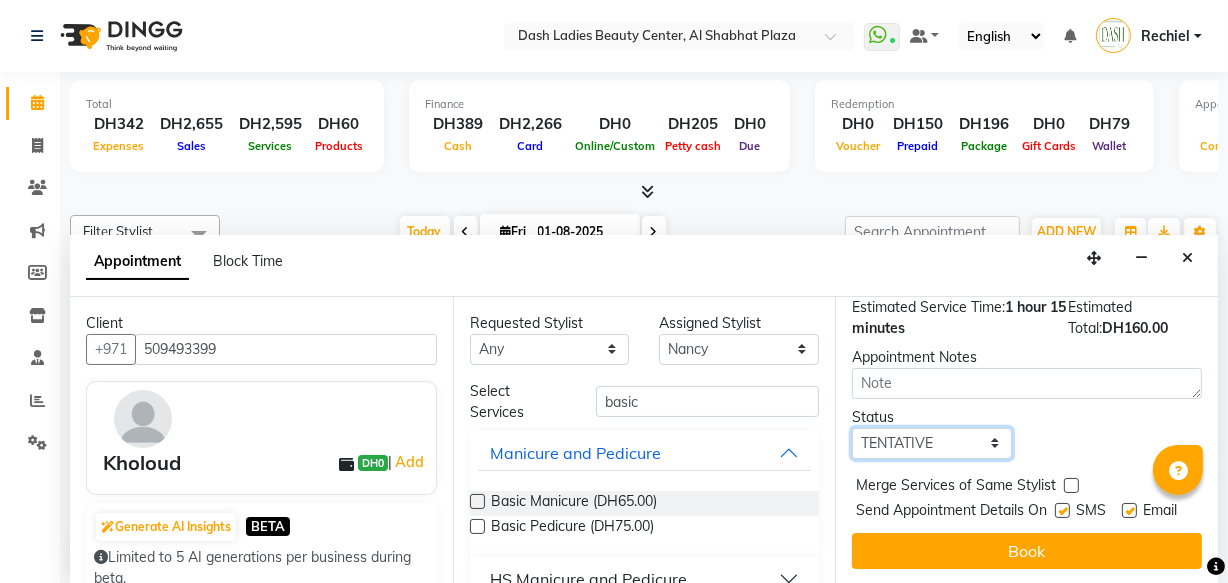 select on "check-in" 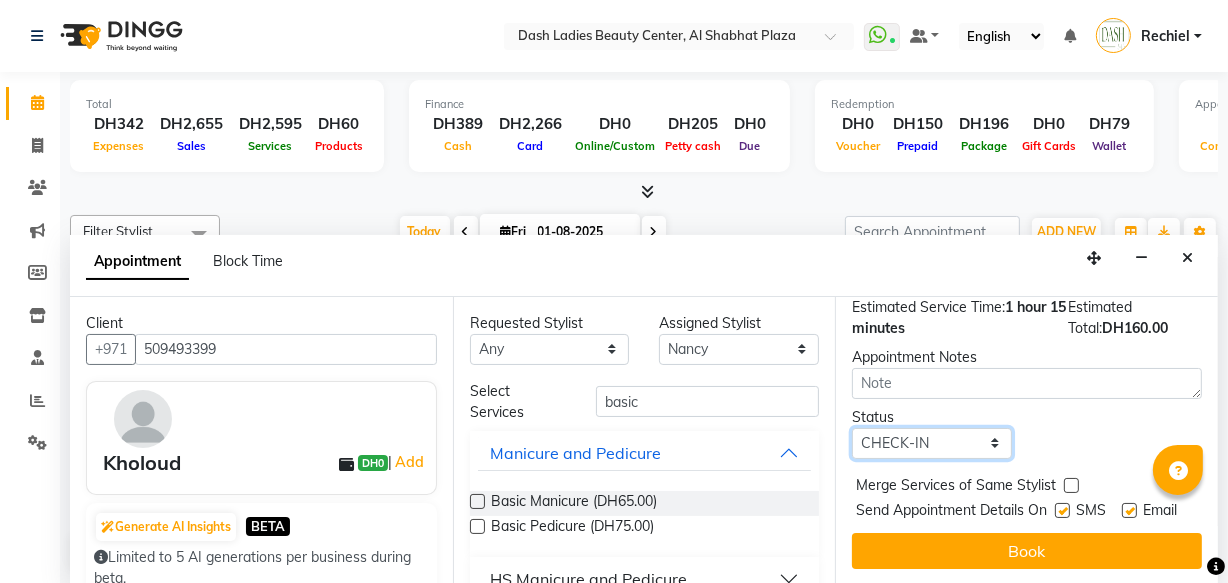 click on "Select TENTATIVE CONFIRM CHECK-IN UPCOMING" at bounding box center (932, 443) 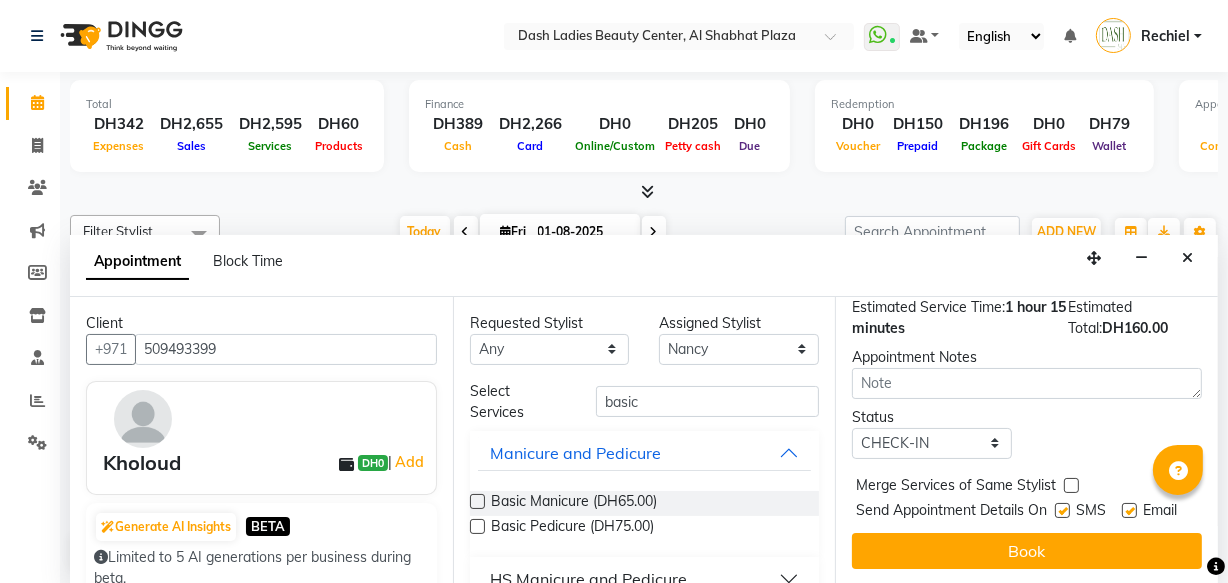 click at bounding box center (1071, 485) 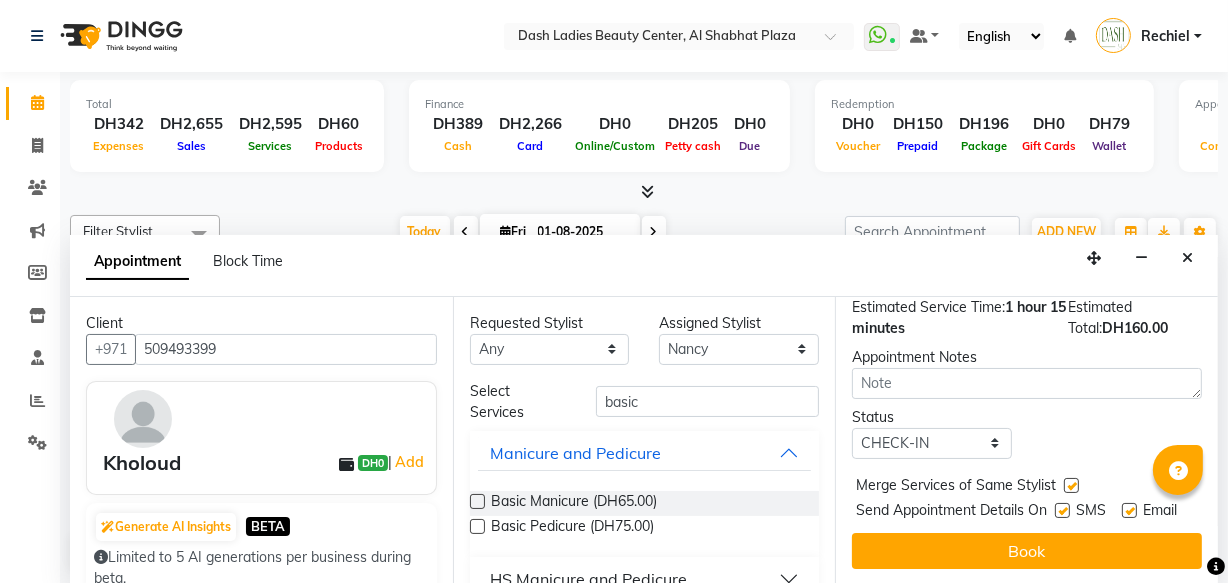click at bounding box center (1062, 510) 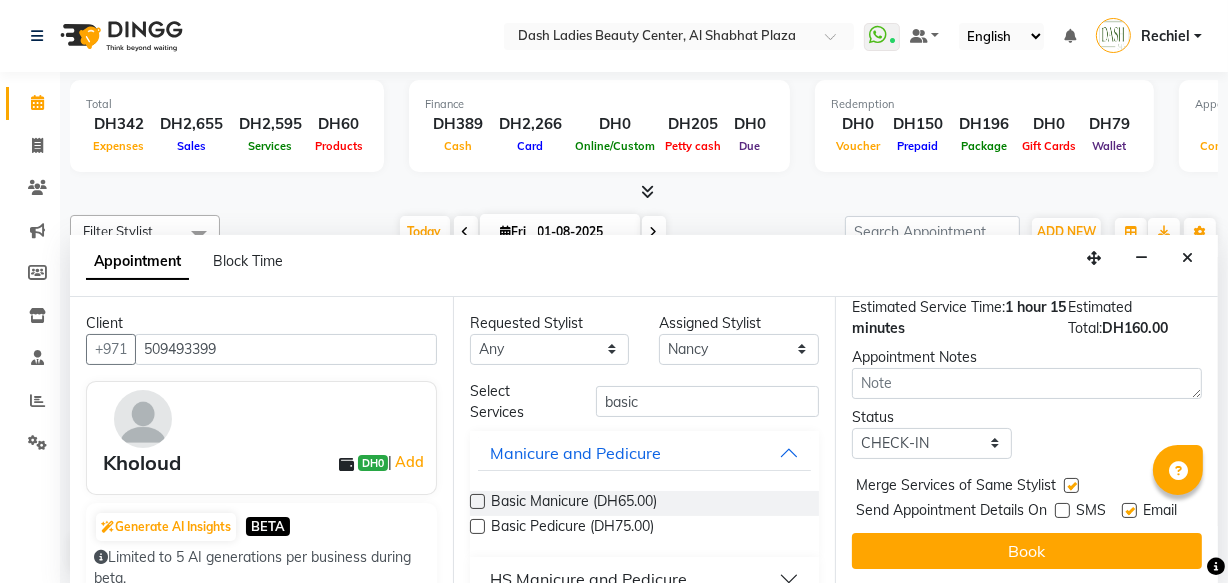 click at bounding box center [1129, 510] 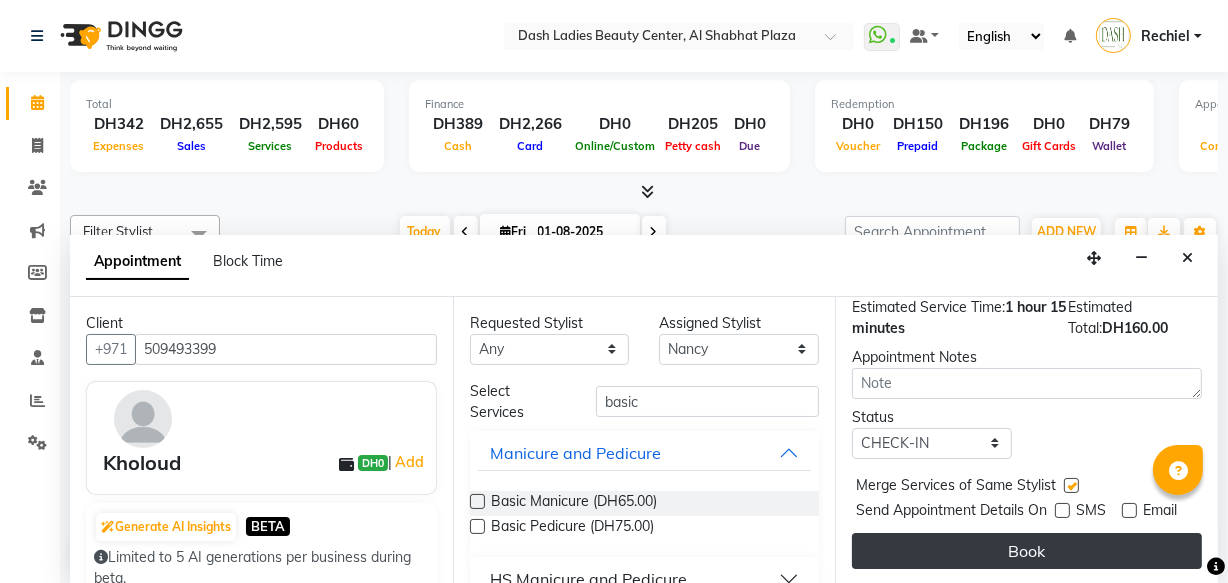click on "Book" at bounding box center [1027, 551] 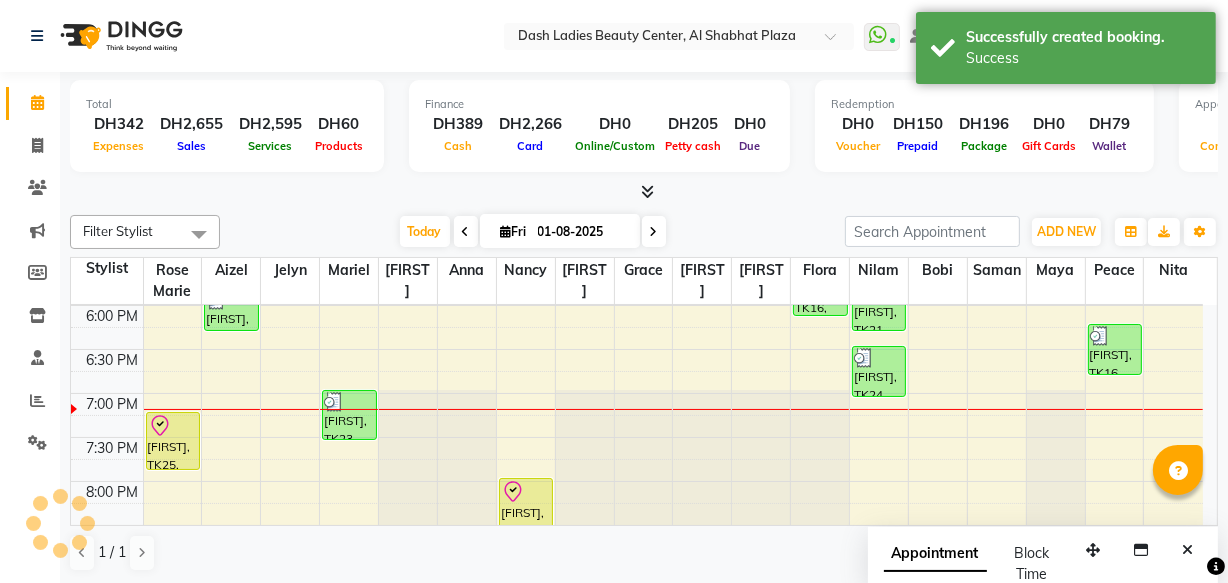 scroll, scrollTop: 0, scrollLeft: 0, axis: both 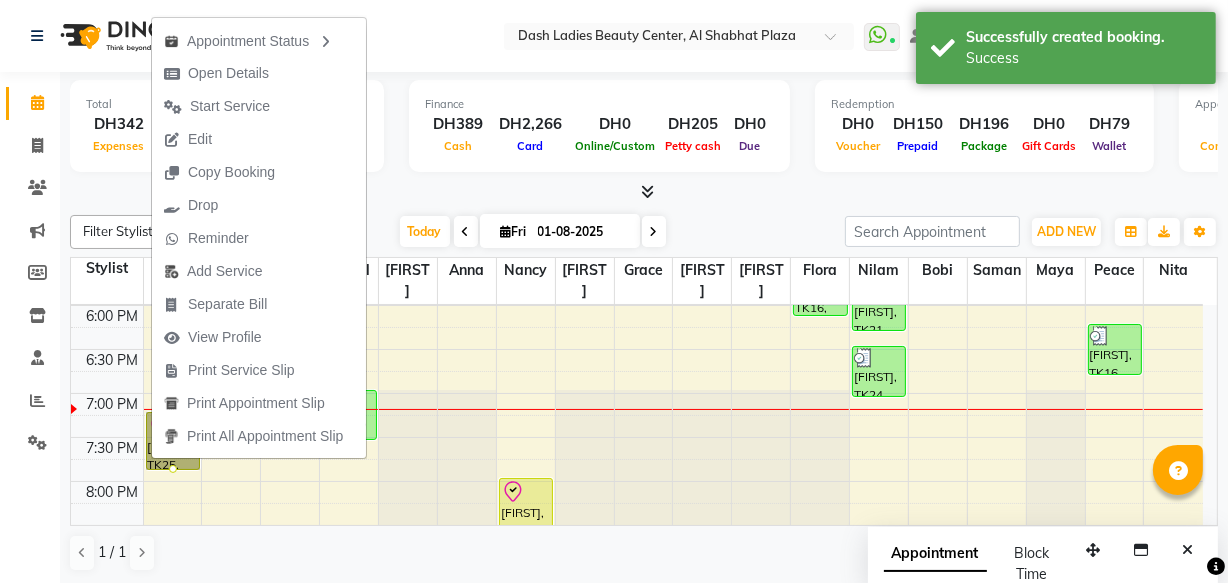 click at bounding box center (673, 514) 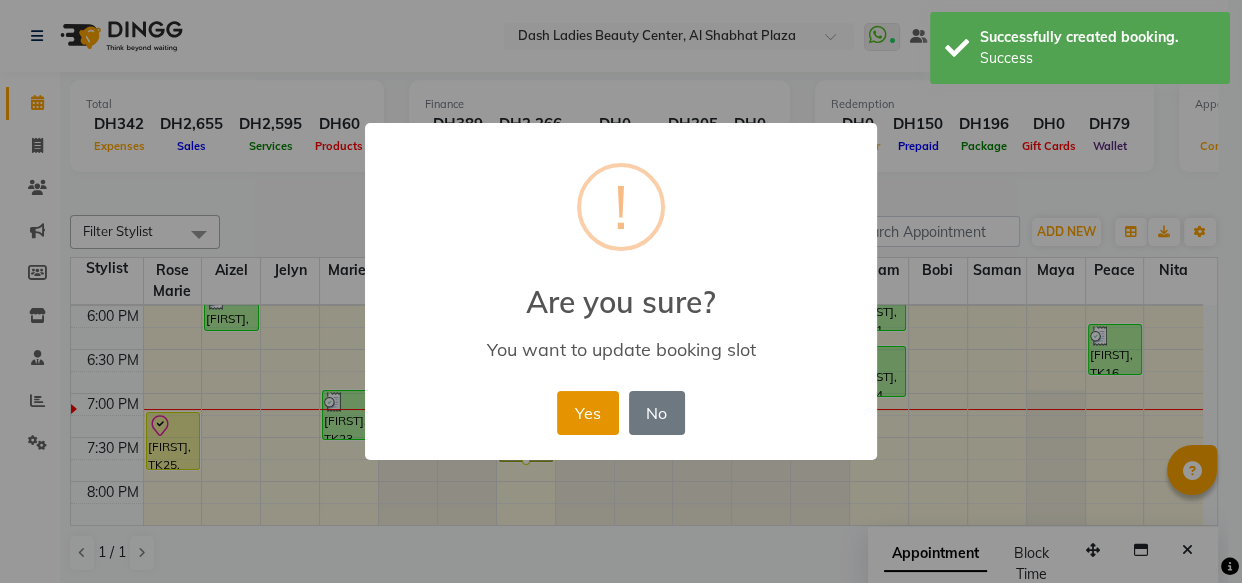 click on "Yes" at bounding box center (587, 413) 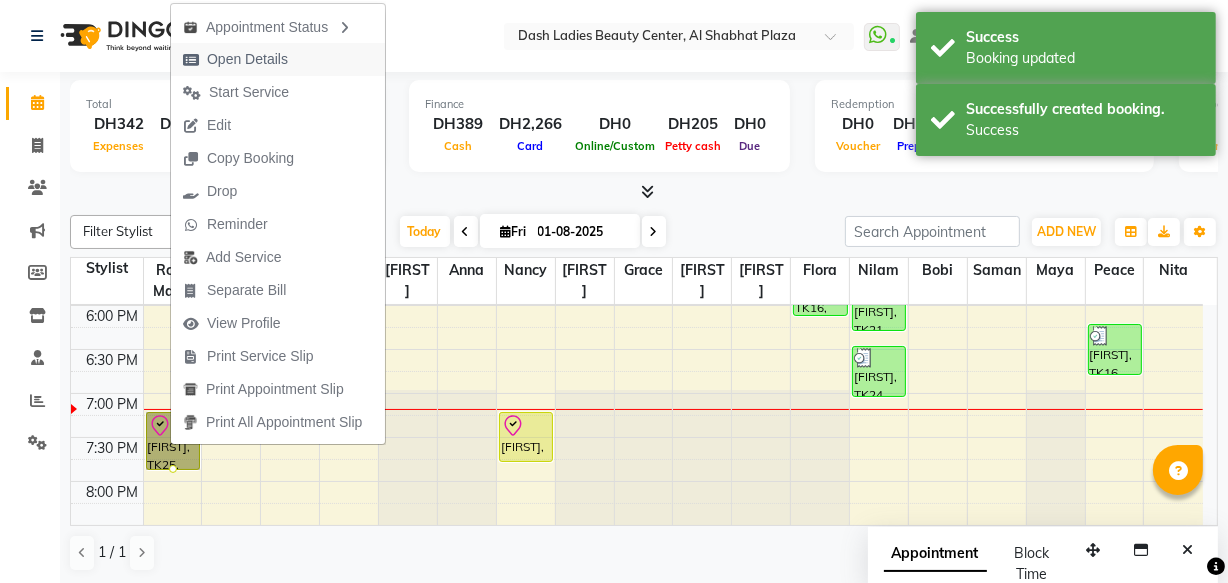 click on "Open Details" at bounding box center [278, 59] 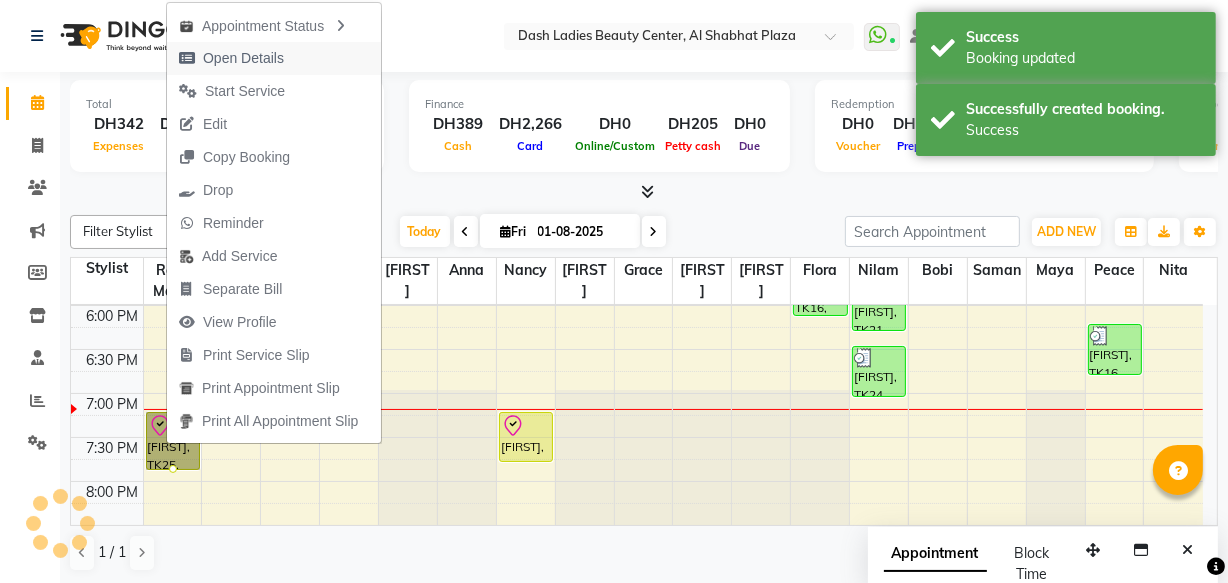 click on "Open Details" at bounding box center [274, 58] 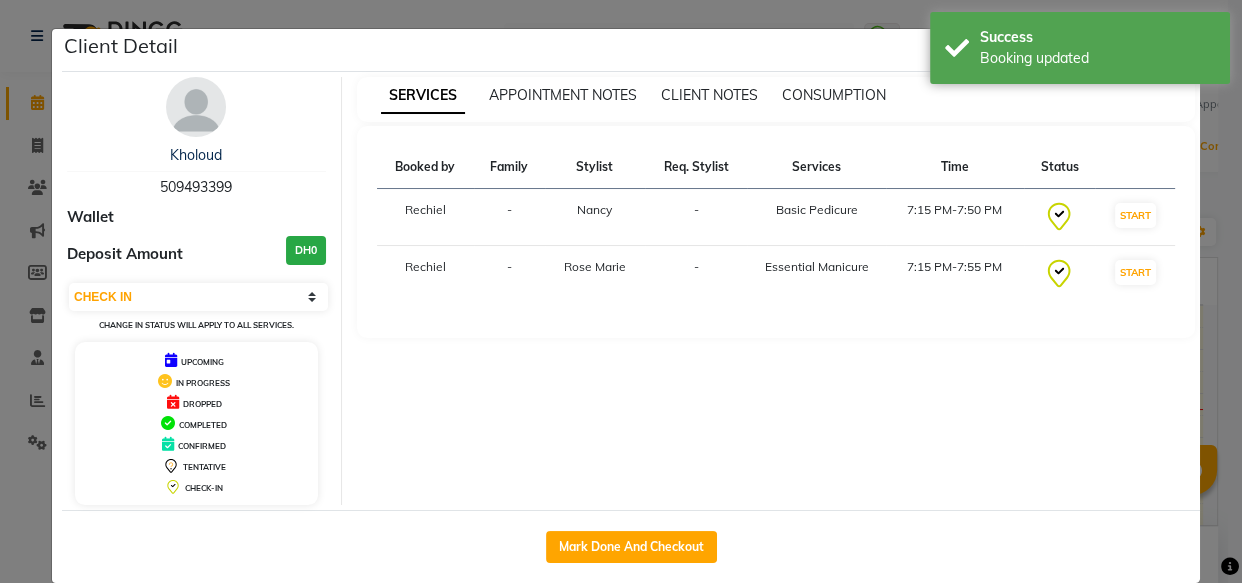 click on "SERVICES APPOINTMENT NOTES CLIENT NOTES CONSUMPTION Booked by Family Stylist Req. Stylist Services Time Status Rechiel - Nancy - Basic Pedicure 7:15 PM-7:50 PM START Rechiel - Rose Marie - Essential Manicure 7:15 PM-7:55 PM START" at bounding box center [776, 291] 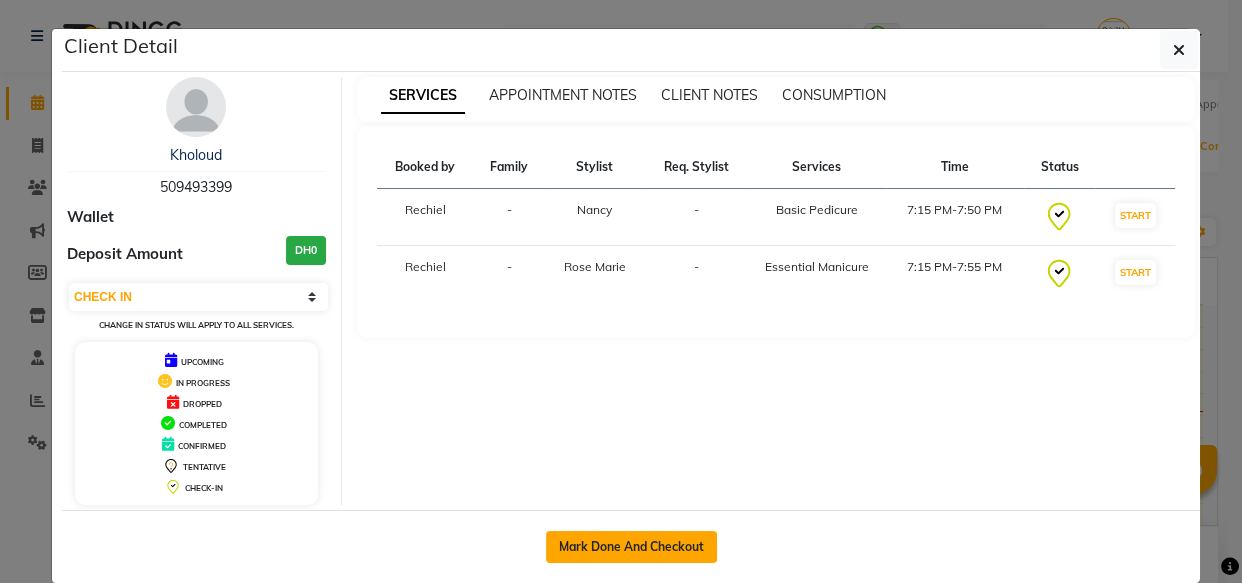 click on "Mark Done And Checkout" 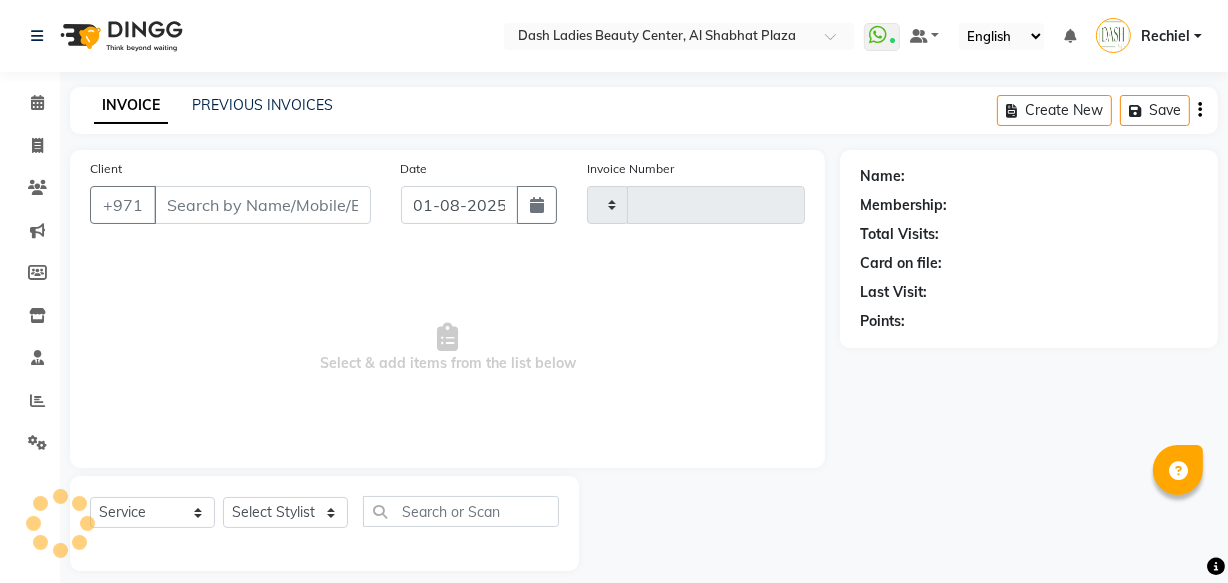 type on "2477" 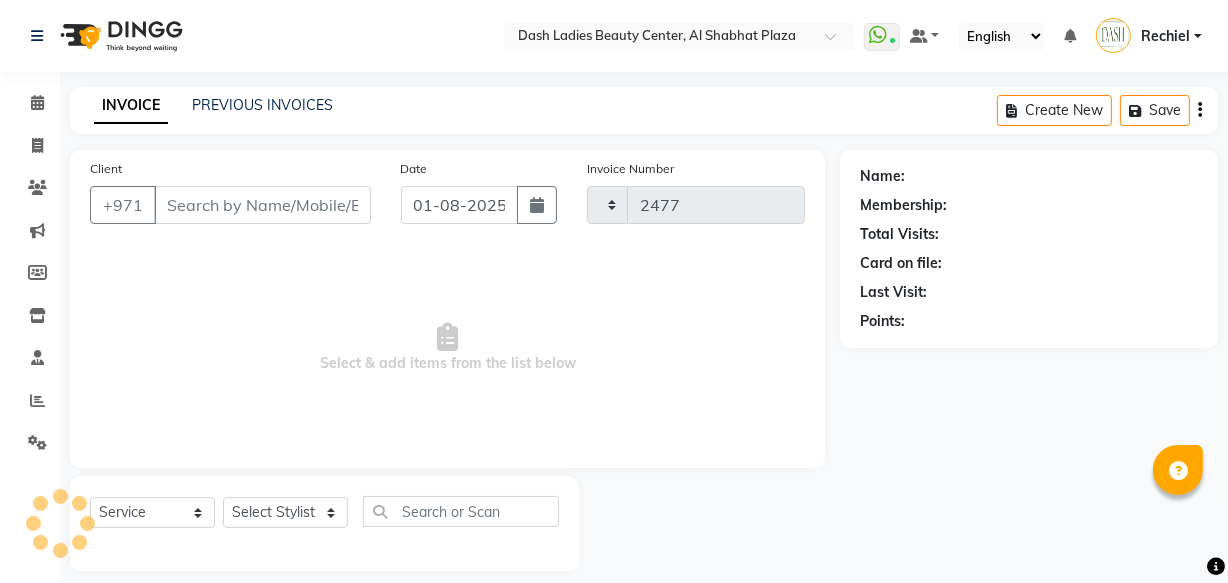 select on "8372" 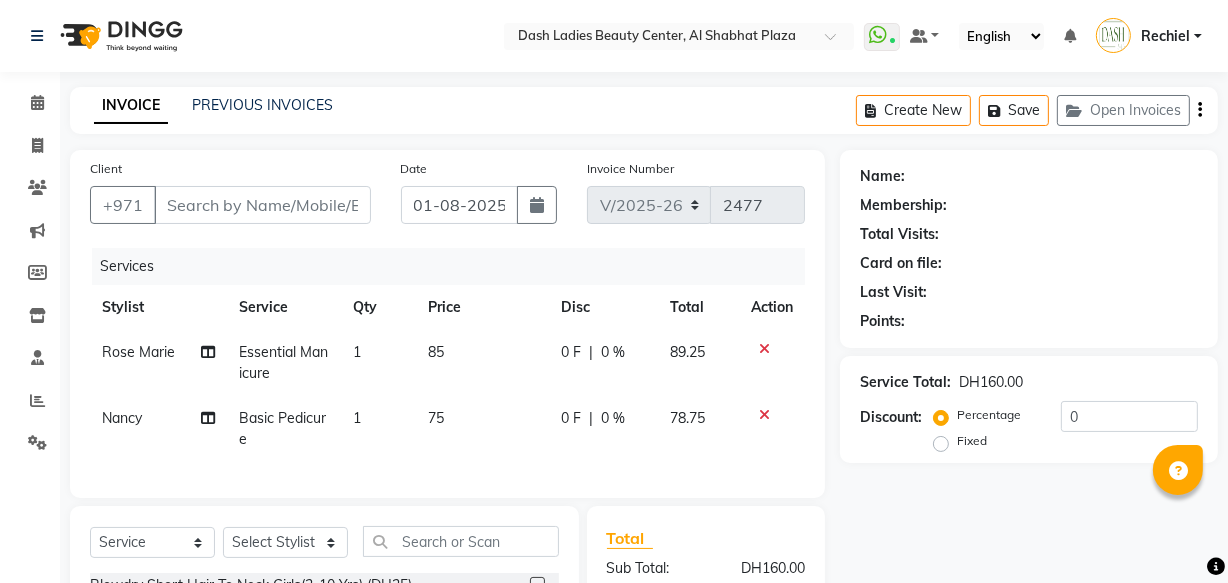 type on "509493399" 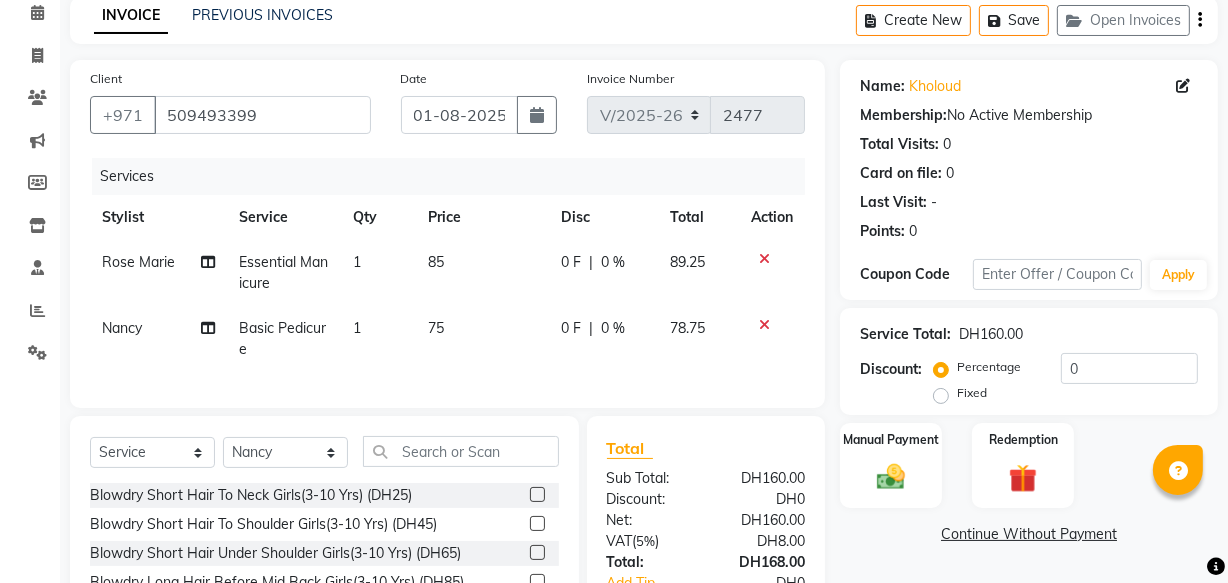 scroll, scrollTop: 117, scrollLeft: 0, axis: vertical 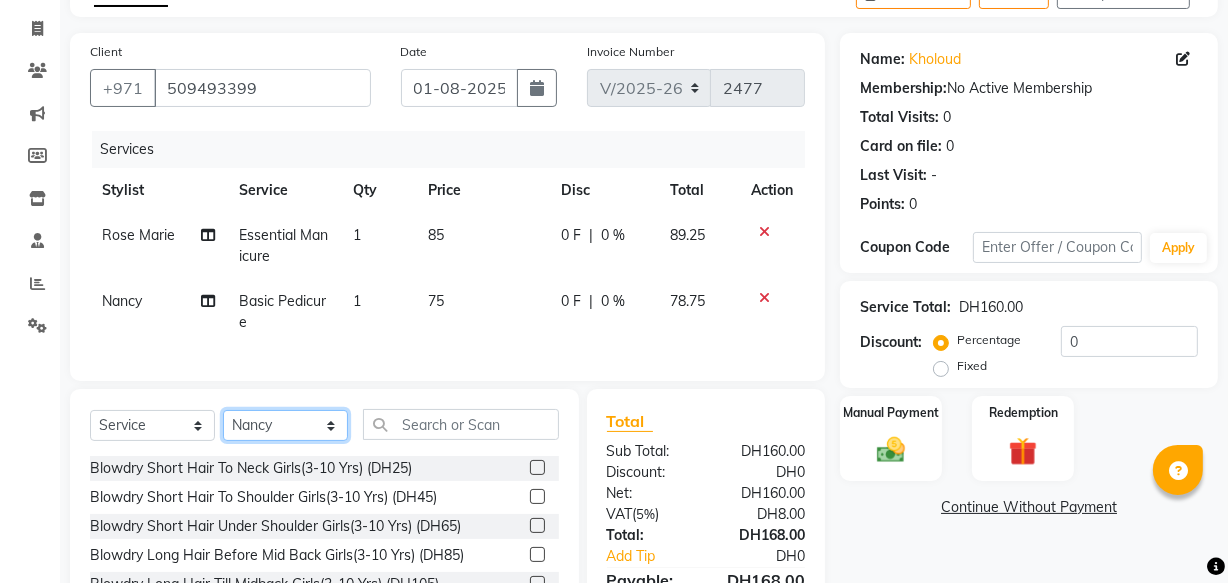 click on "Select Stylist Aizel Angelina Anna Bobi Edlyn Fevie  Flora Grace Hamda Janine Jelyn Mariel Maya Maya (Cafe) May Joy (Cafe) Nabasirye (Cafe) Nancy Nilam Nita Noreen Owner Peace Rechiel Rose Marie Saman Talina" 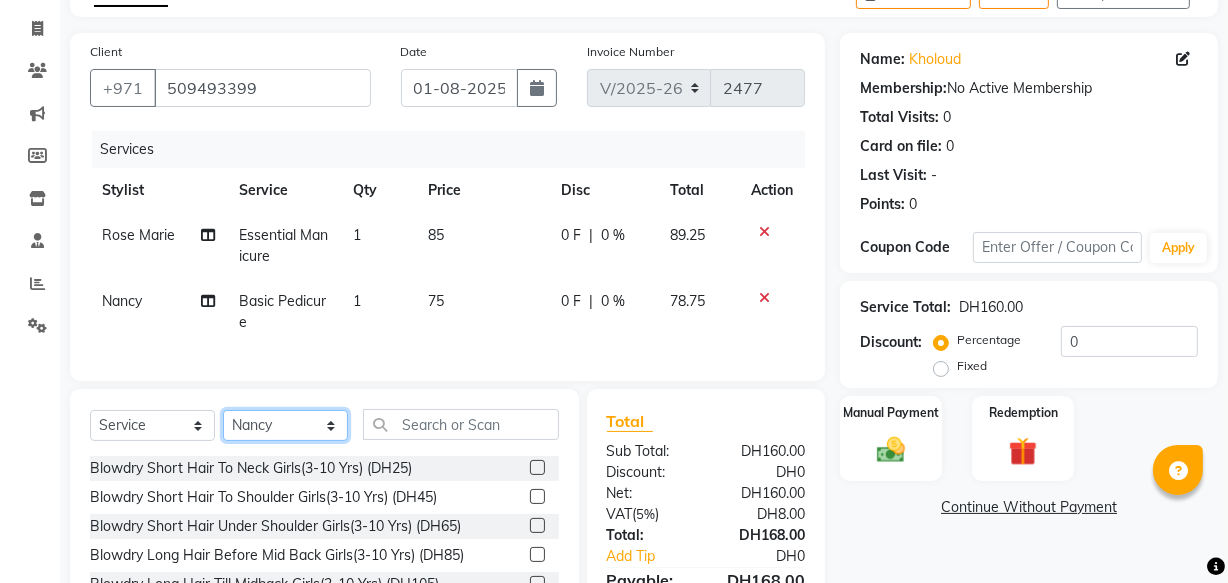 select on "82782" 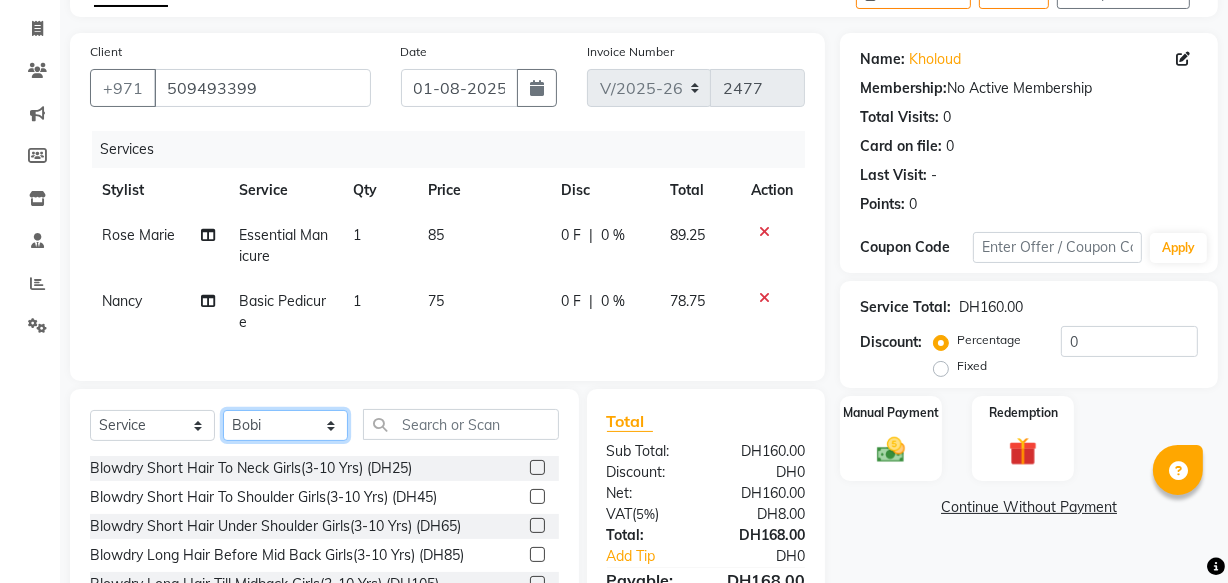 click on "Select Stylist Aizel Angelina Anna Bobi Edlyn Fevie  Flora Grace Hamda Janine Jelyn Mariel Maya Maya (Cafe) May Joy (Cafe) Nabasirye (Cafe) Nancy Nilam Nita Noreen Owner Peace Rechiel Rose Marie Saman Talina" 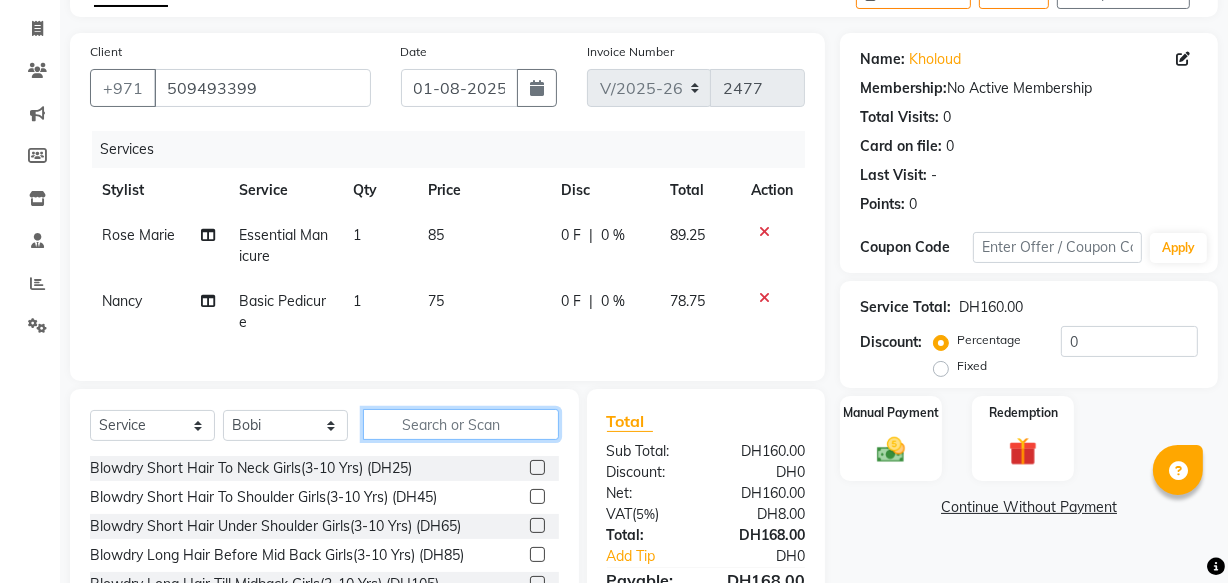 click 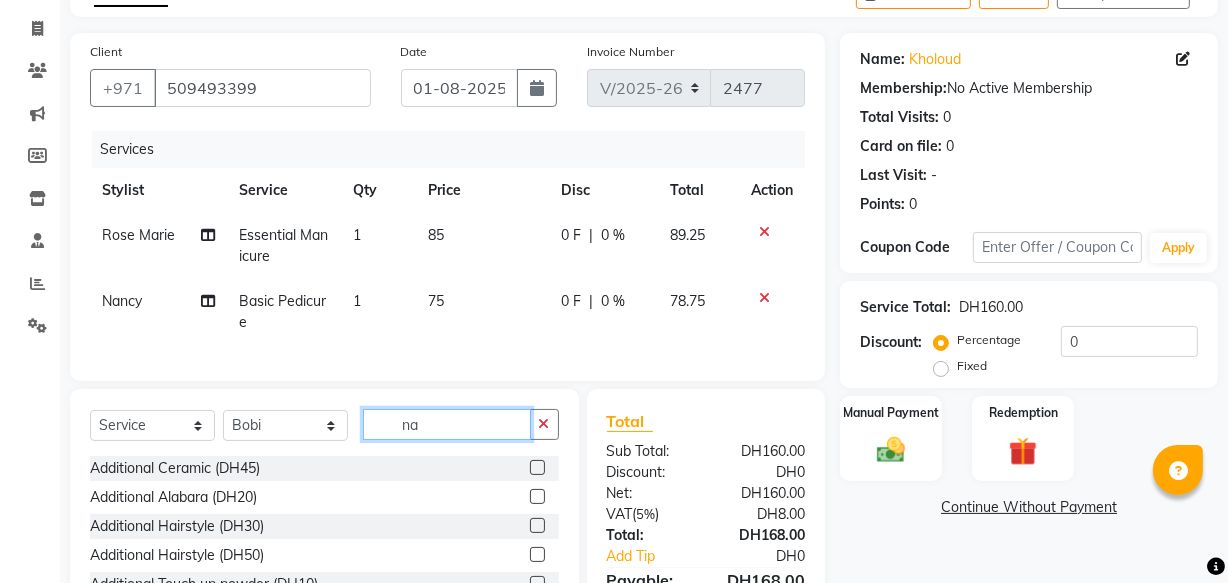 type on "n" 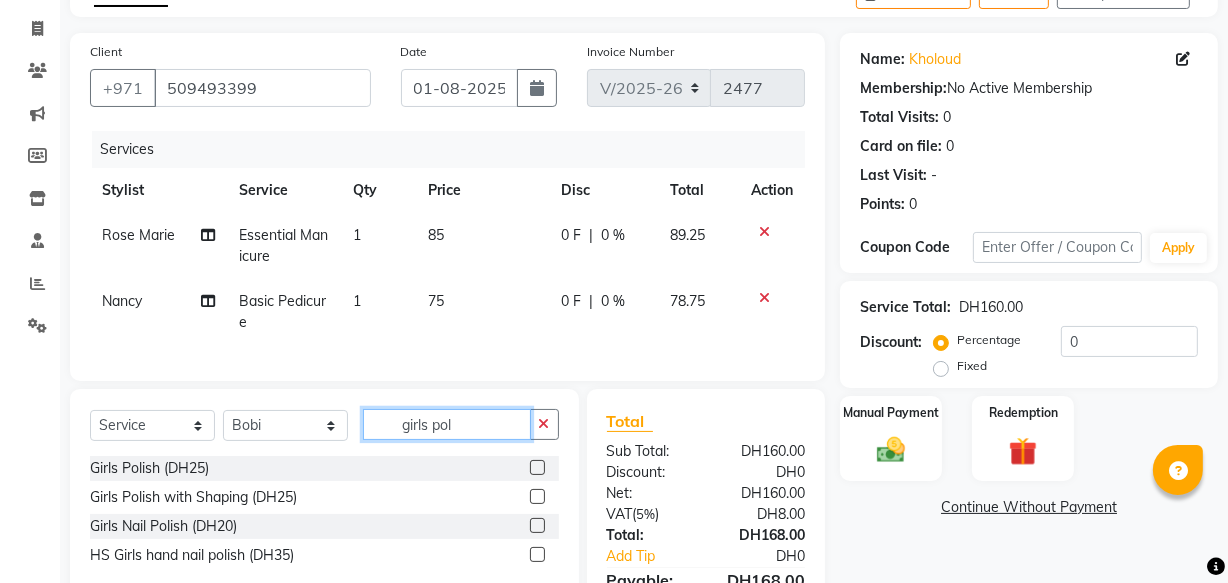 type on "girls pol" 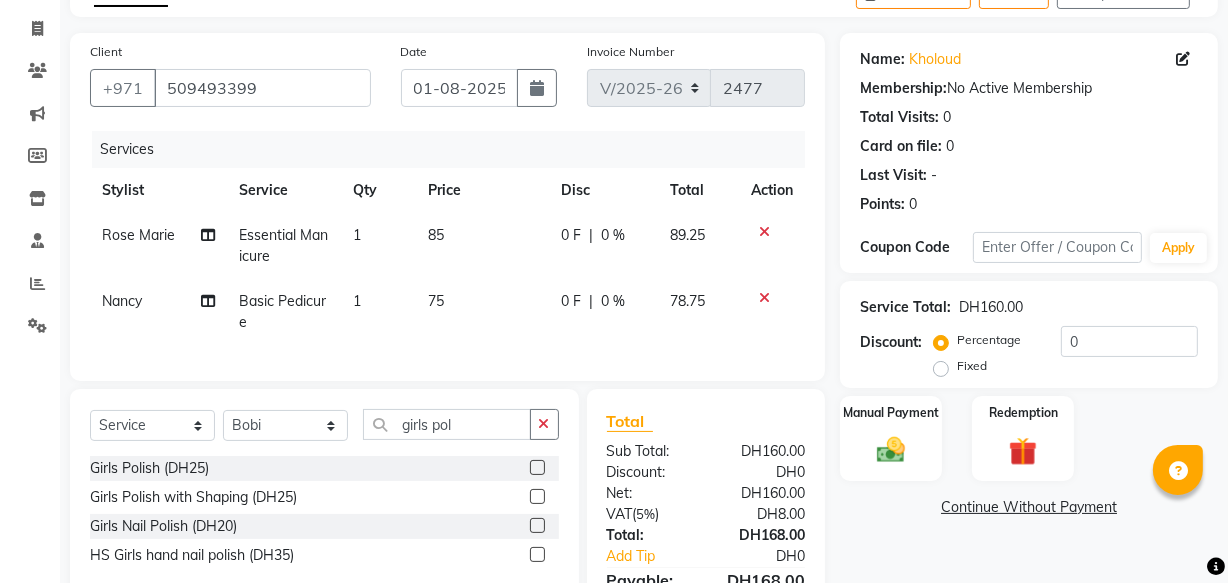 click 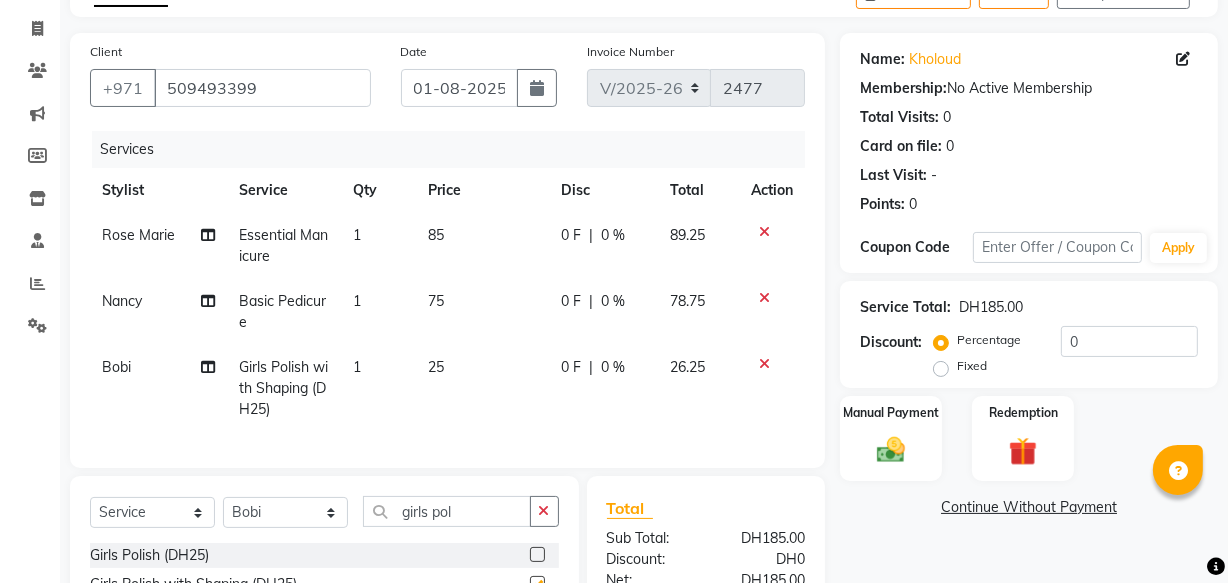checkbox on "false" 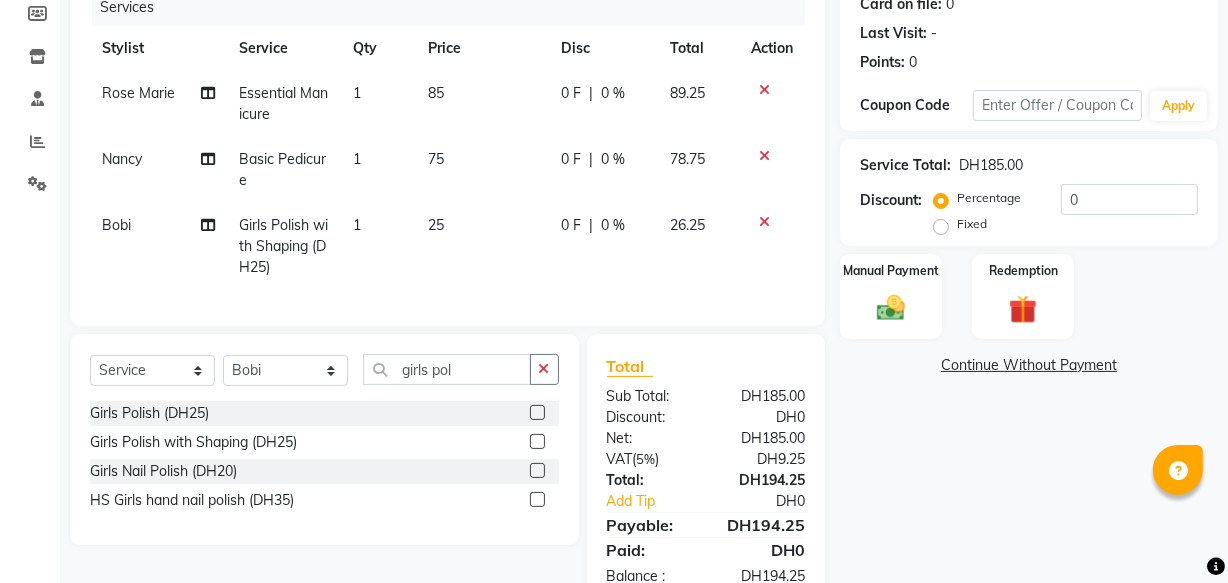 scroll, scrollTop: 327, scrollLeft: 0, axis: vertical 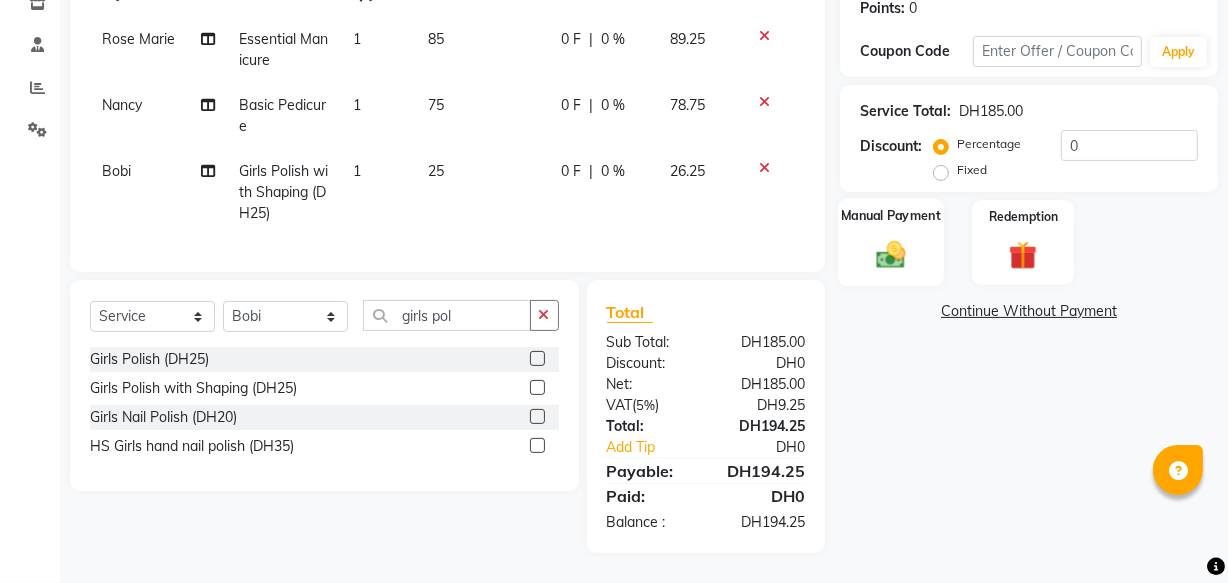 click on "Manual Payment" 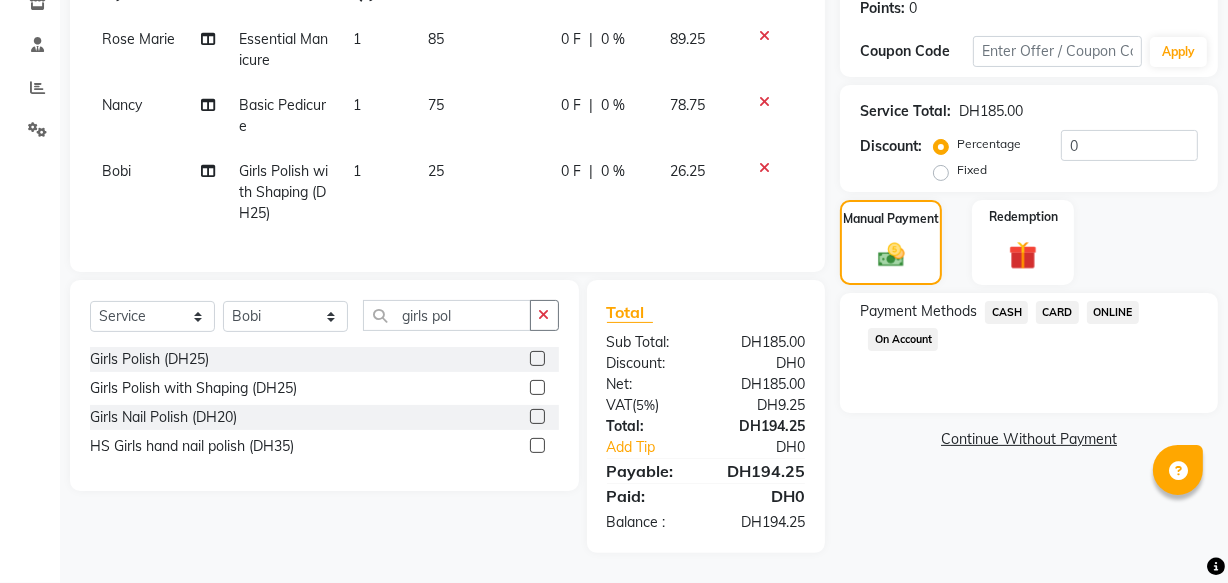 click on "CASH" 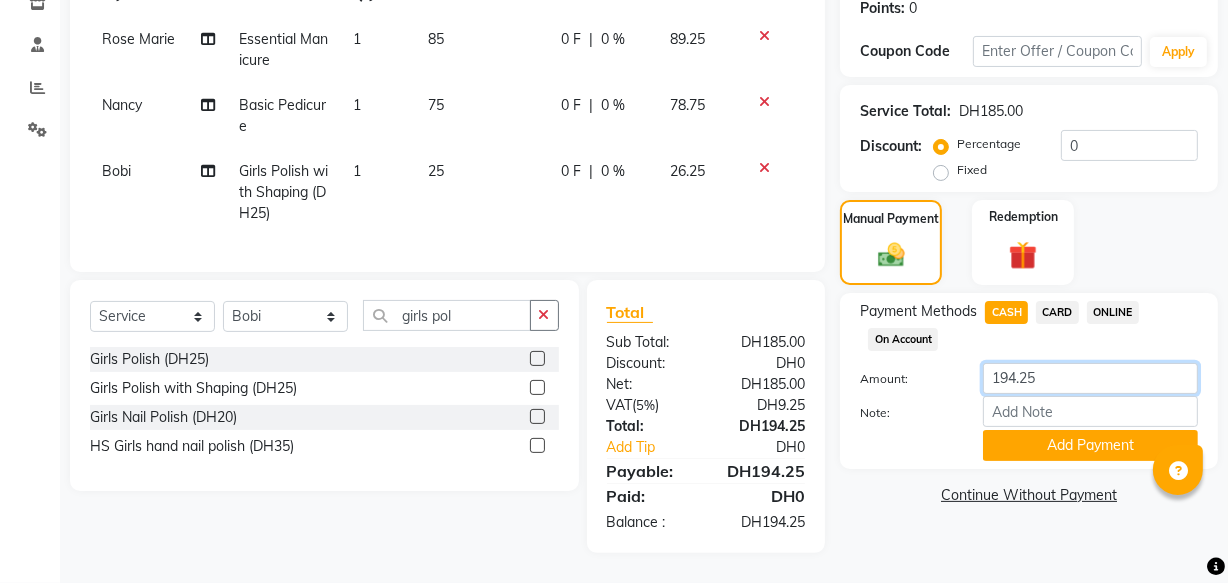 click on "194.25" 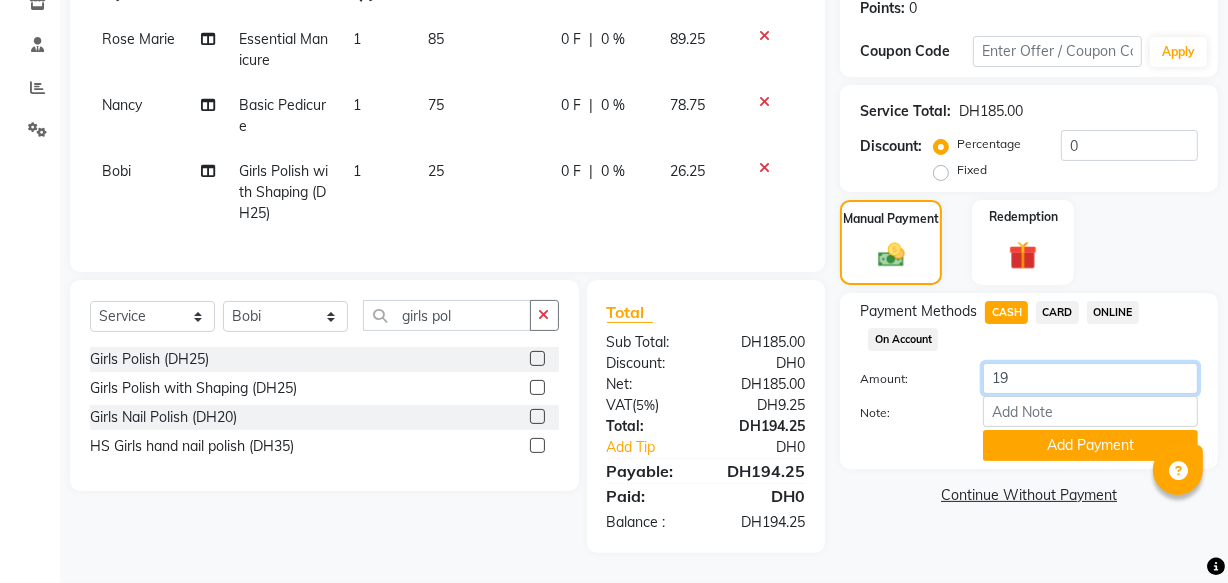type on "1" 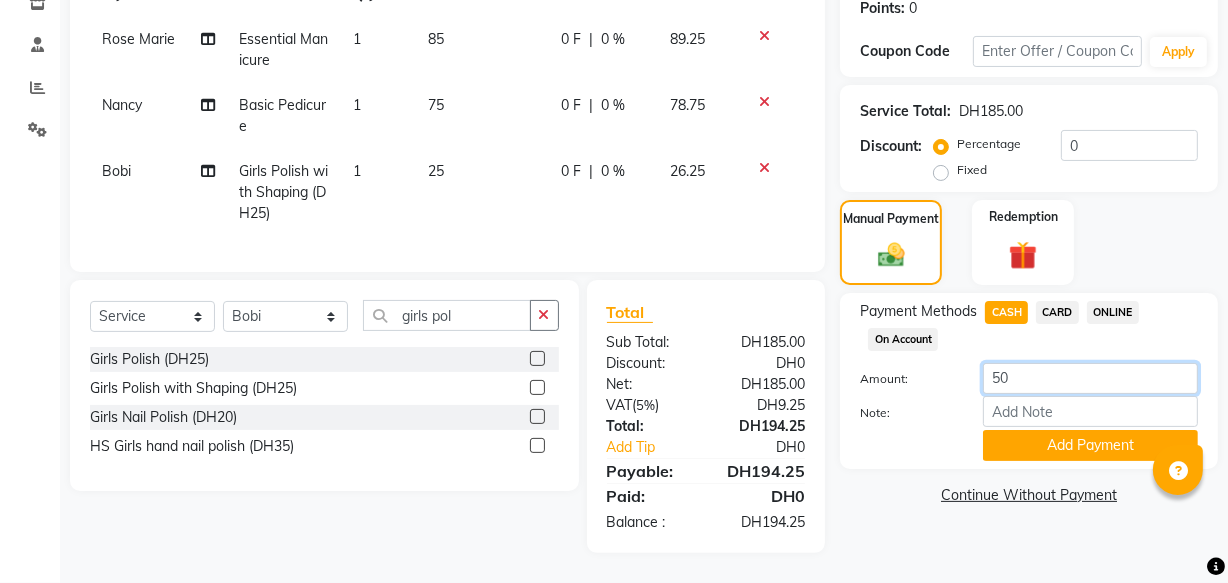 type on "500" 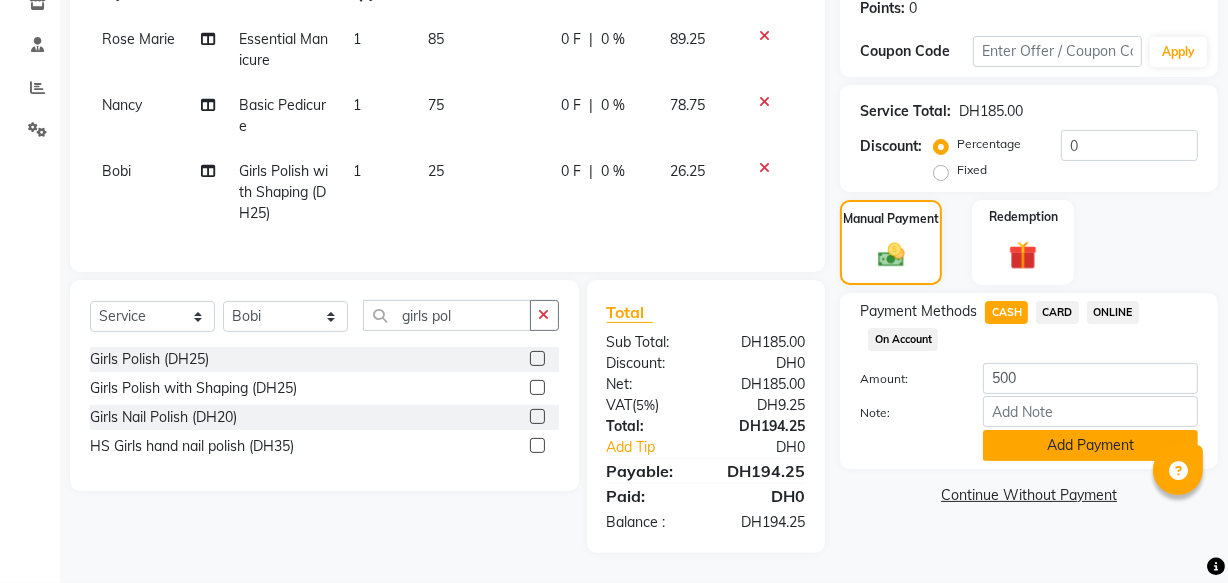 click on "Add Payment" 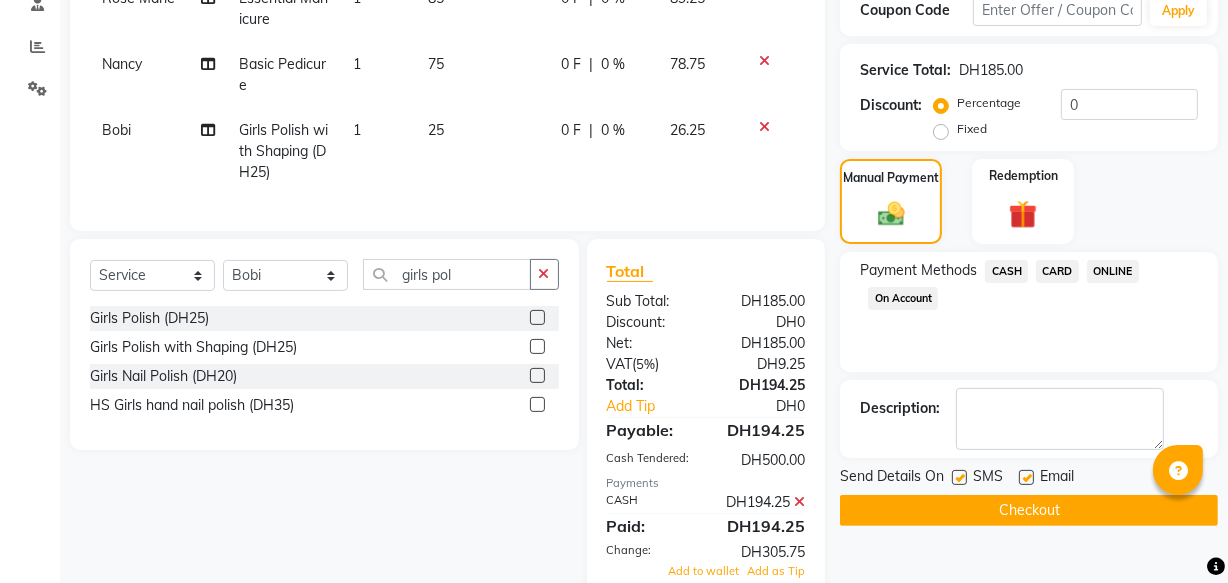 scroll, scrollTop: 460, scrollLeft: 0, axis: vertical 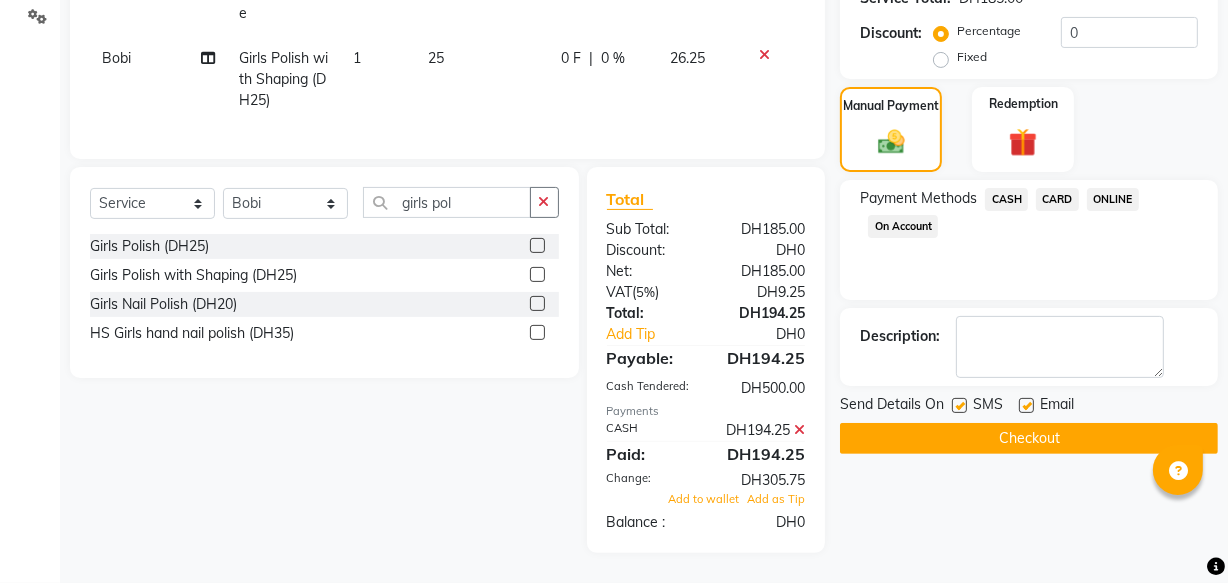 click 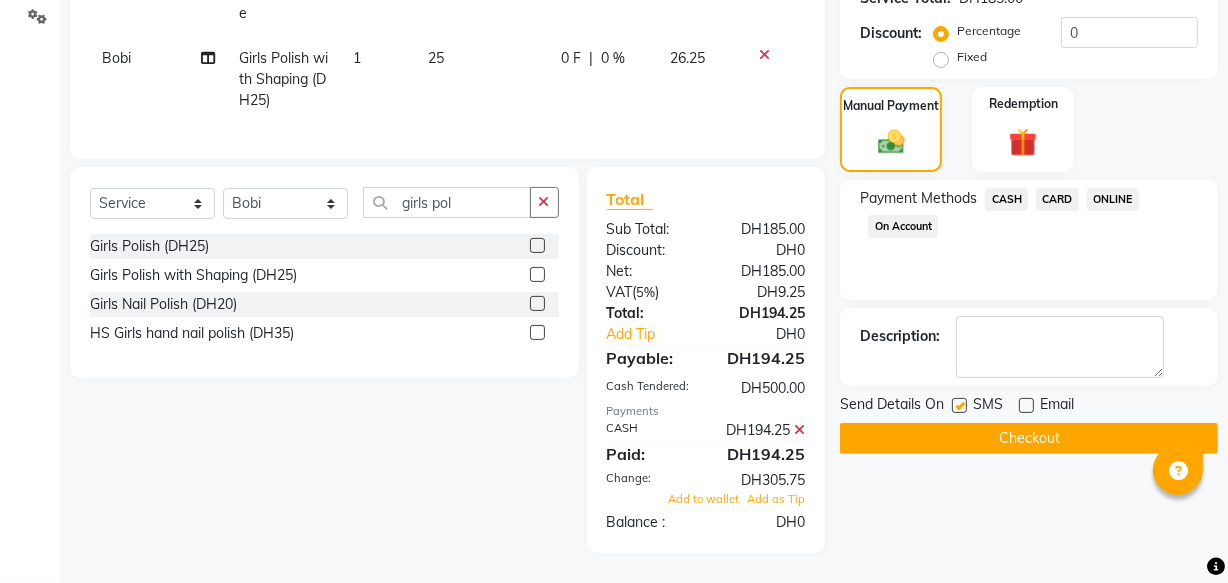 click on "Checkout" 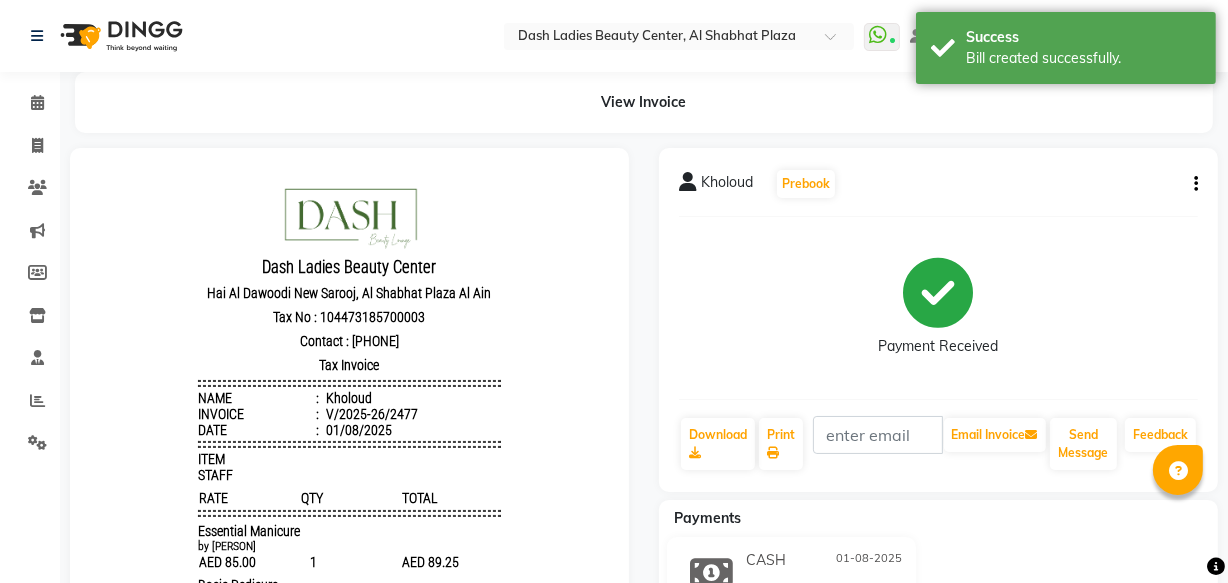 scroll, scrollTop: 0, scrollLeft: 0, axis: both 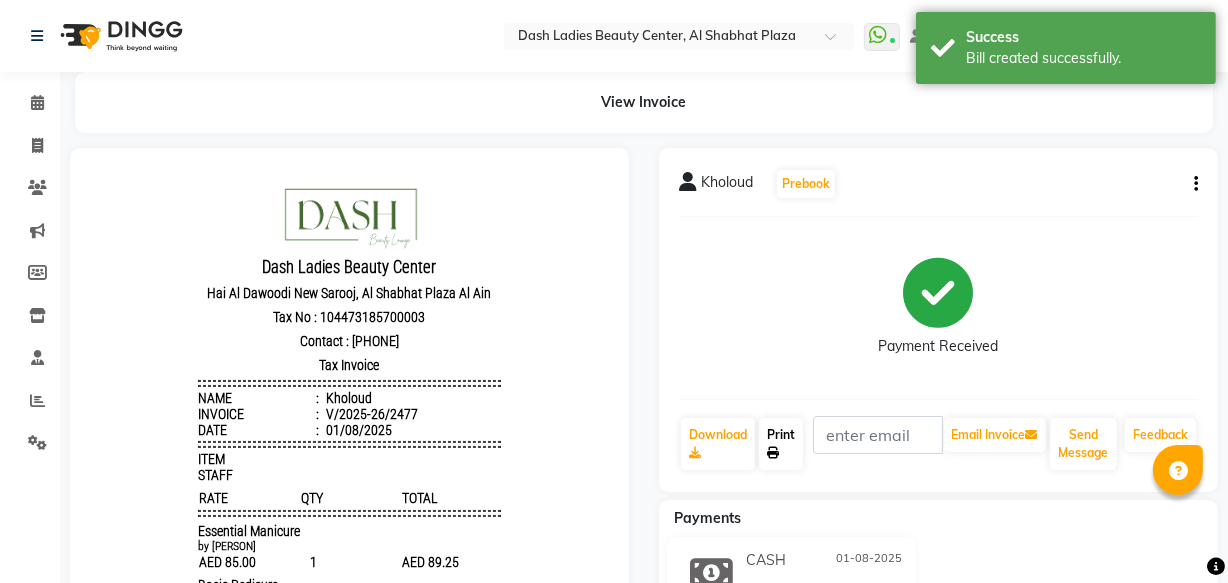 click on "Print" 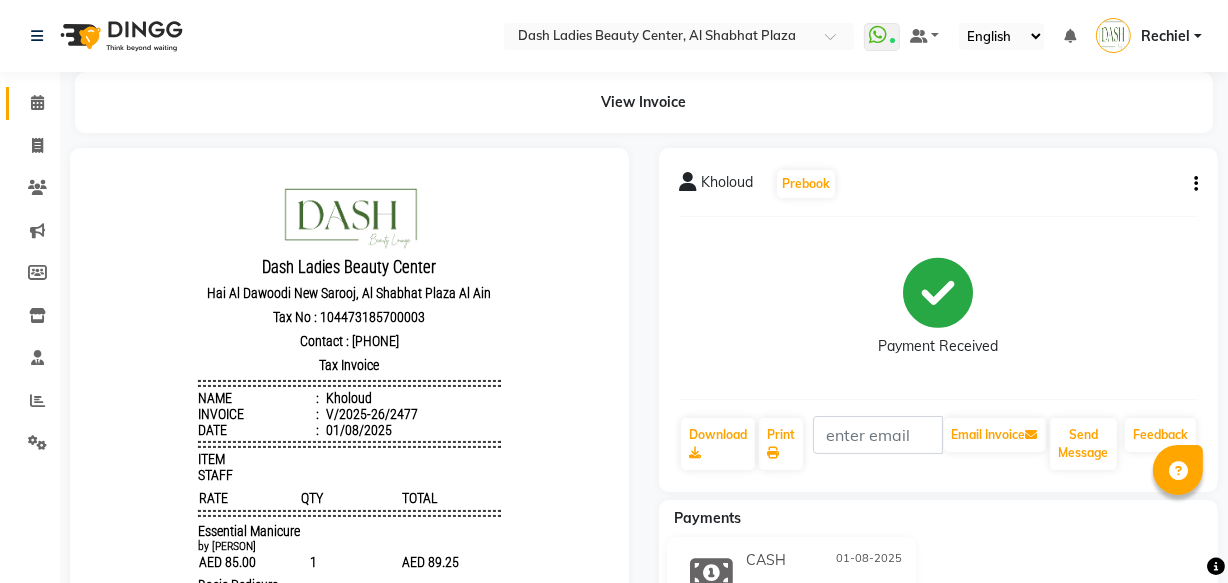 click 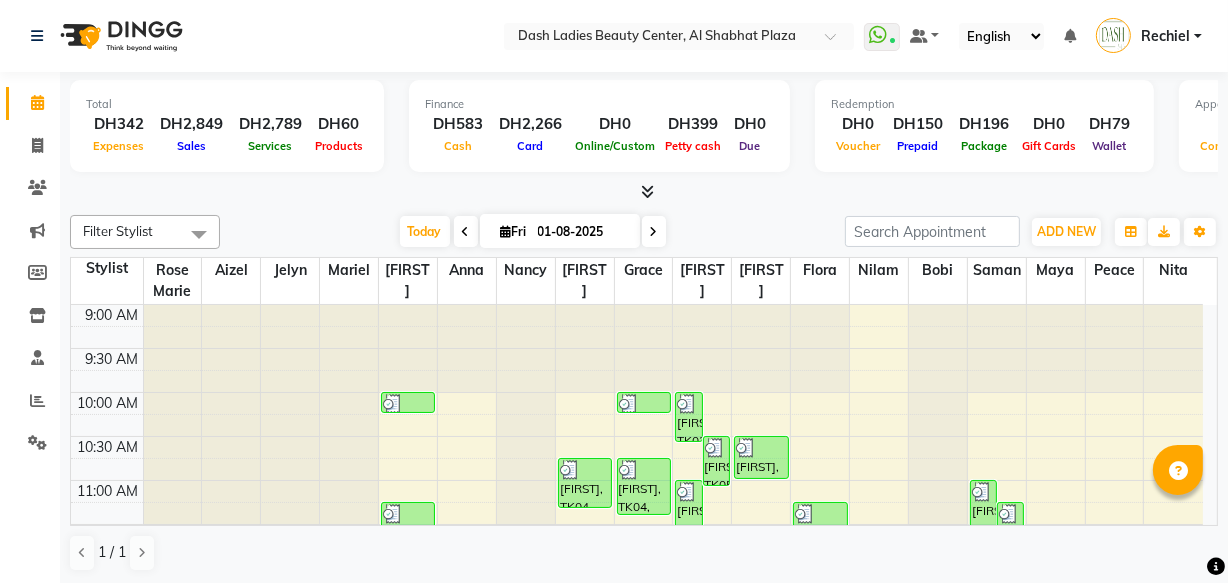 click at bounding box center (687, 404) 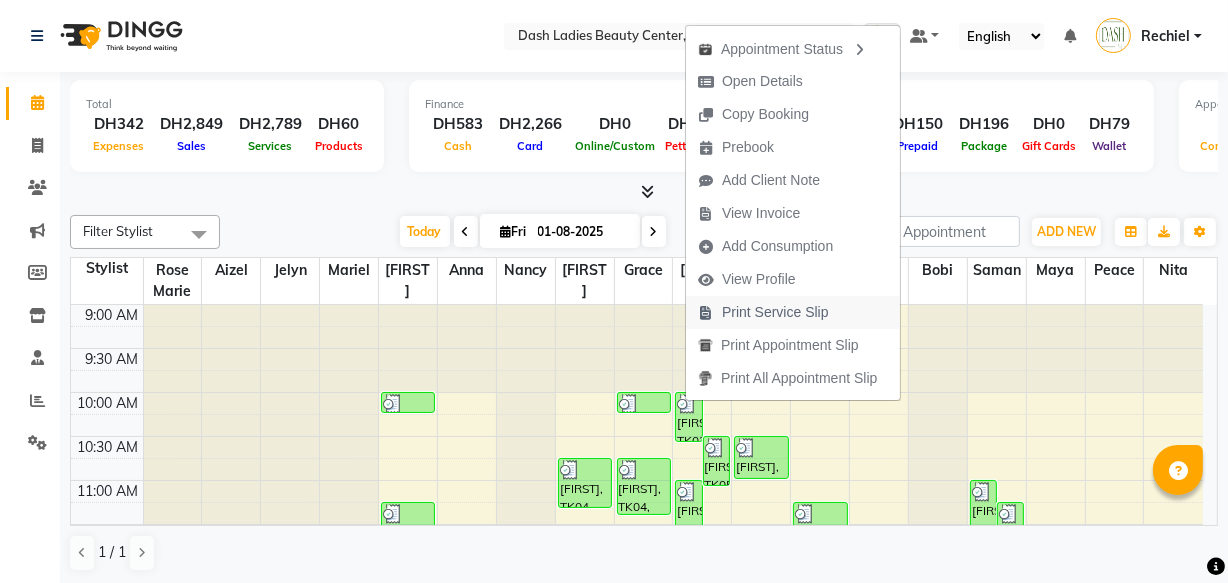 click on "Print Service Slip" at bounding box center [775, 312] 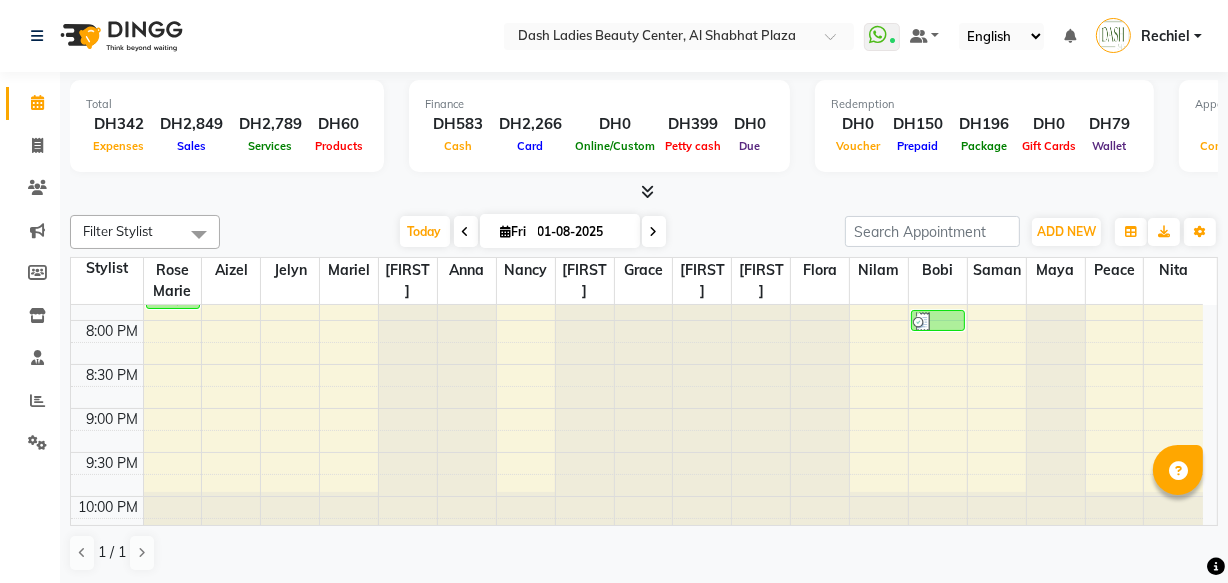scroll, scrollTop: 1006, scrollLeft: 0, axis: vertical 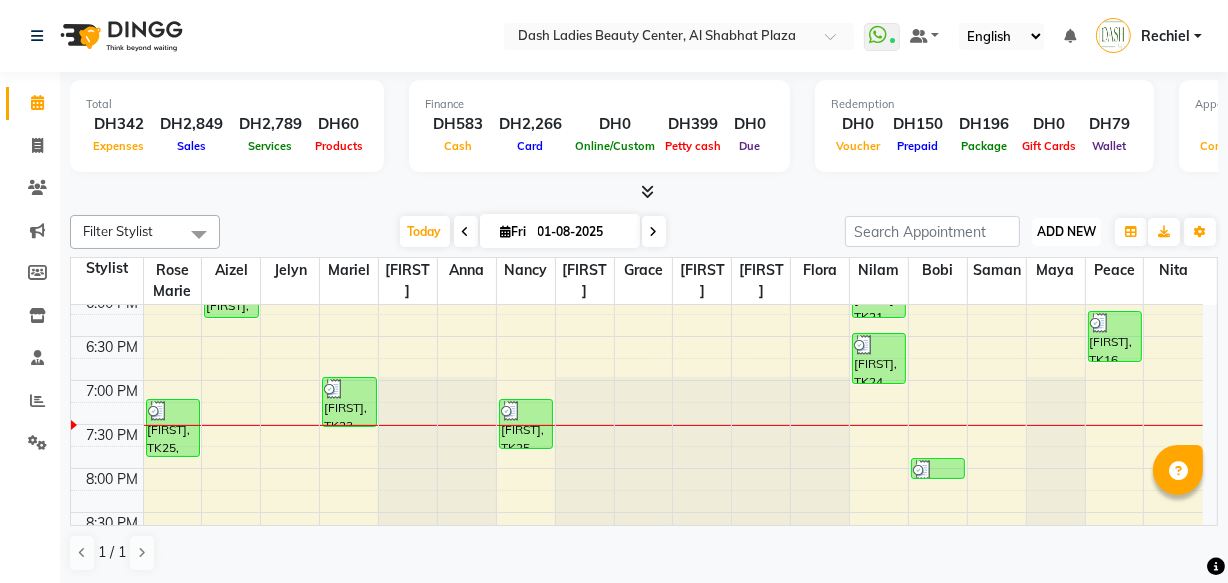 click on "ADD NEW" at bounding box center [1066, 231] 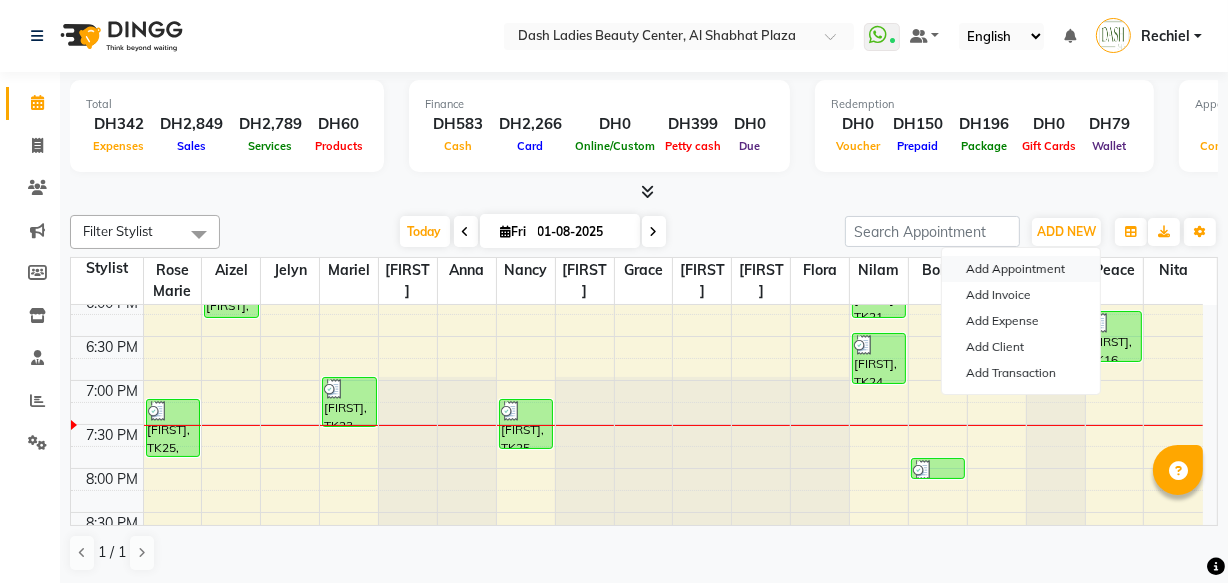 click on "Add Appointment" at bounding box center (1021, 269) 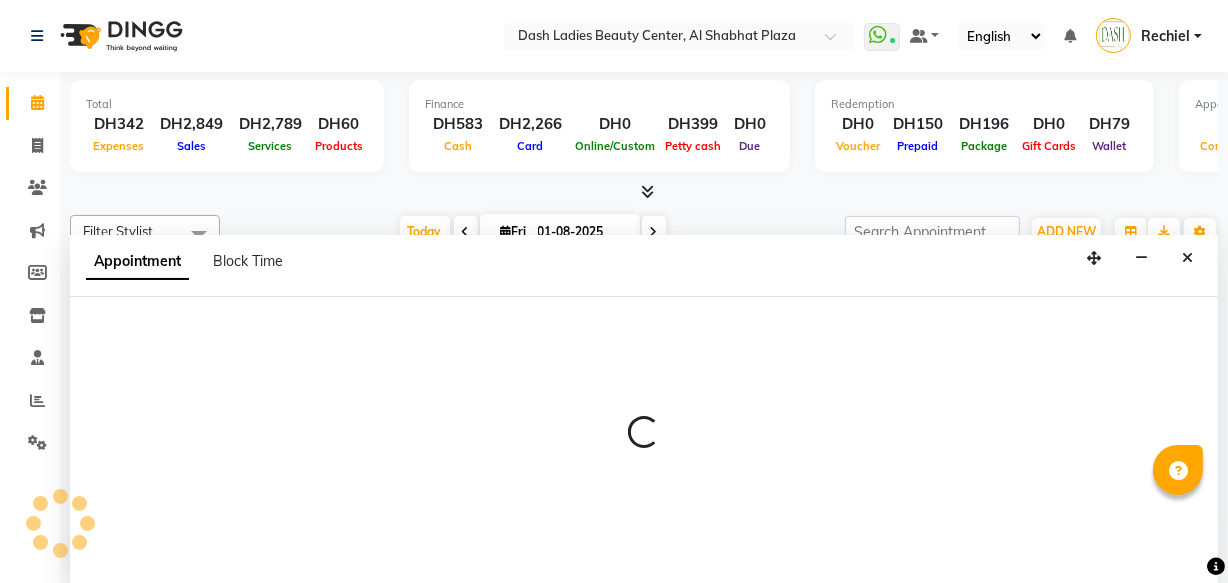 scroll, scrollTop: 0, scrollLeft: 0, axis: both 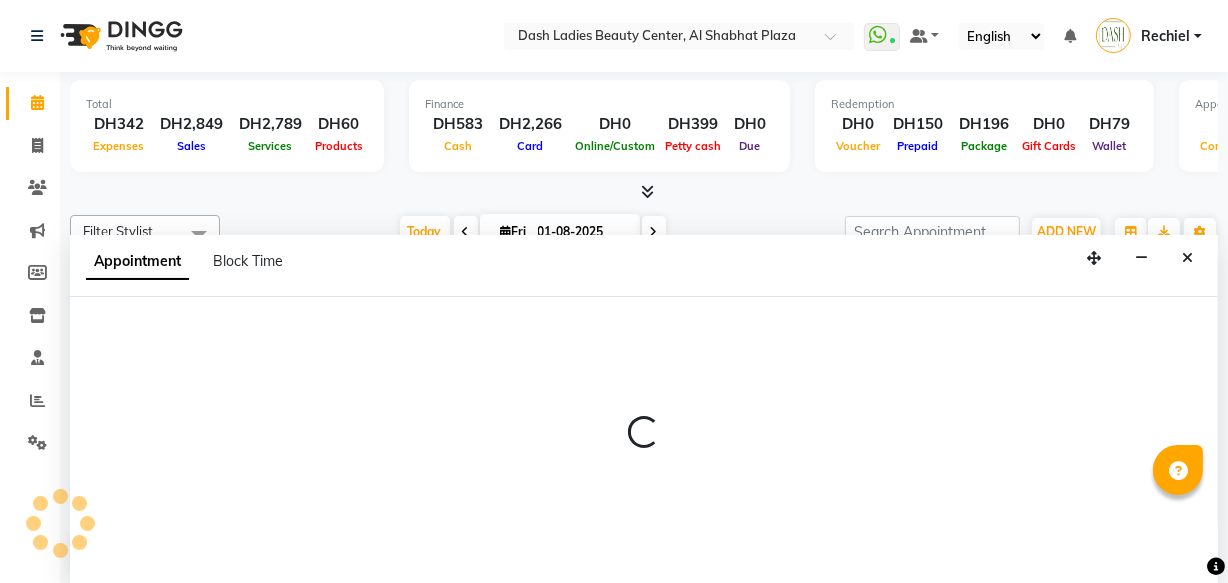 select on "600" 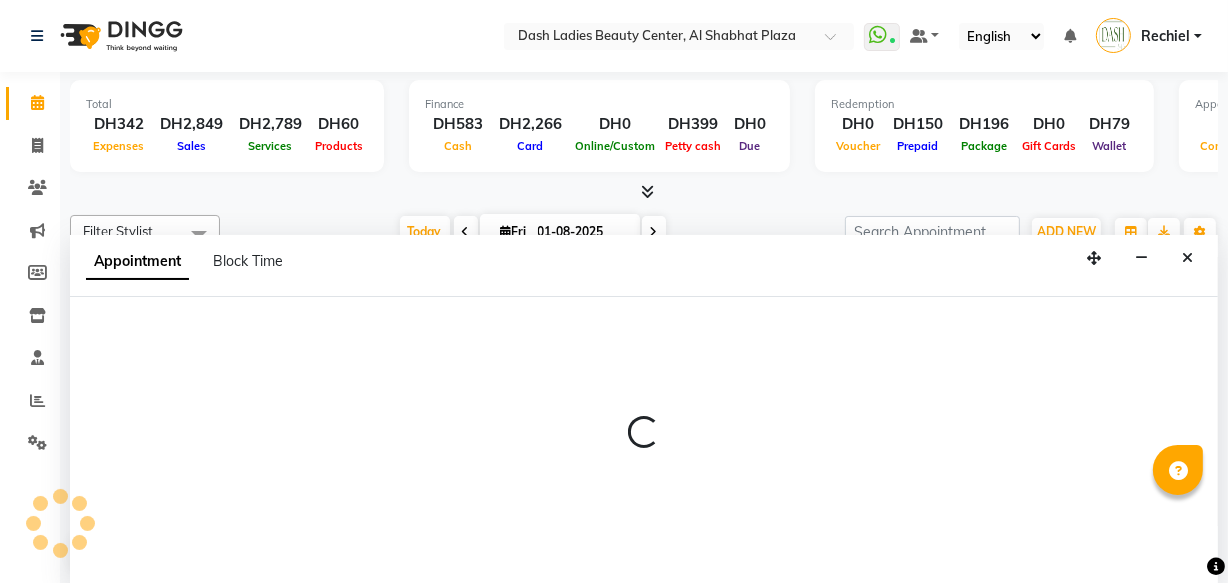 select on "tentative" 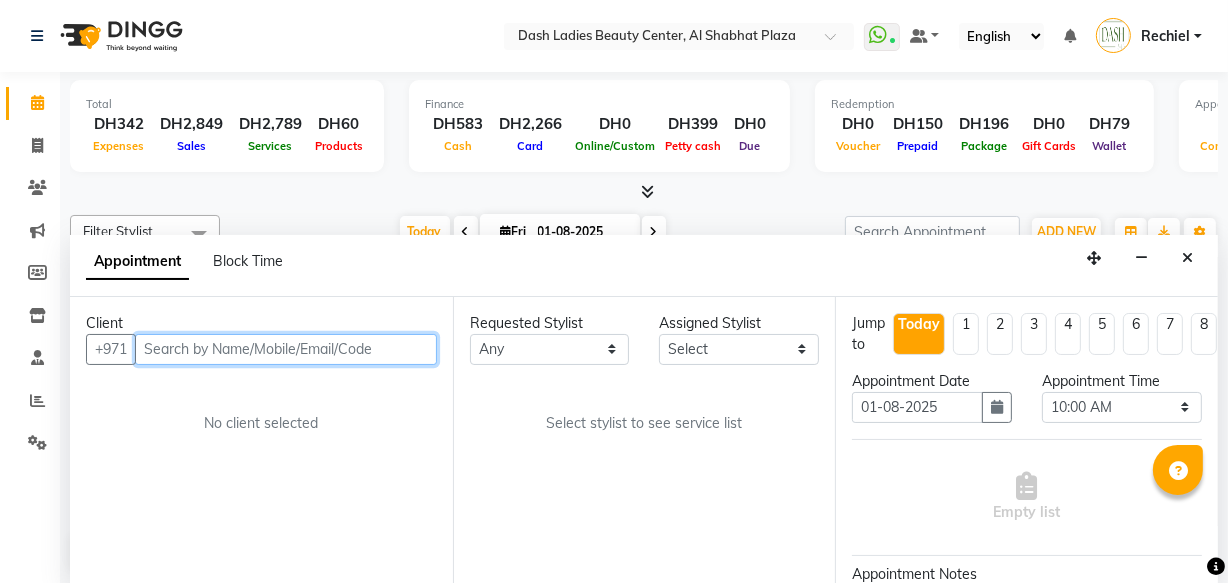 click at bounding box center [286, 349] 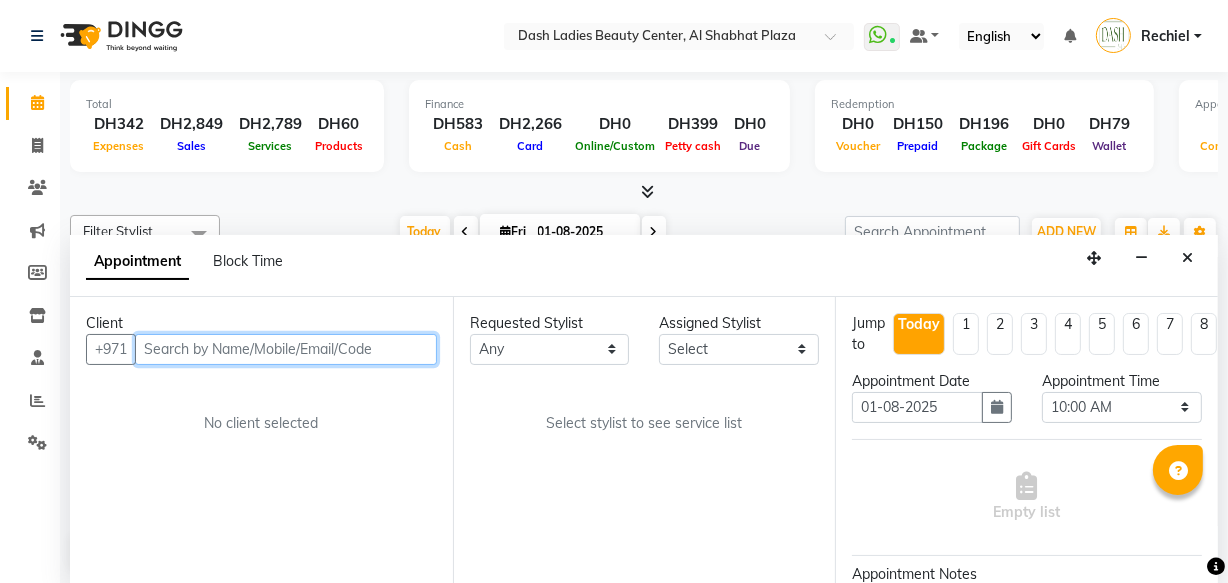 click at bounding box center (286, 349) 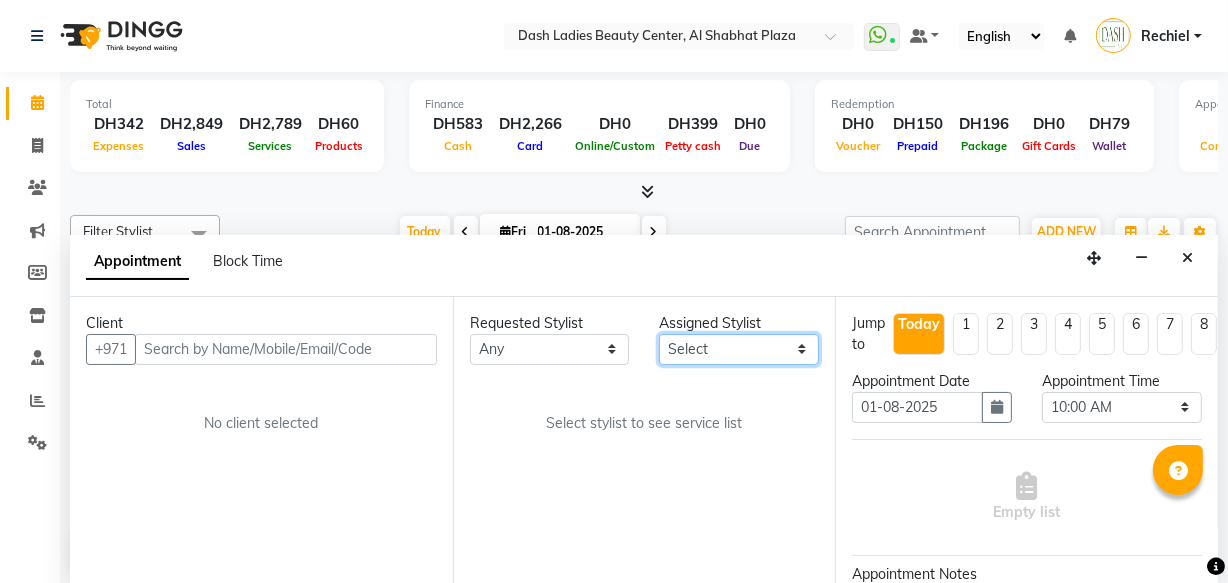 click on "Select Aizel Angelina Anna Bobi Edlyn Flora Grace Janine Jelyn Mariel Maya Nancy Nilam Nita Peace Rose Marie Saman Talina" at bounding box center [739, 349] 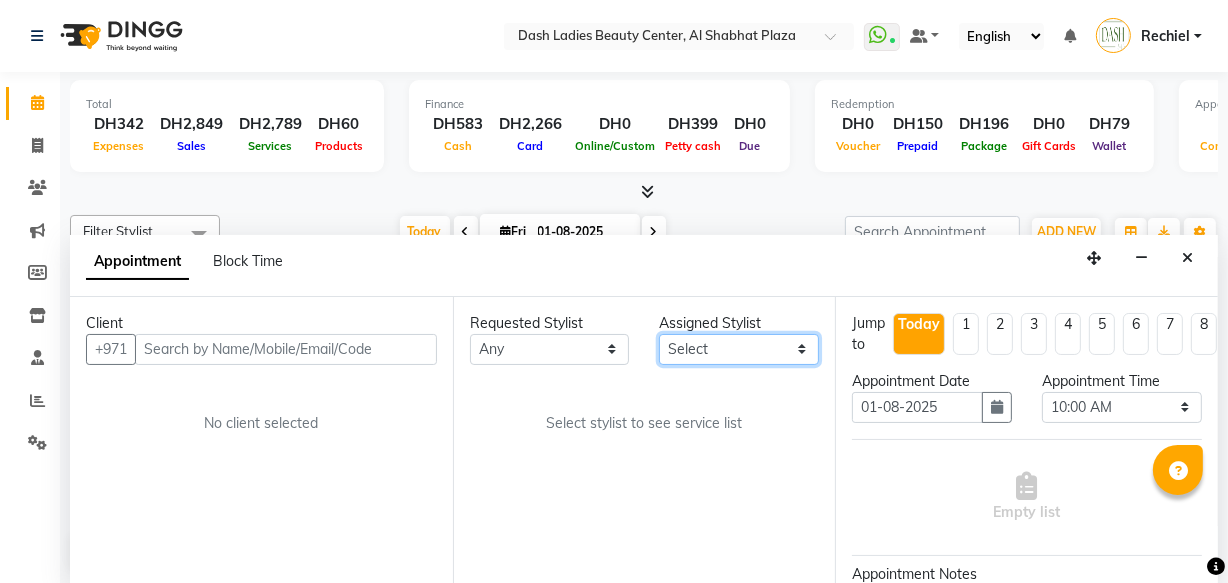 select on "81111" 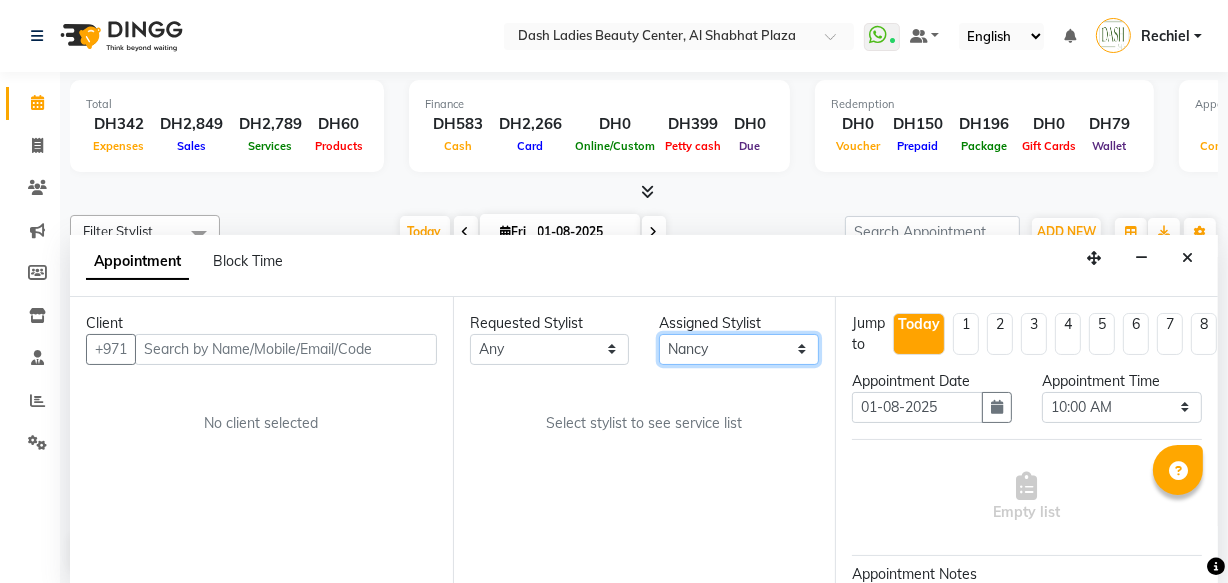 click on "Select Aizel Angelina Anna Bobi Edlyn Flora Grace Janine Jelyn Mariel Maya Nancy Nilam Nita Peace Rose Marie Saman Talina" at bounding box center (739, 349) 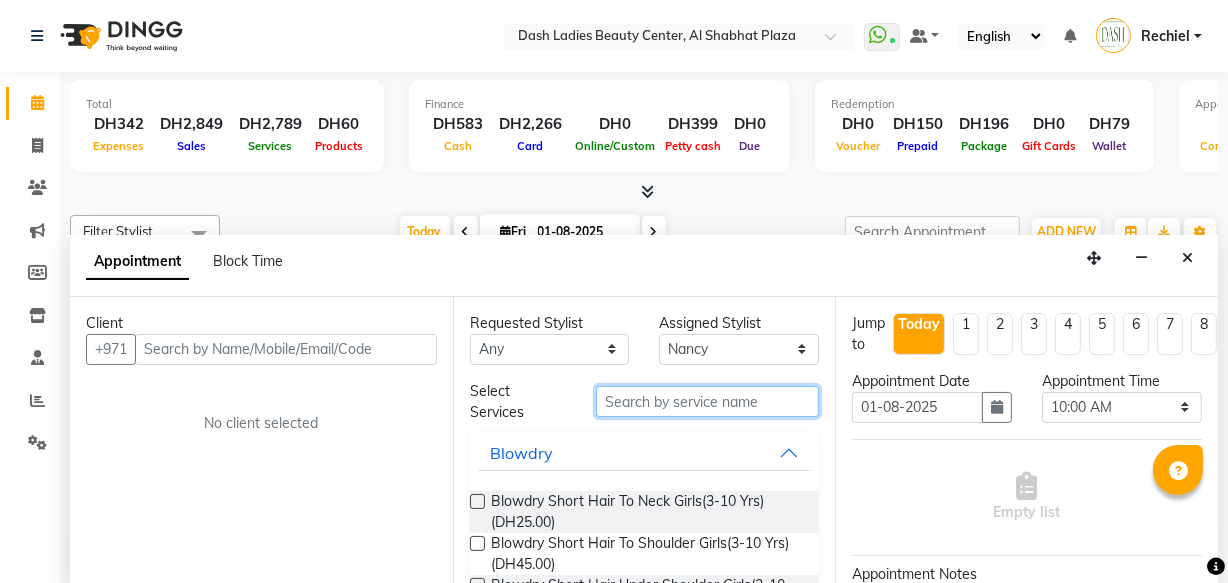 click at bounding box center [707, 401] 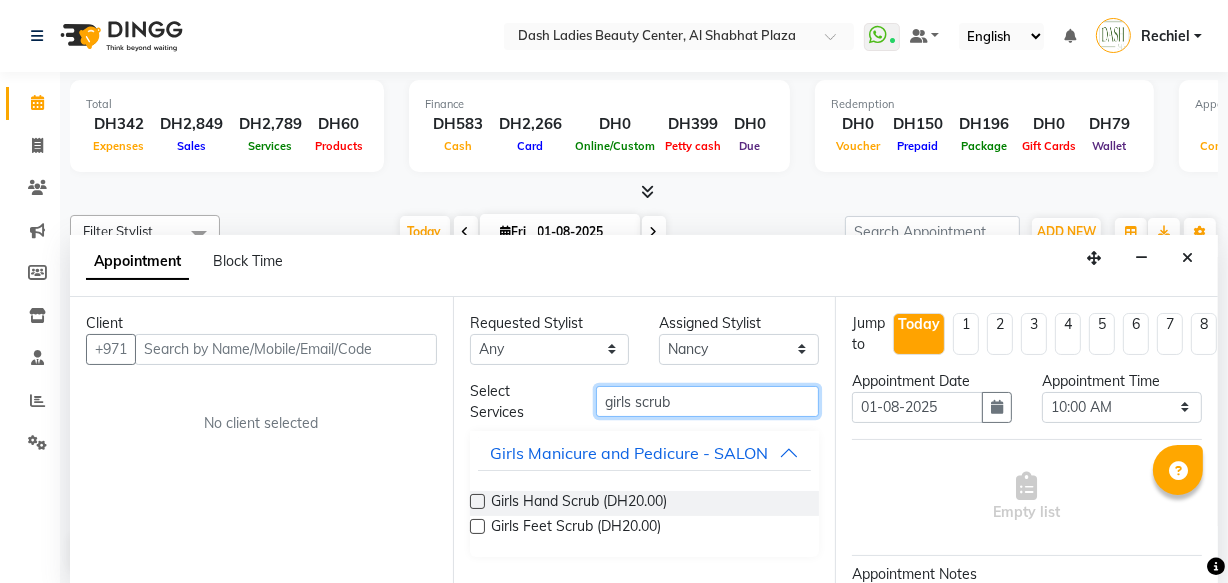 click on "girls scrub" at bounding box center (707, 401) 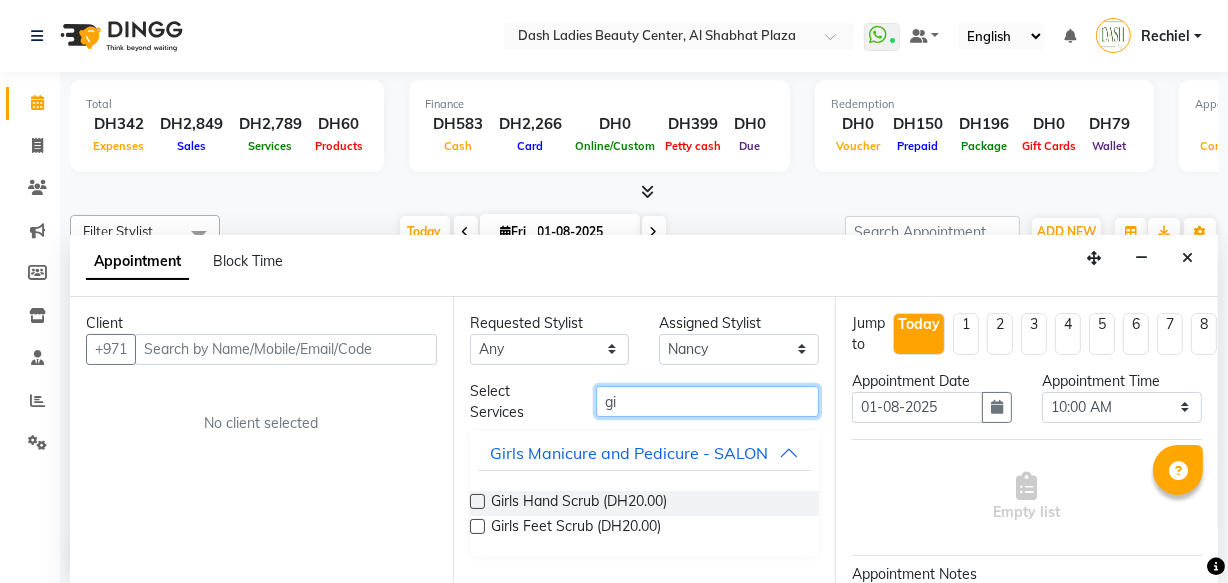 type on "g" 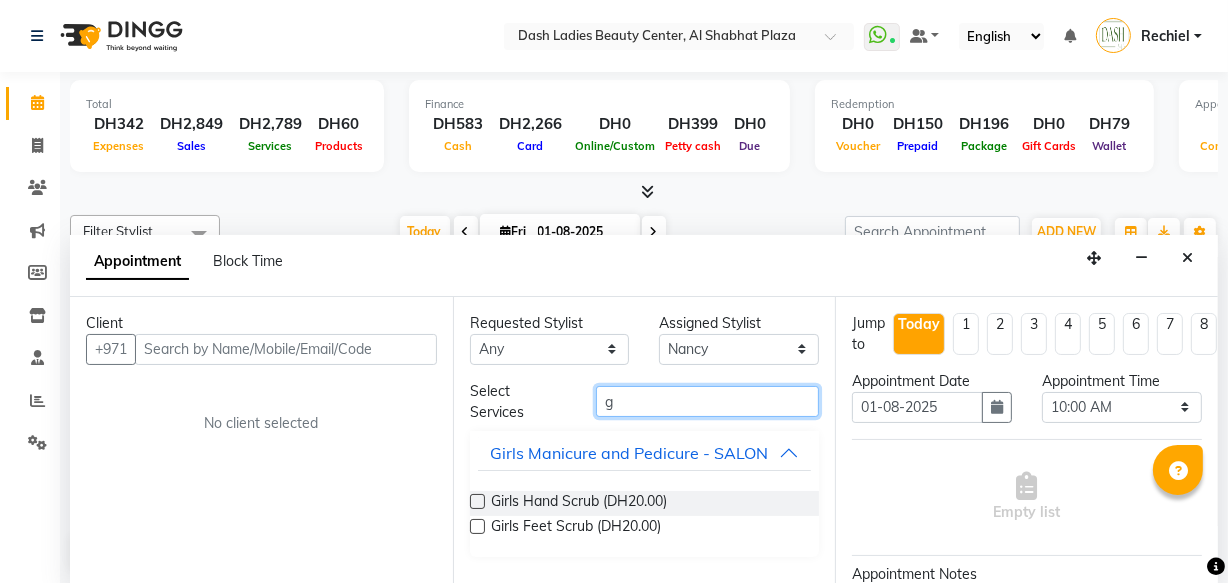 type 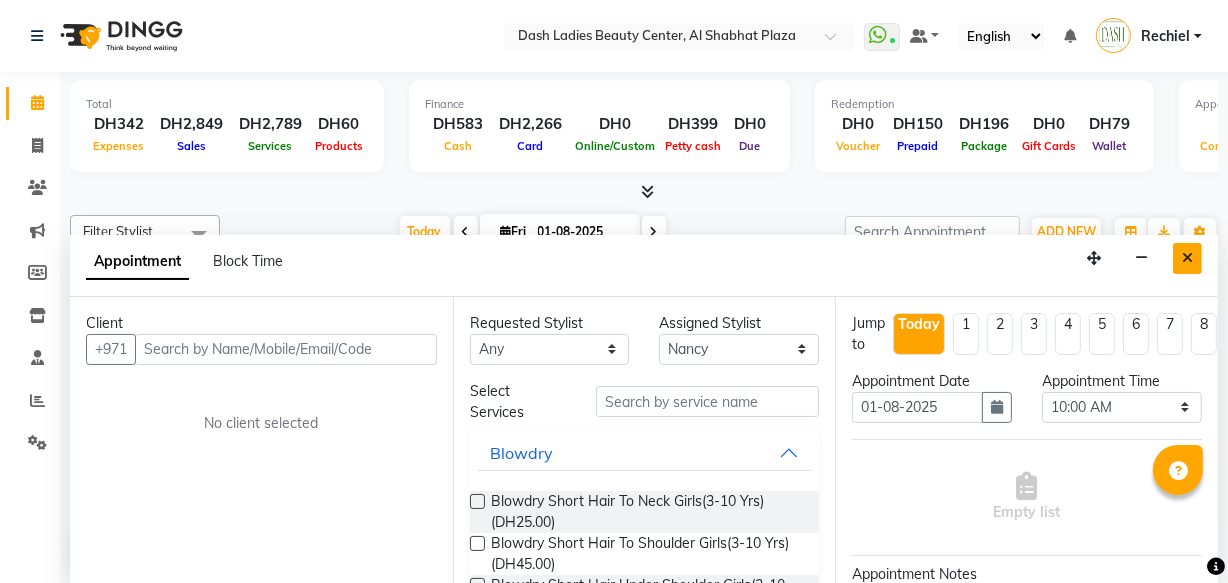 click at bounding box center [1187, 258] 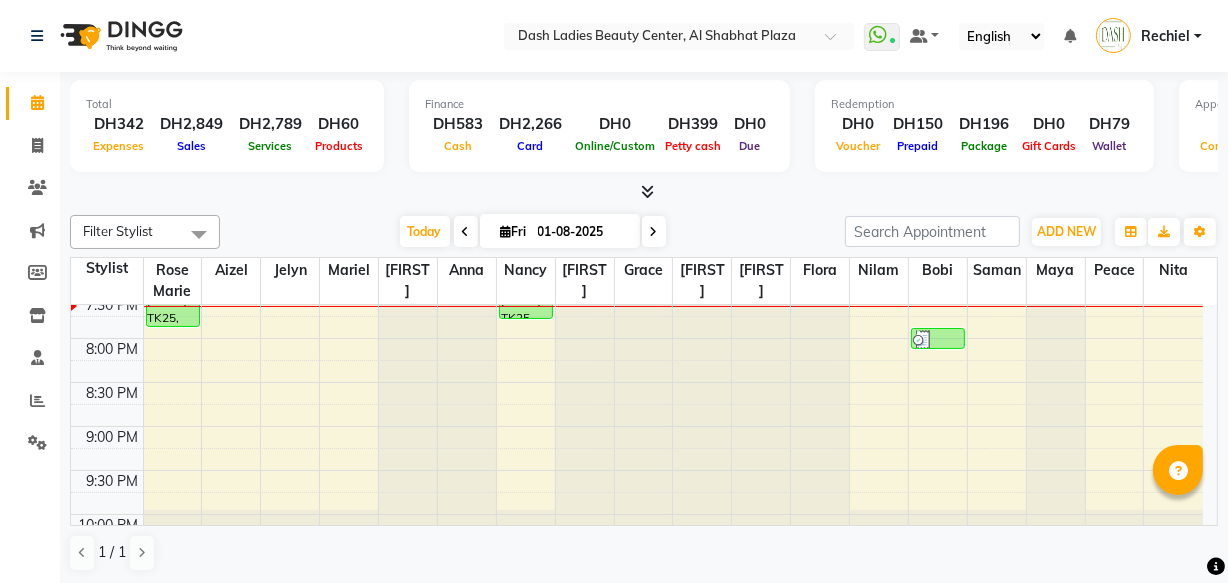 scroll, scrollTop: 1006, scrollLeft: 0, axis: vertical 